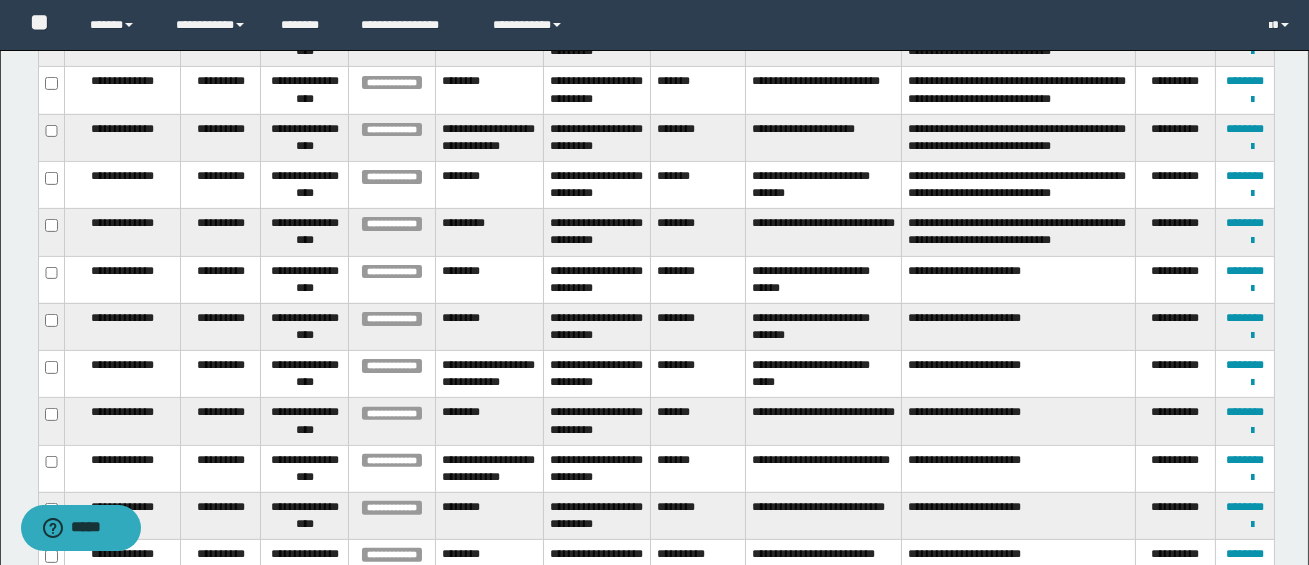 scroll, scrollTop: 0, scrollLeft: 0, axis: both 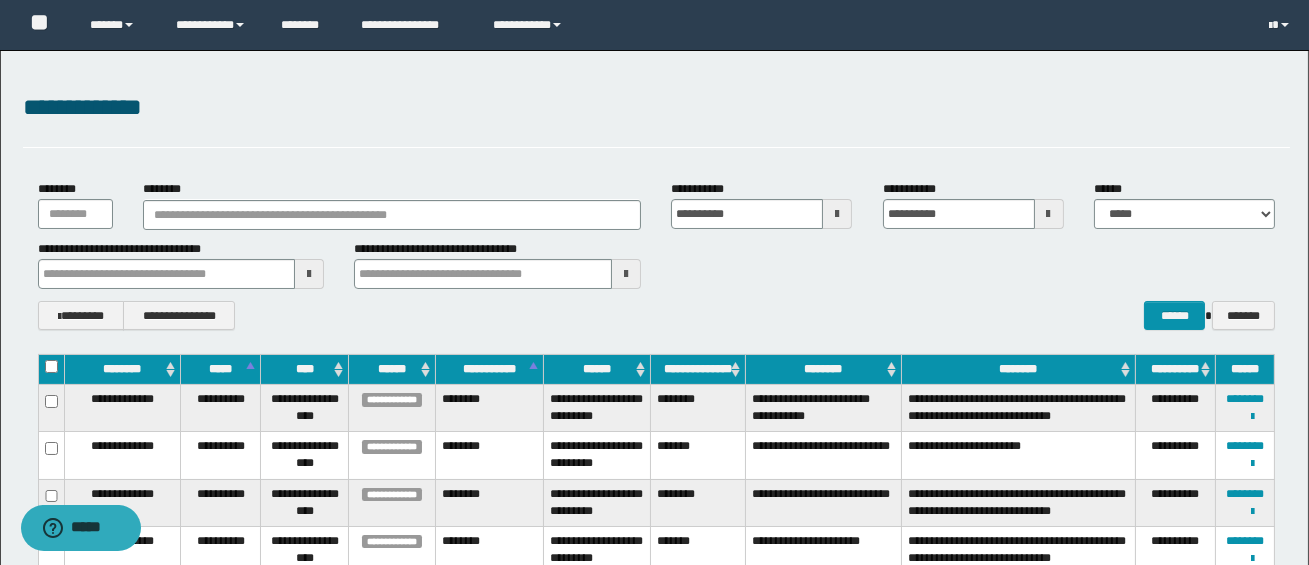 click at bounding box center [837, 214] 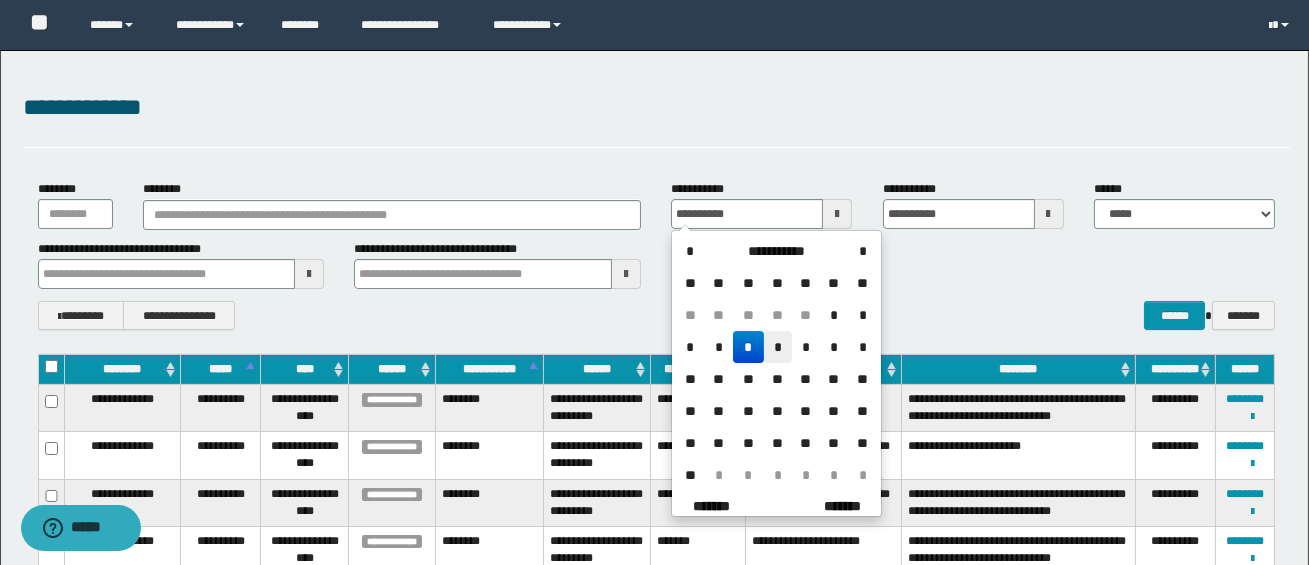 click on "*" at bounding box center (778, 347) 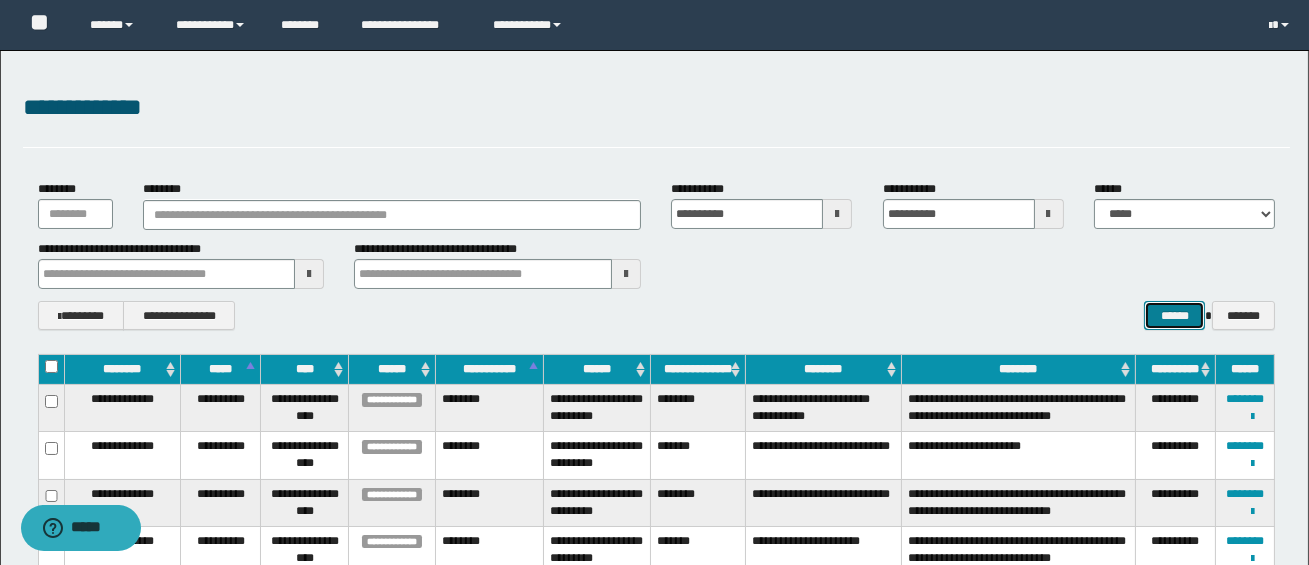 click on "******" at bounding box center (1174, 315) 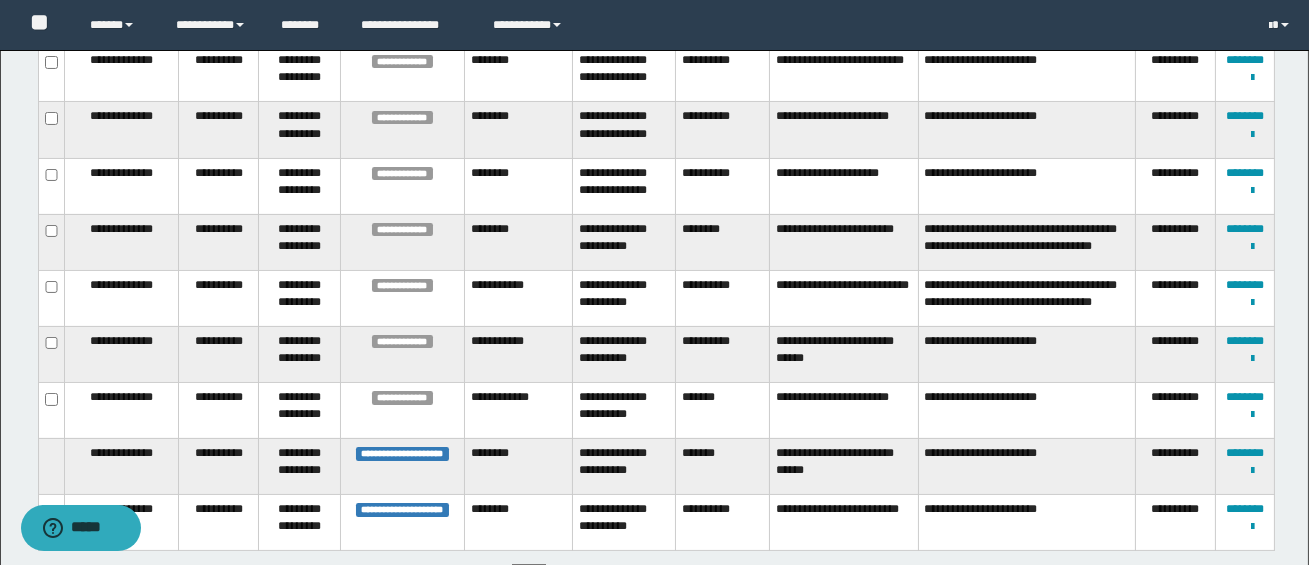 scroll, scrollTop: 759, scrollLeft: 0, axis: vertical 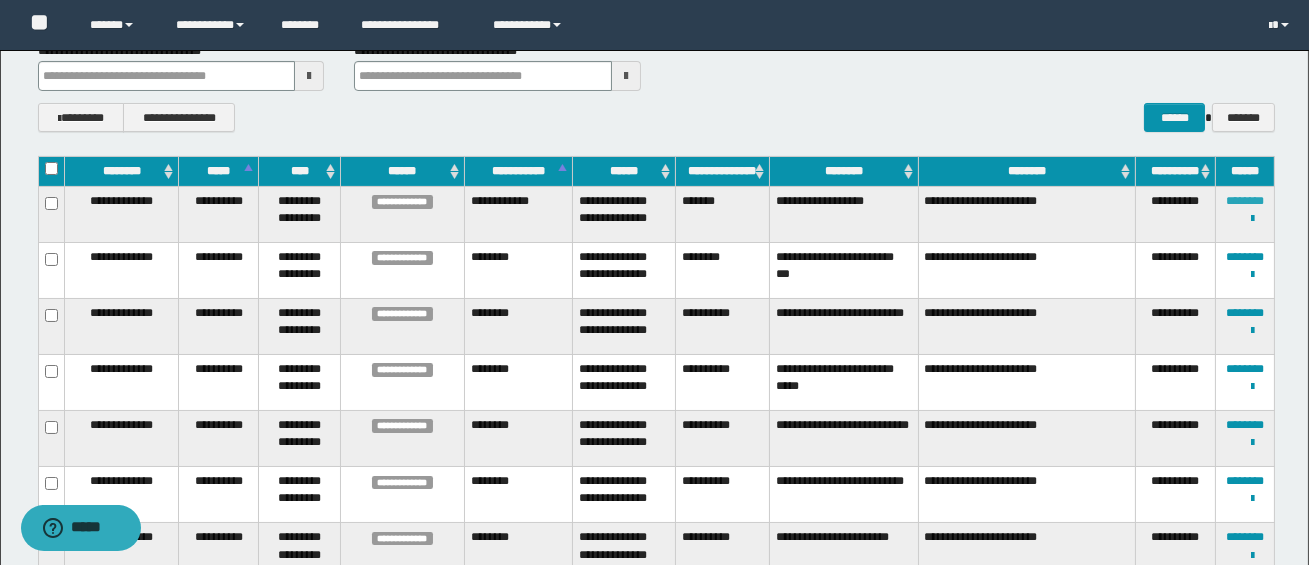 click on "********" at bounding box center (1245, 201) 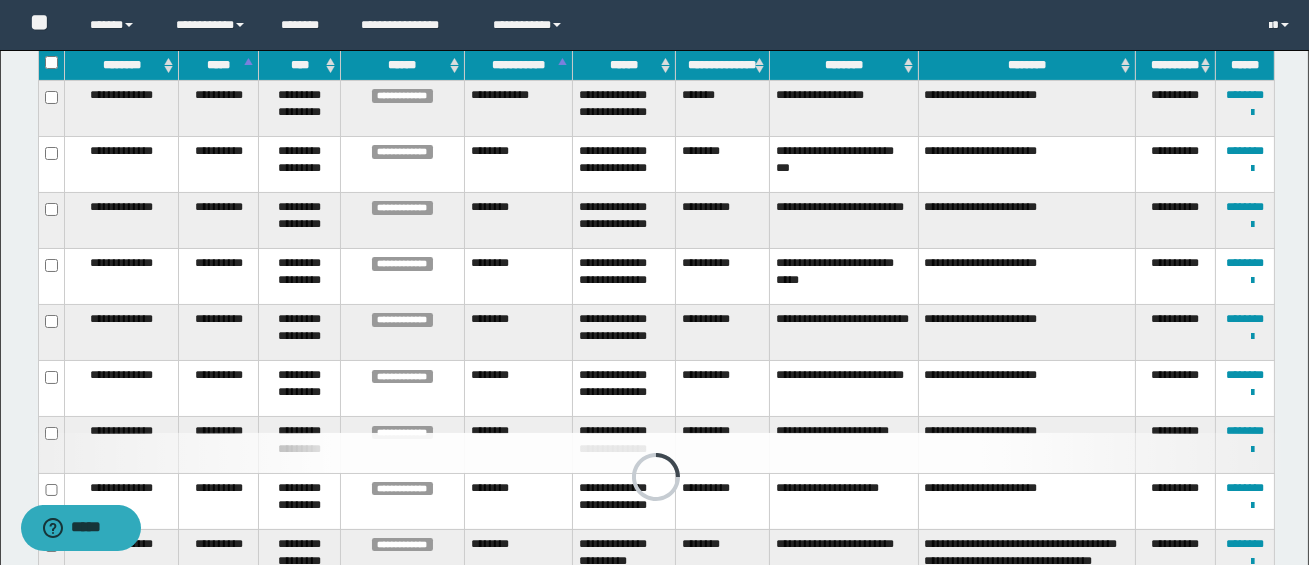 scroll, scrollTop: 306, scrollLeft: 0, axis: vertical 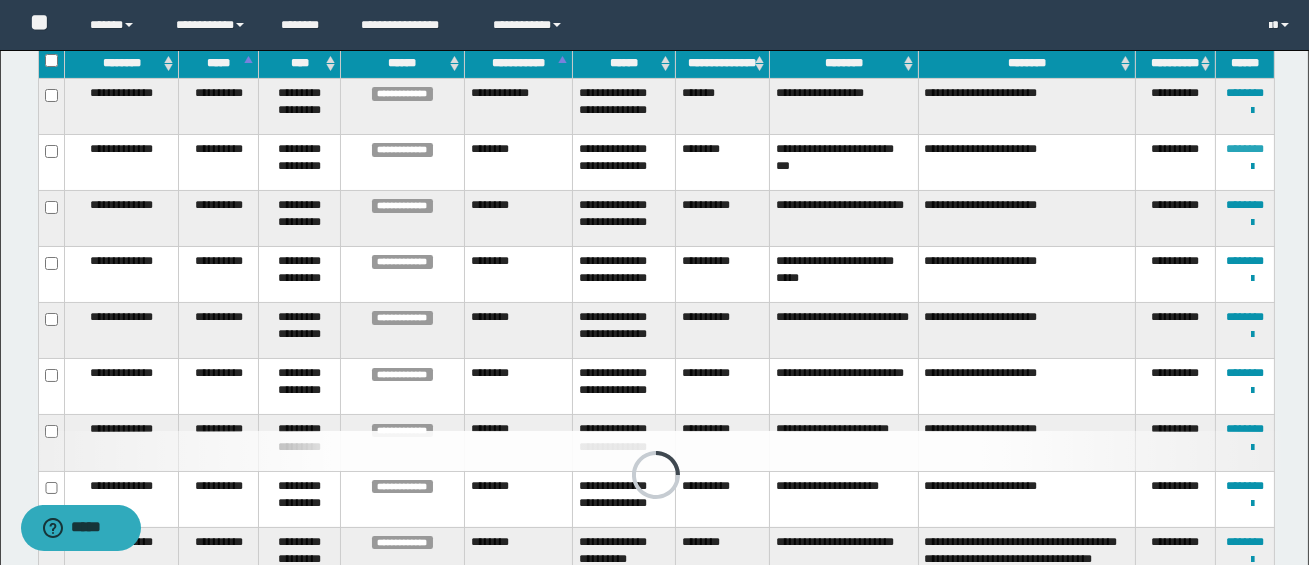 click on "********" at bounding box center [1245, 149] 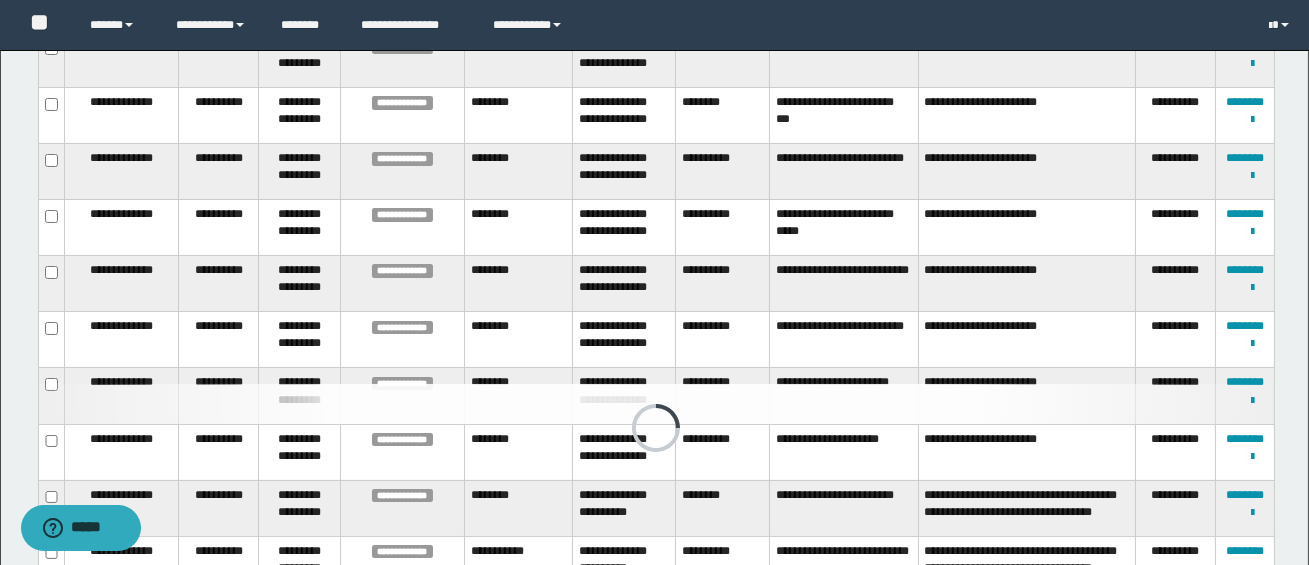 scroll, scrollTop: 357, scrollLeft: 0, axis: vertical 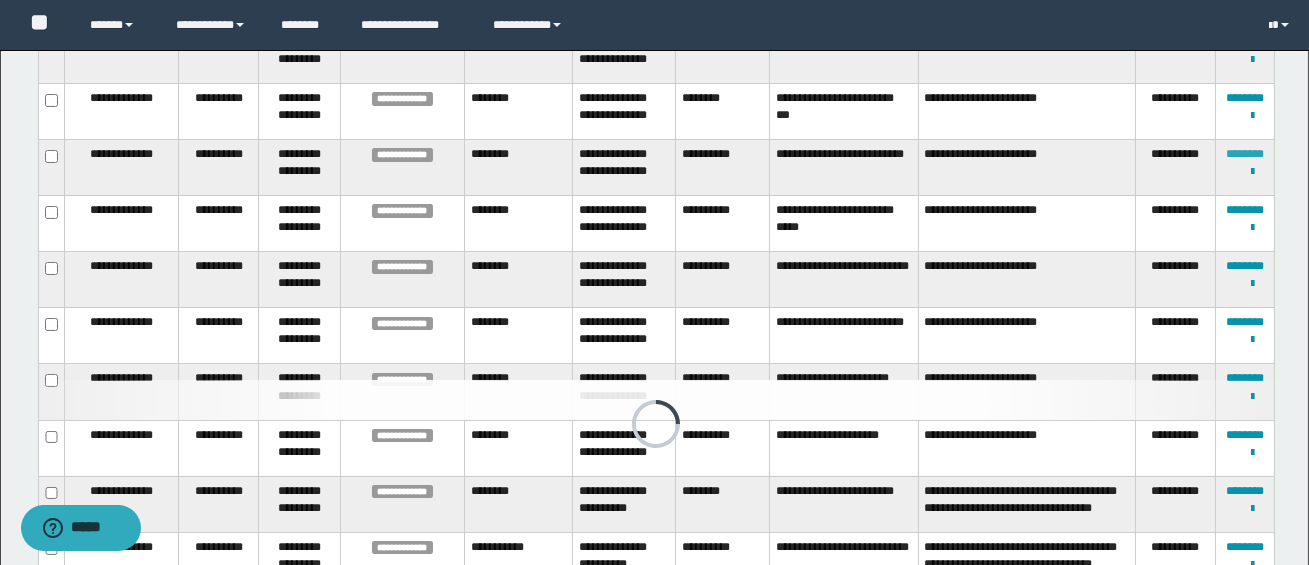 click on "********" at bounding box center [1245, 154] 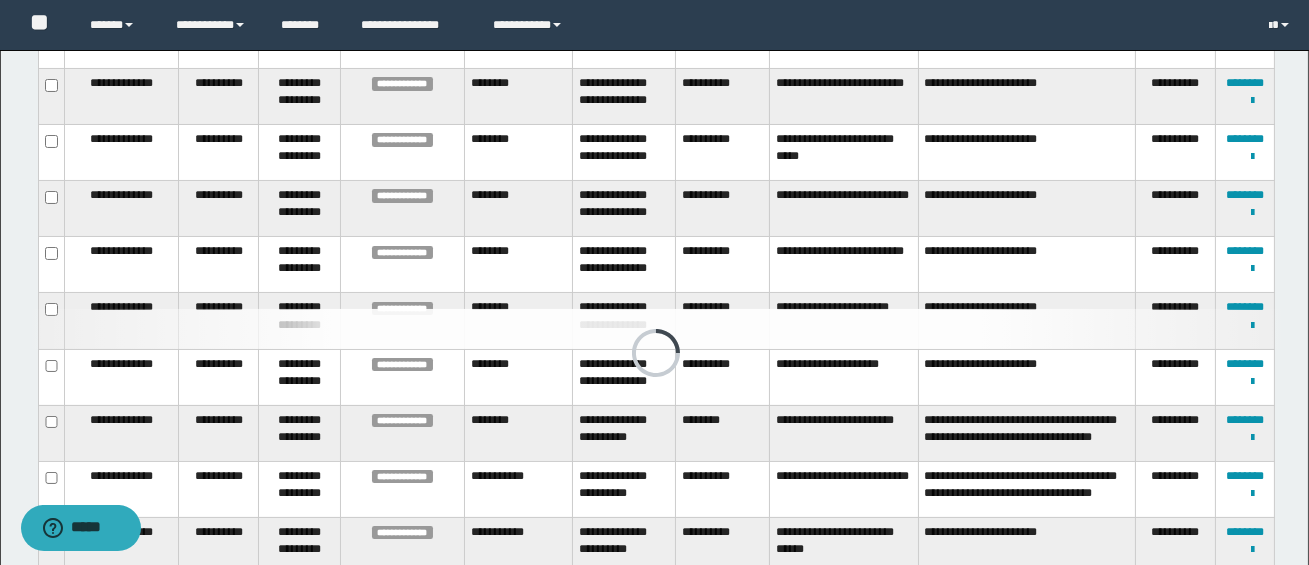 scroll, scrollTop: 432, scrollLeft: 0, axis: vertical 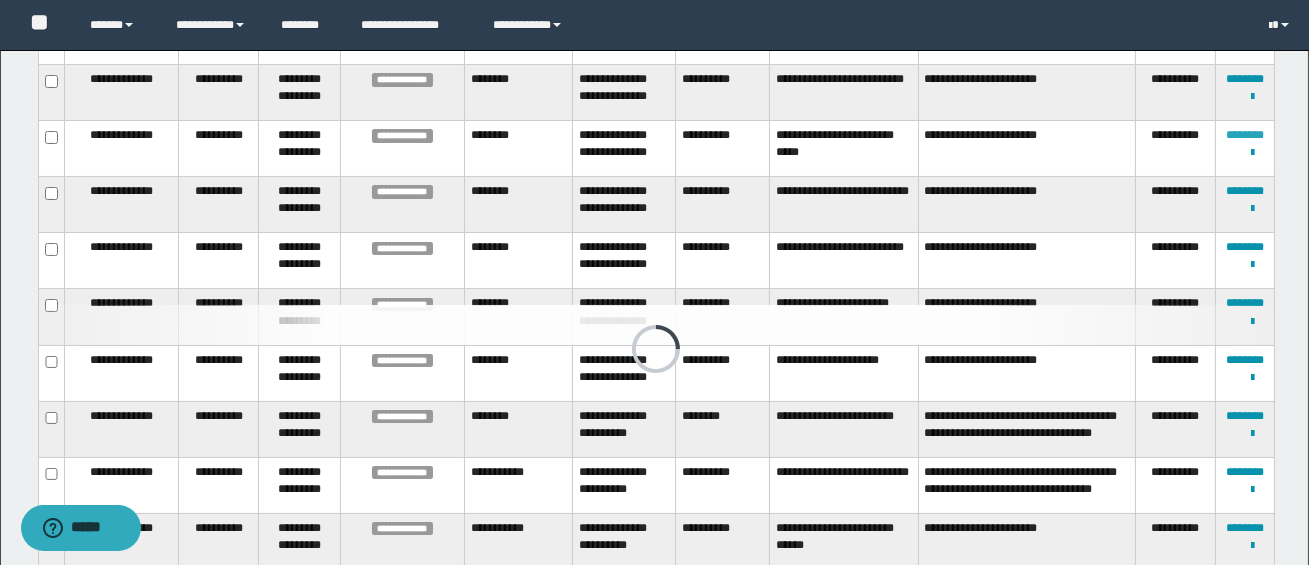 click on "********" at bounding box center [1245, 135] 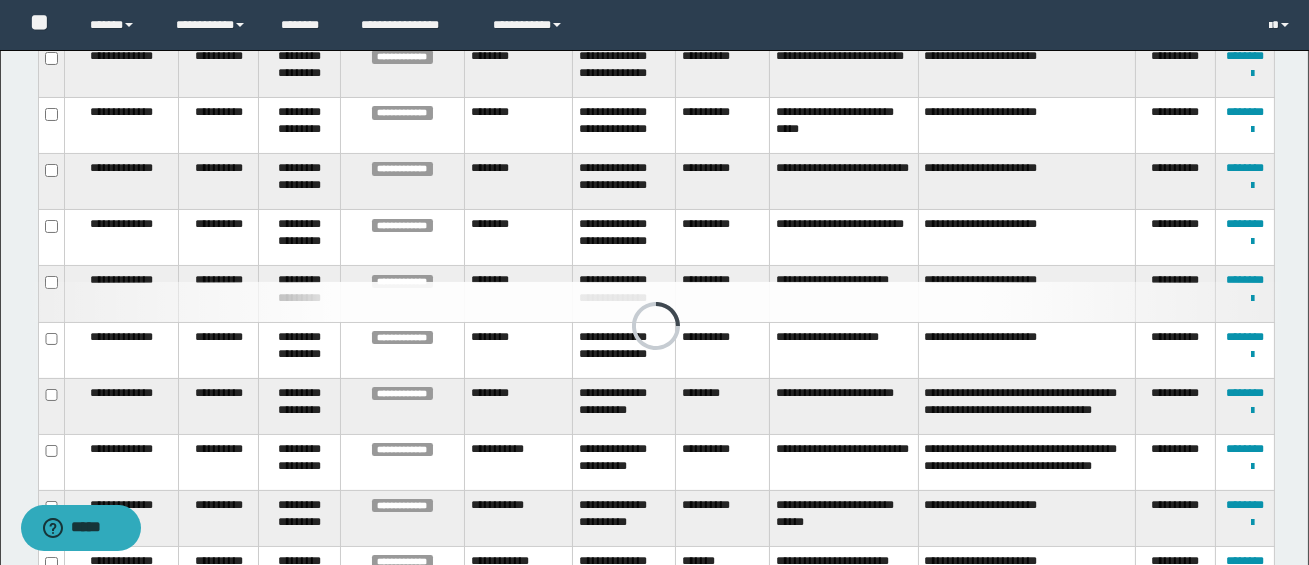 scroll, scrollTop: 462, scrollLeft: 0, axis: vertical 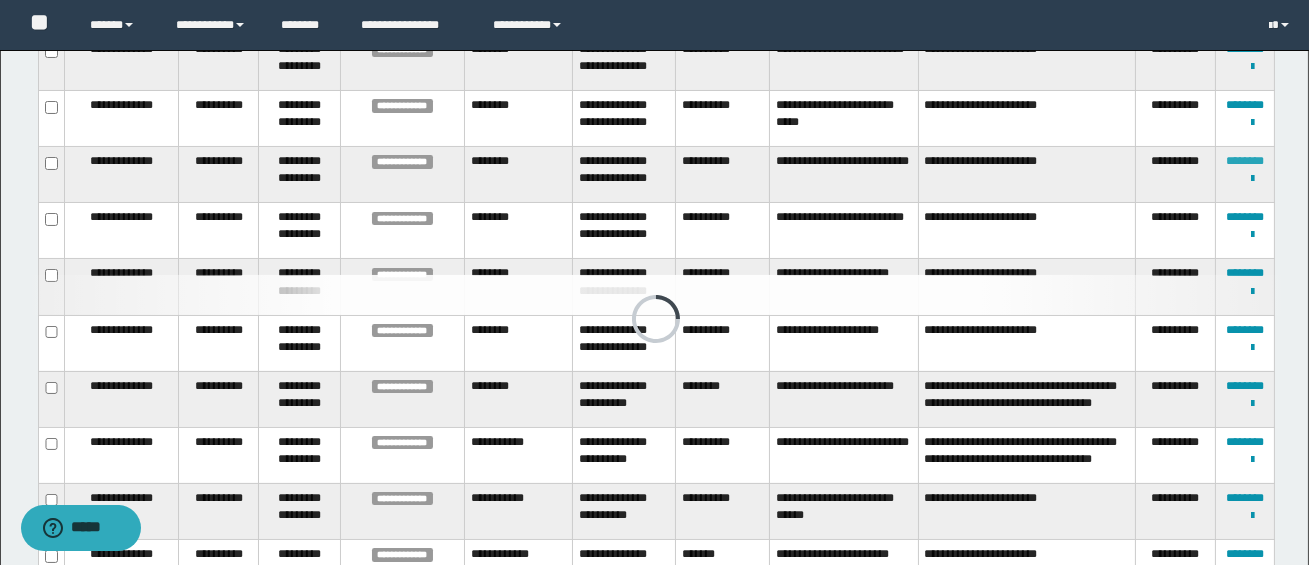 click on "********" at bounding box center (1245, 161) 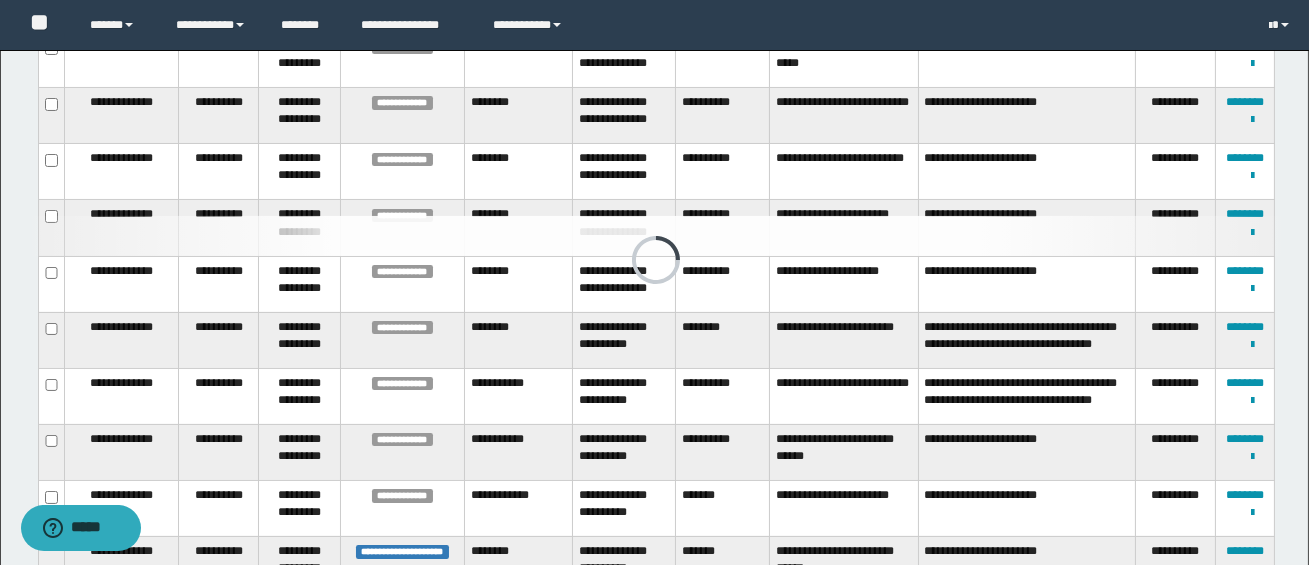 scroll, scrollTop: 525, scrollLeft: 0, axis: vertical 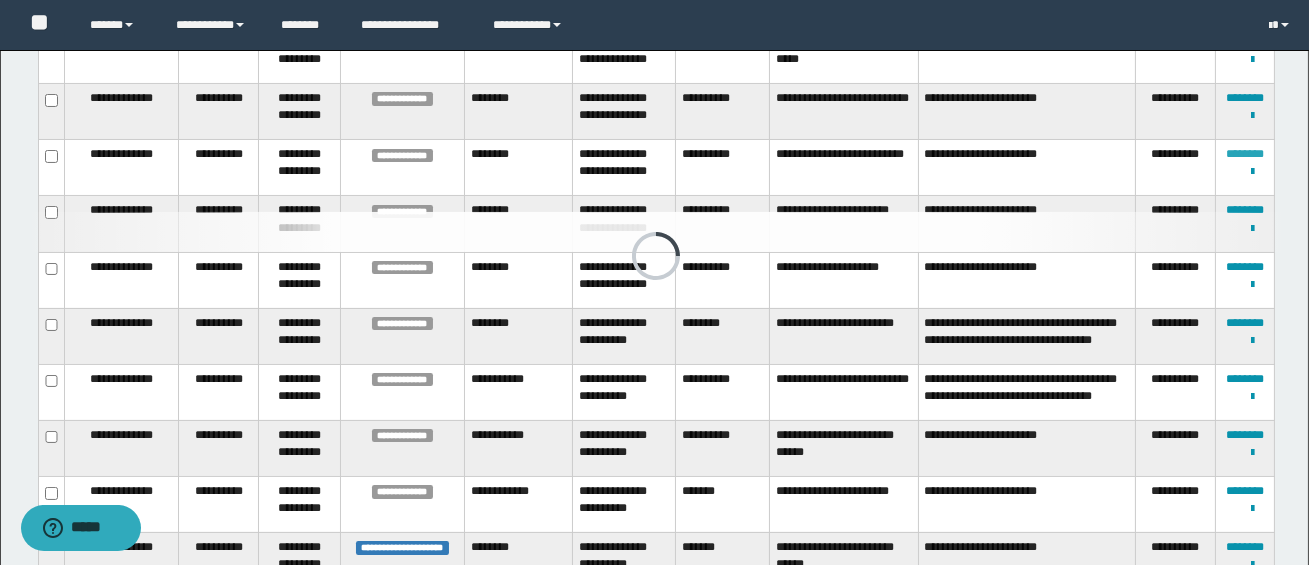 click on "********" at bounding box center [1245, 154] 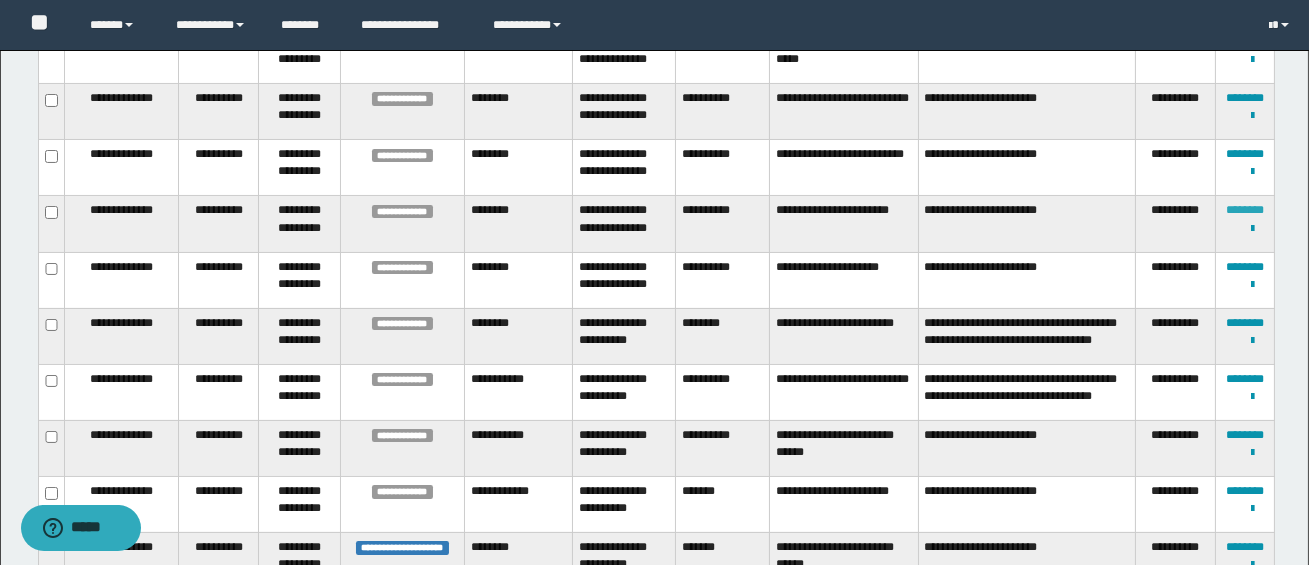 click on "********" at bounding box center (1245, 210) 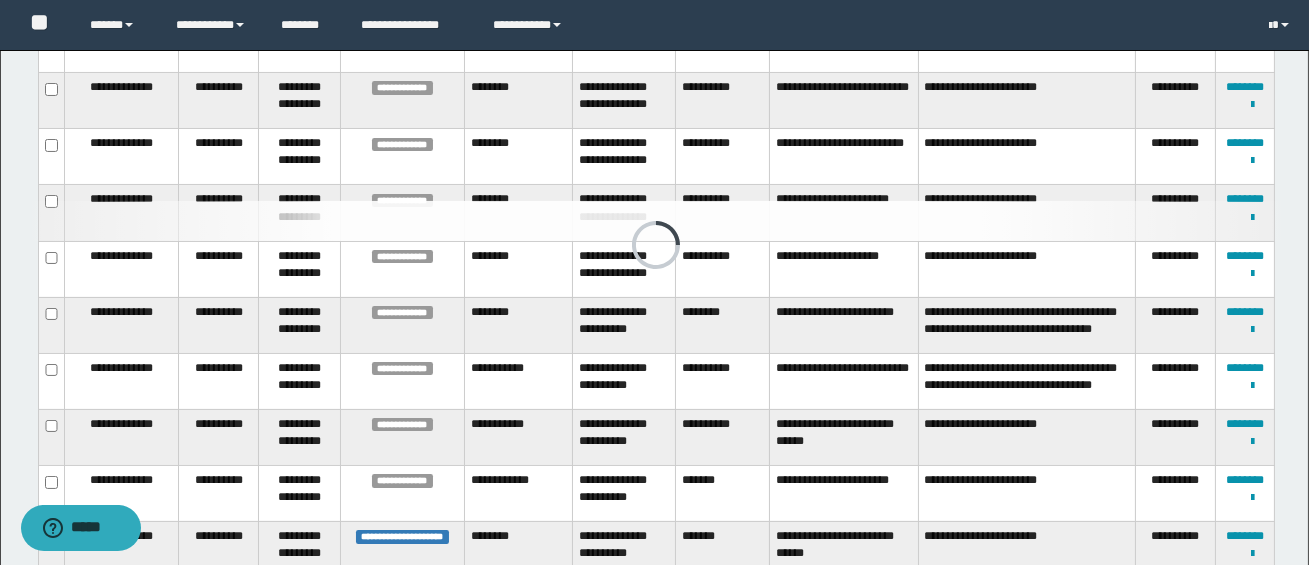 scroll, scrollTop: 543, scrollLeft: 0, axis: vertical 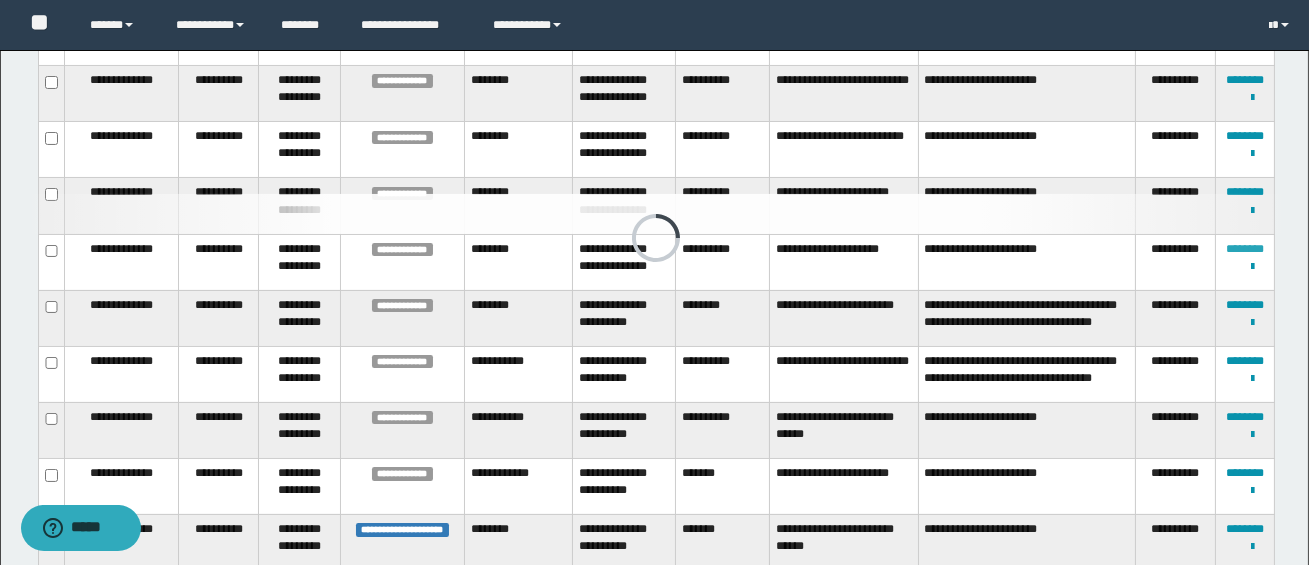 click on "********" at bounding box center (1245, 249) 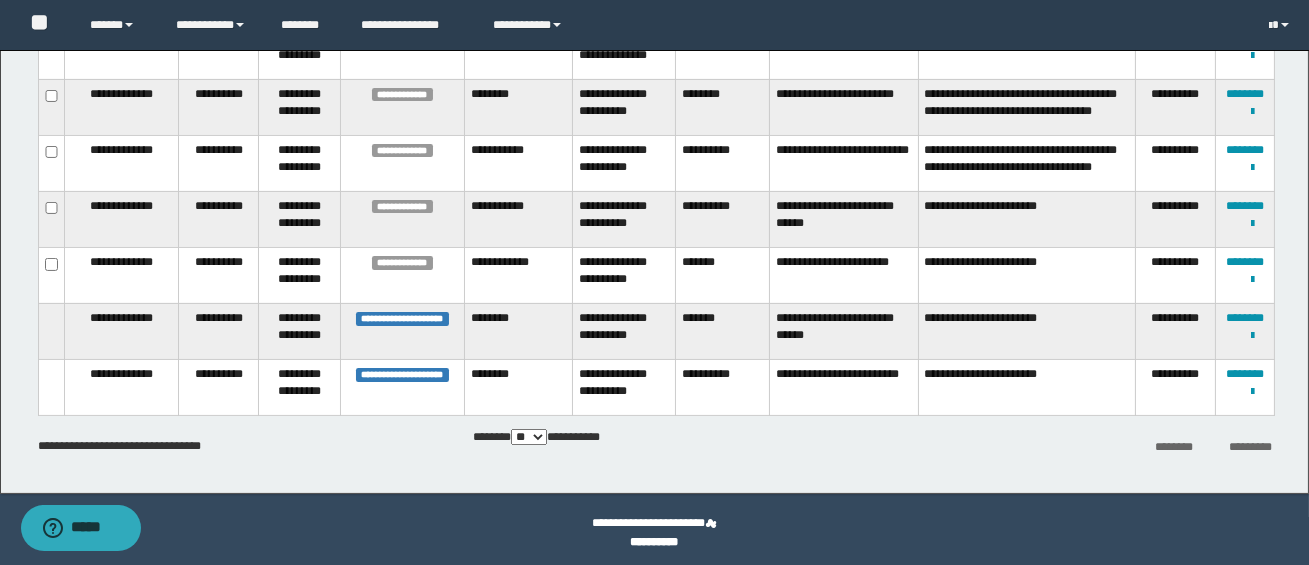 scroll, scrollTop: 759, scrollLeft: 0, axis: vertical 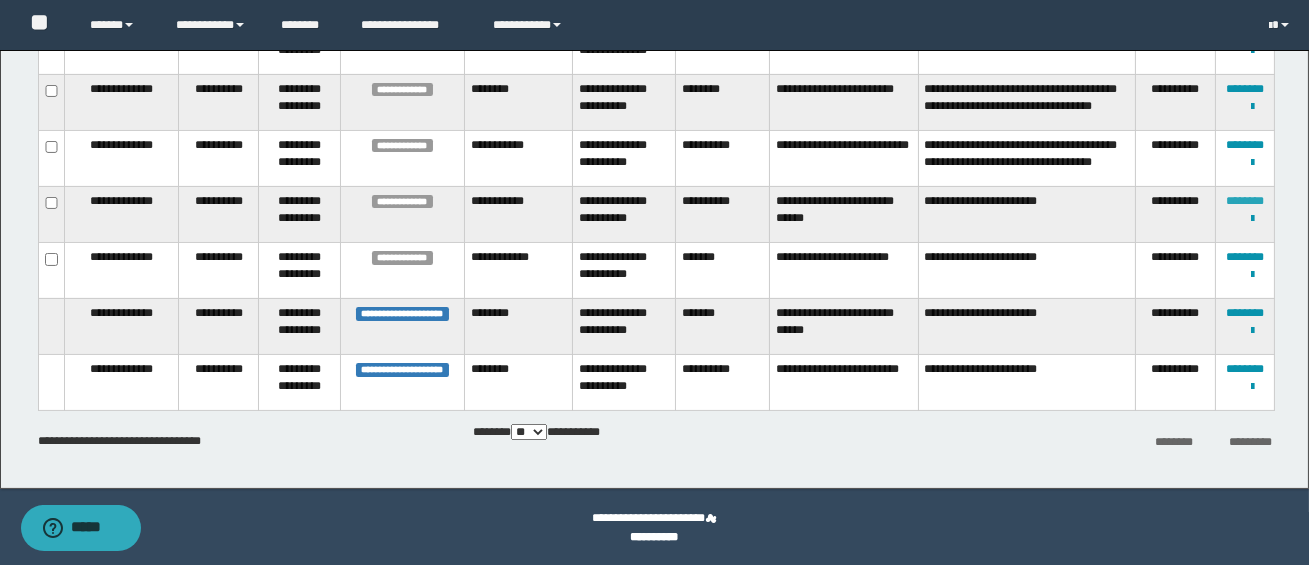 click on "********" at bounding box center [1245, 201] 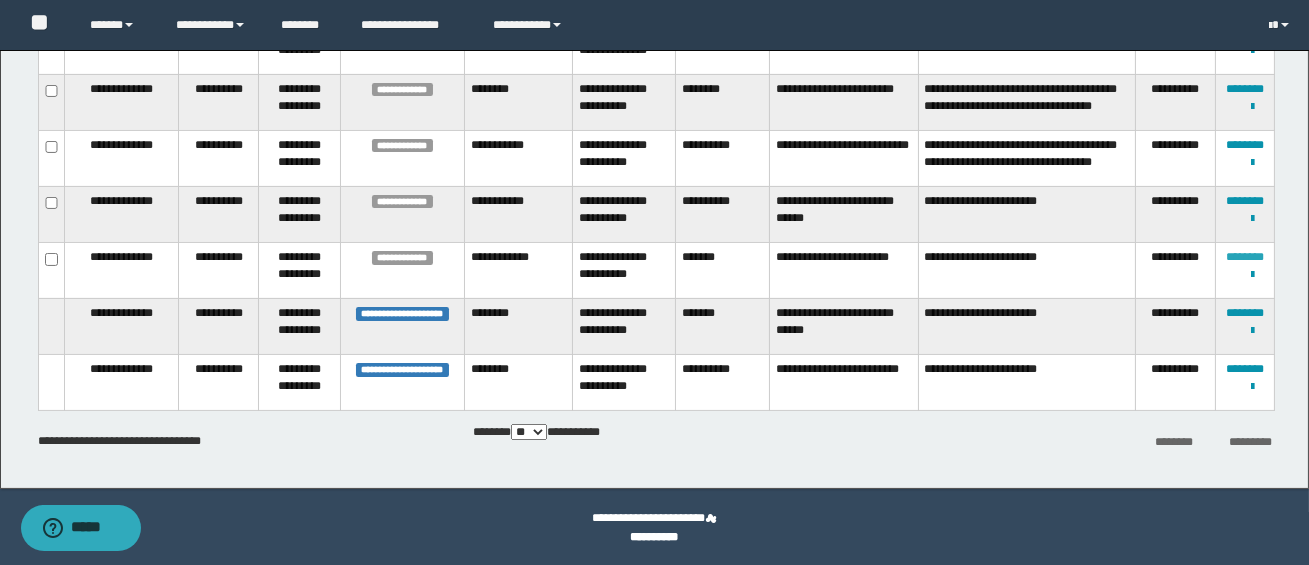 click on "********" at bounding box center (1245, 257) 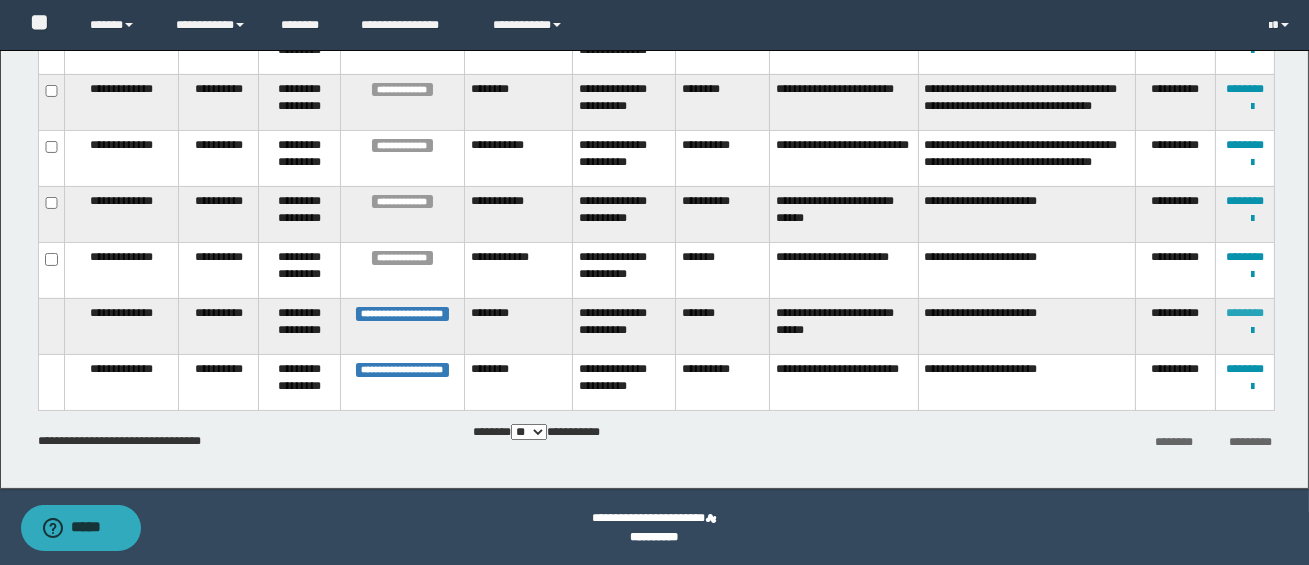 click on "********" at bounding box center (1245, 313) 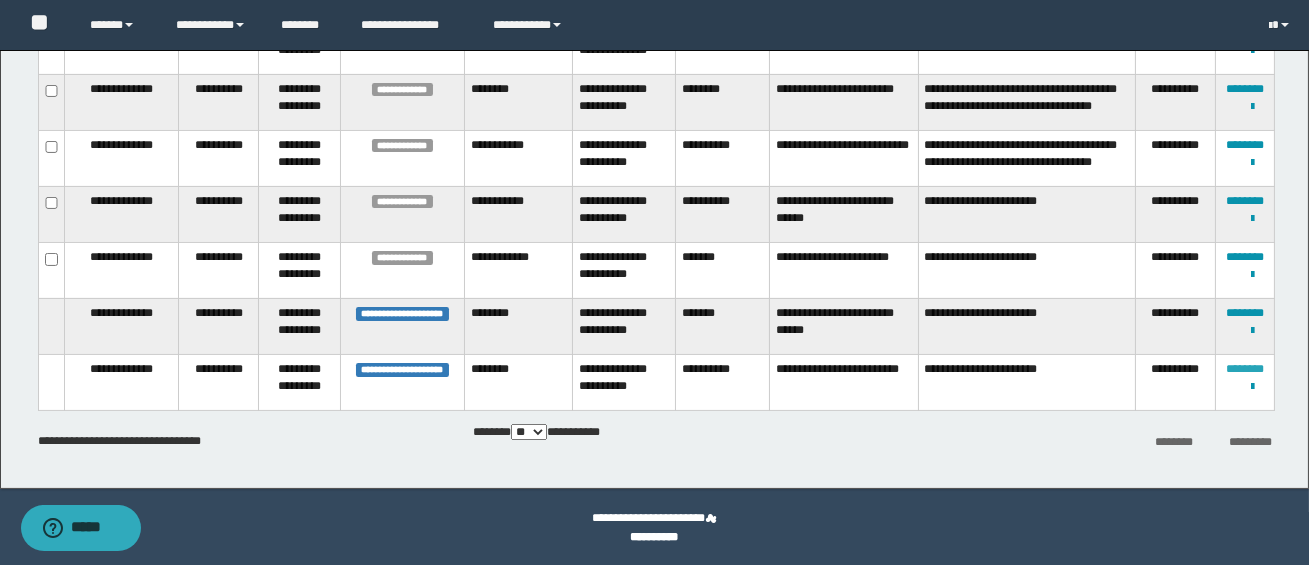 click on "********" at bounding box center (1245, 369) 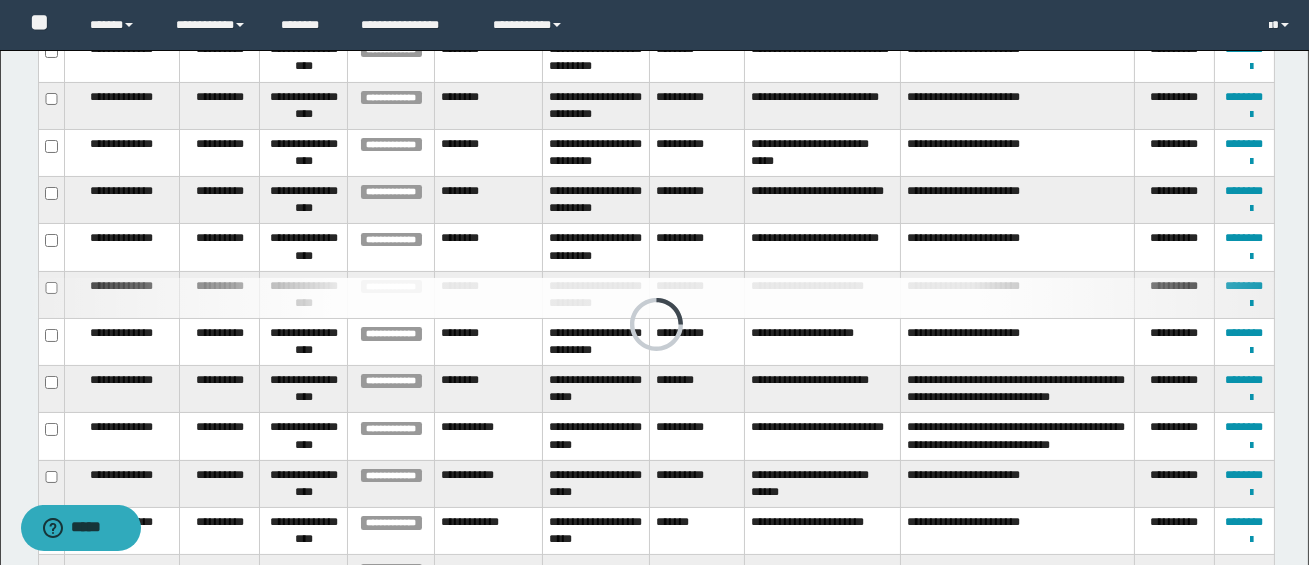 scroll, scrollTop: 0, scrollLeft: 0, axis: both 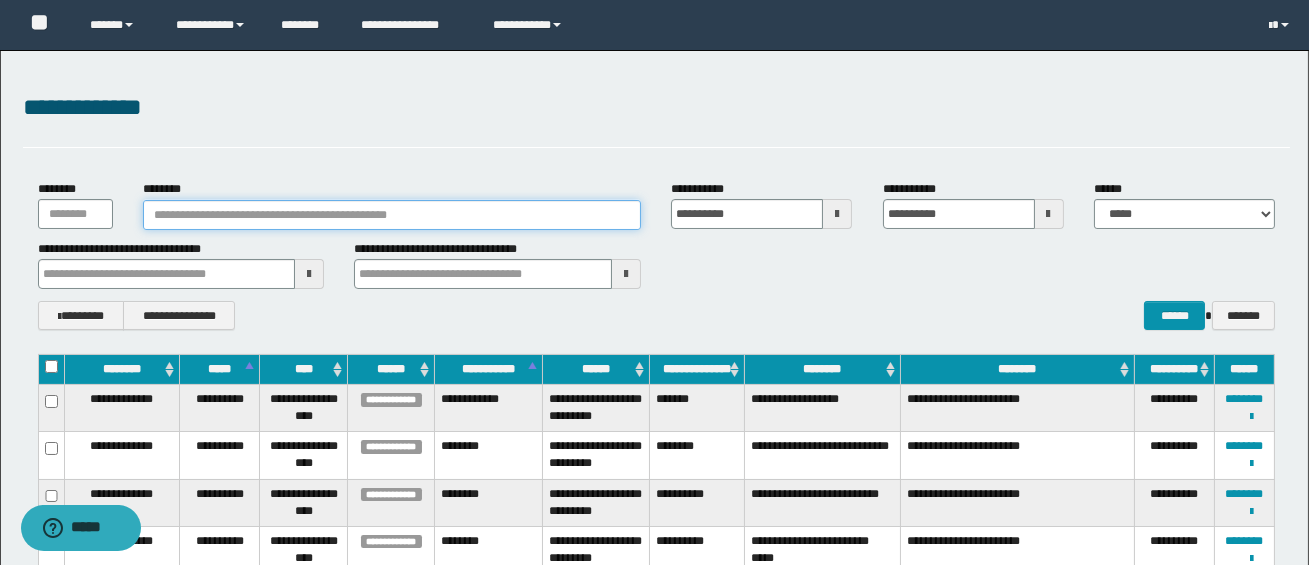 click on "********" at bounding box center [392, 215] 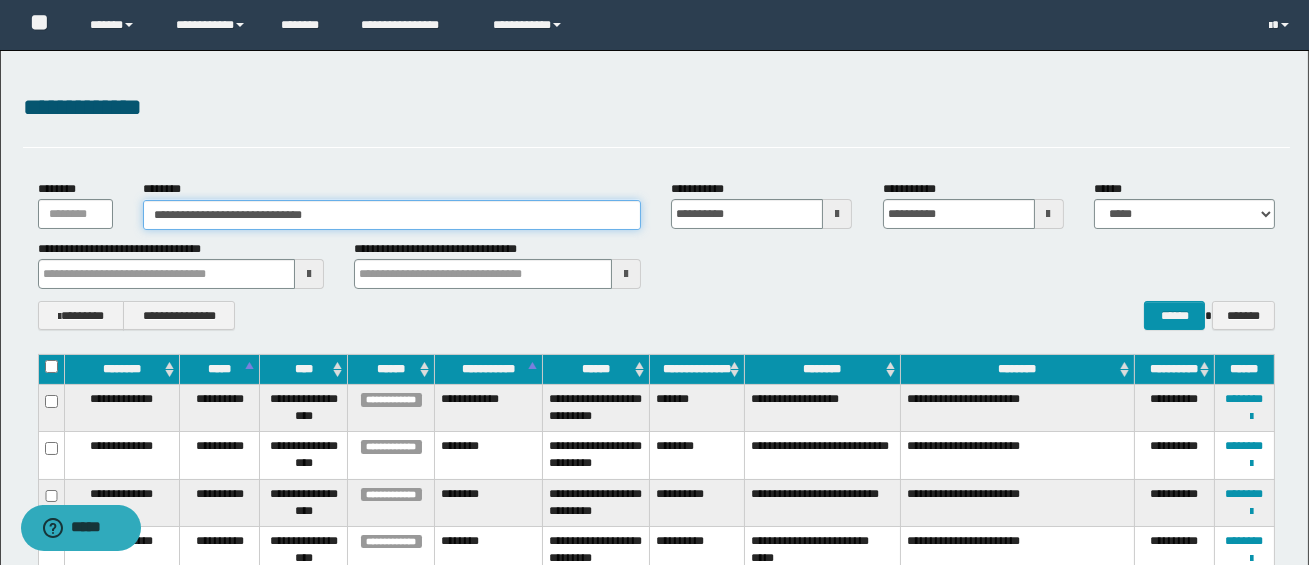 type on "**********" 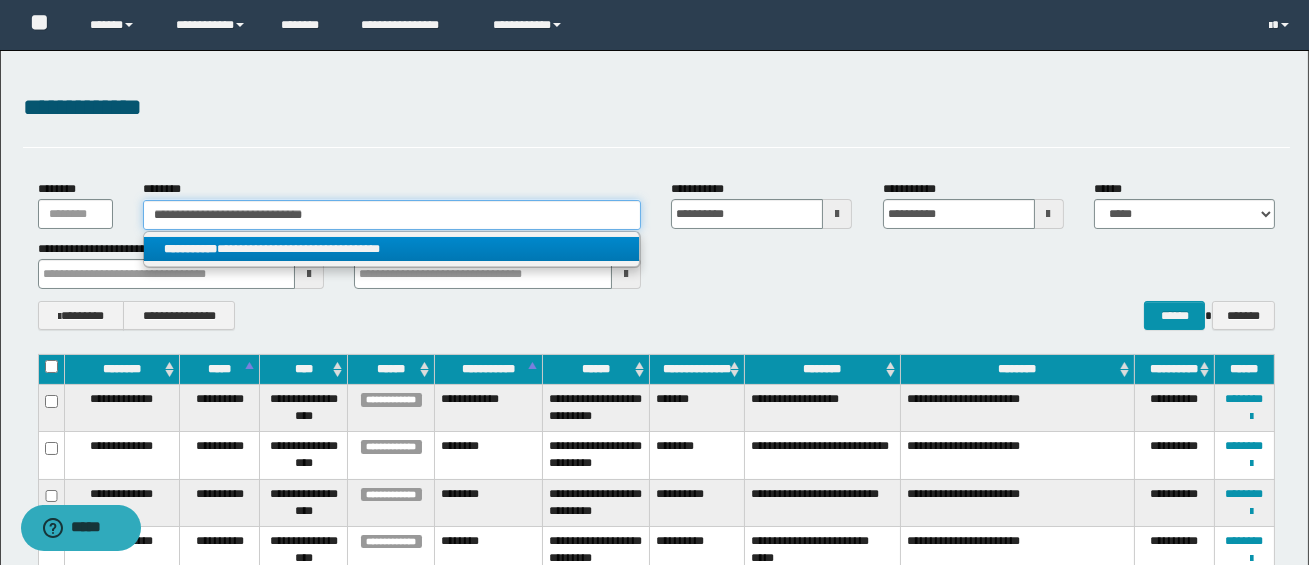 type on "**********" 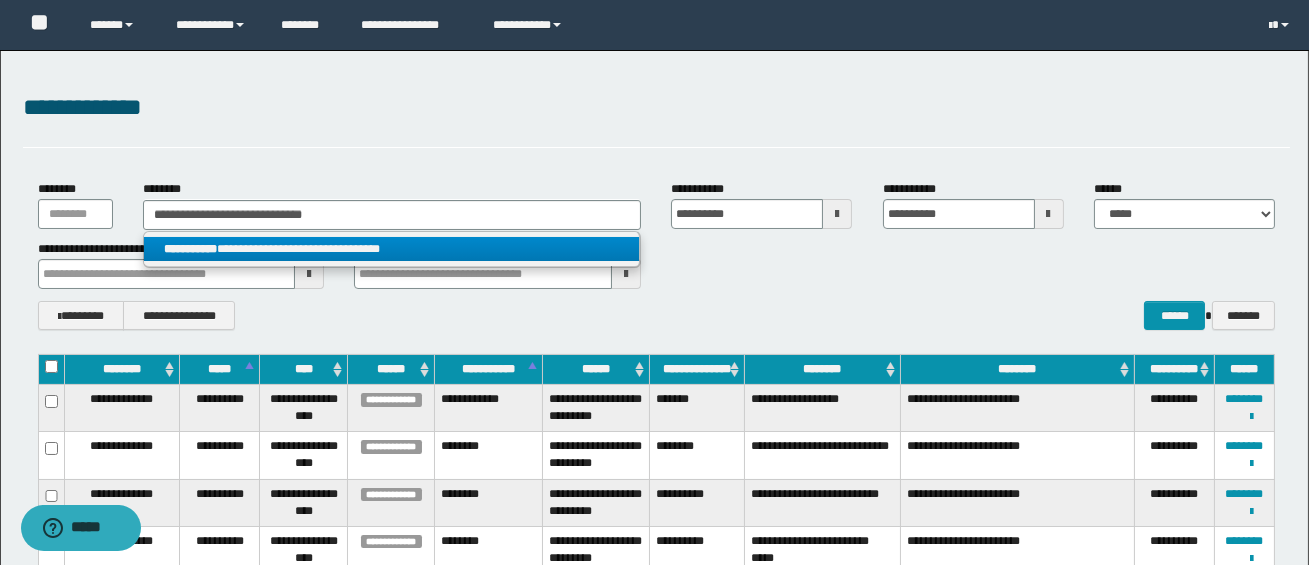 click on "**********" at bounding box center [391, 249] 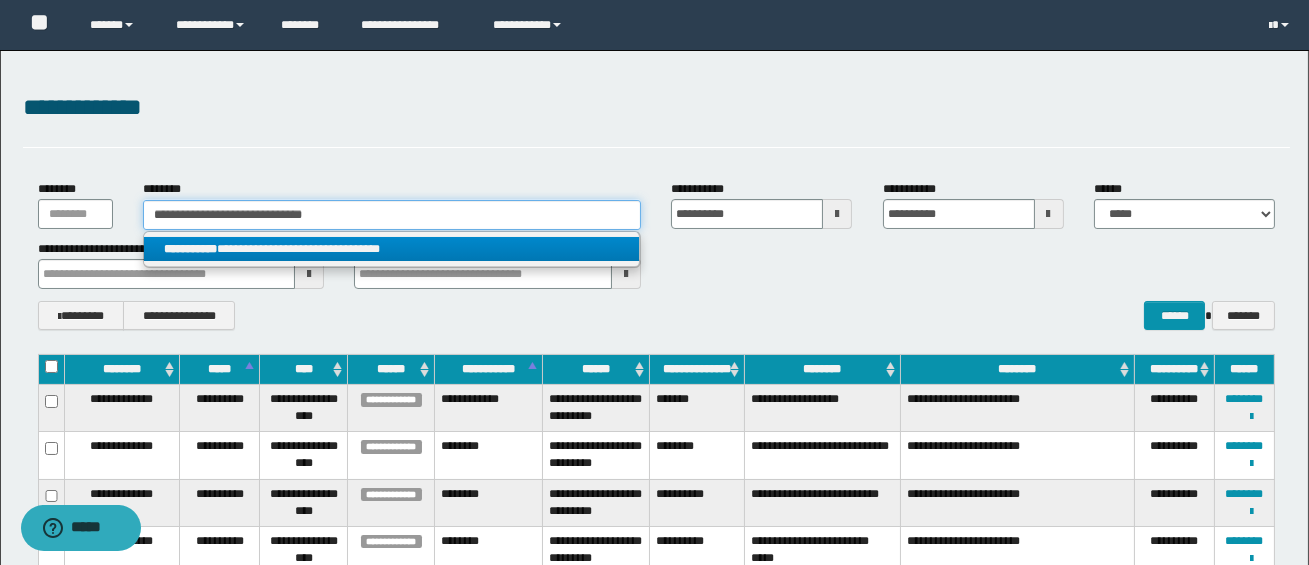 type 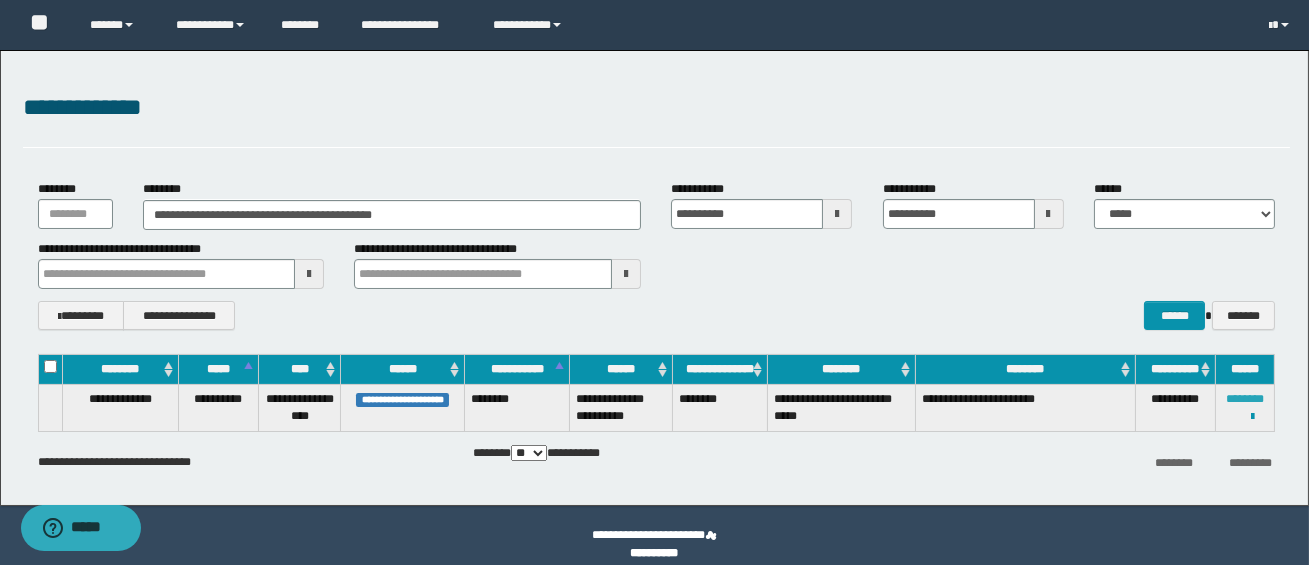 click on "********" at bounding box center [1245, 399] 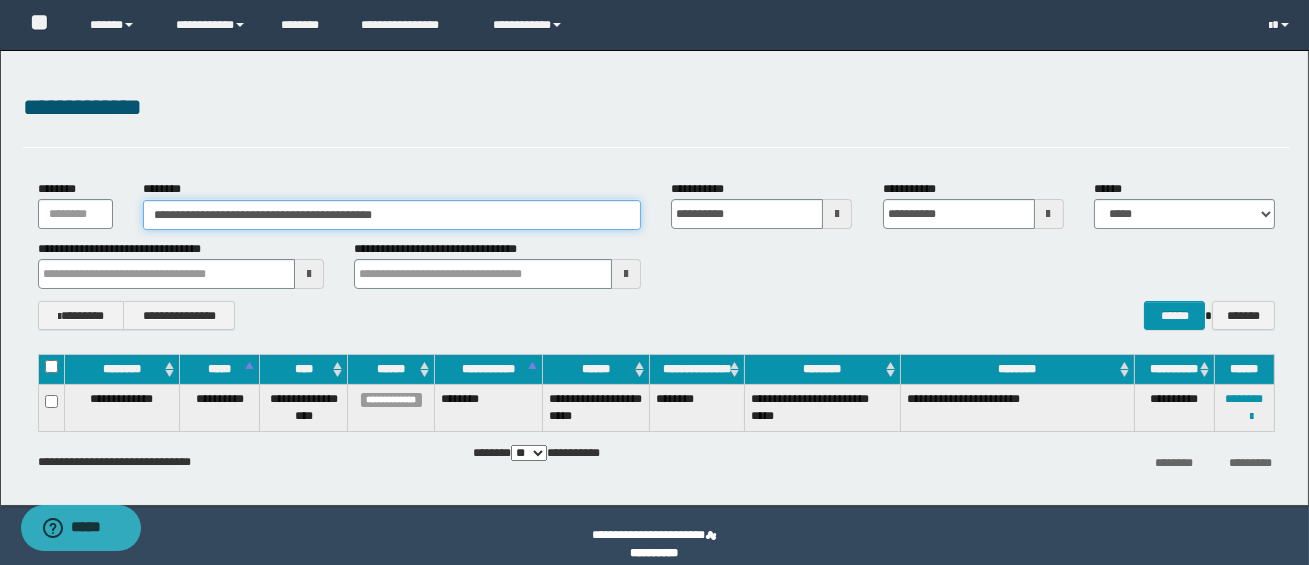 drag, startPoint x: 476, startPoint y: 213, endPoint x: 114, endPoint y: 205, distance: 362.08838 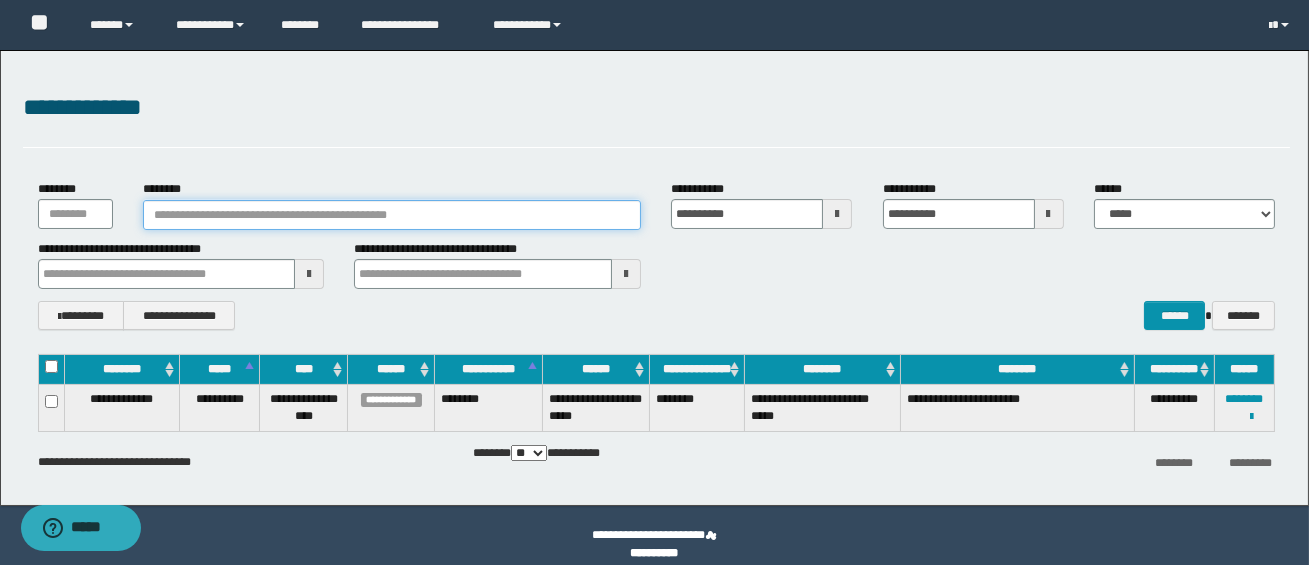 type 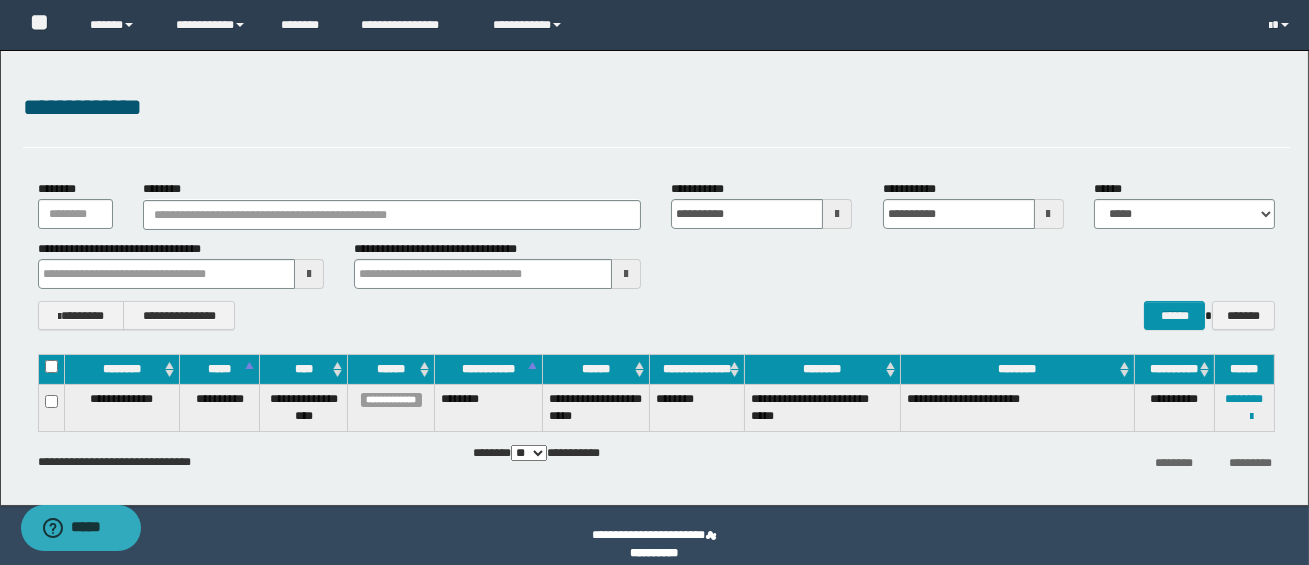 click at bounding box center (837, 214) 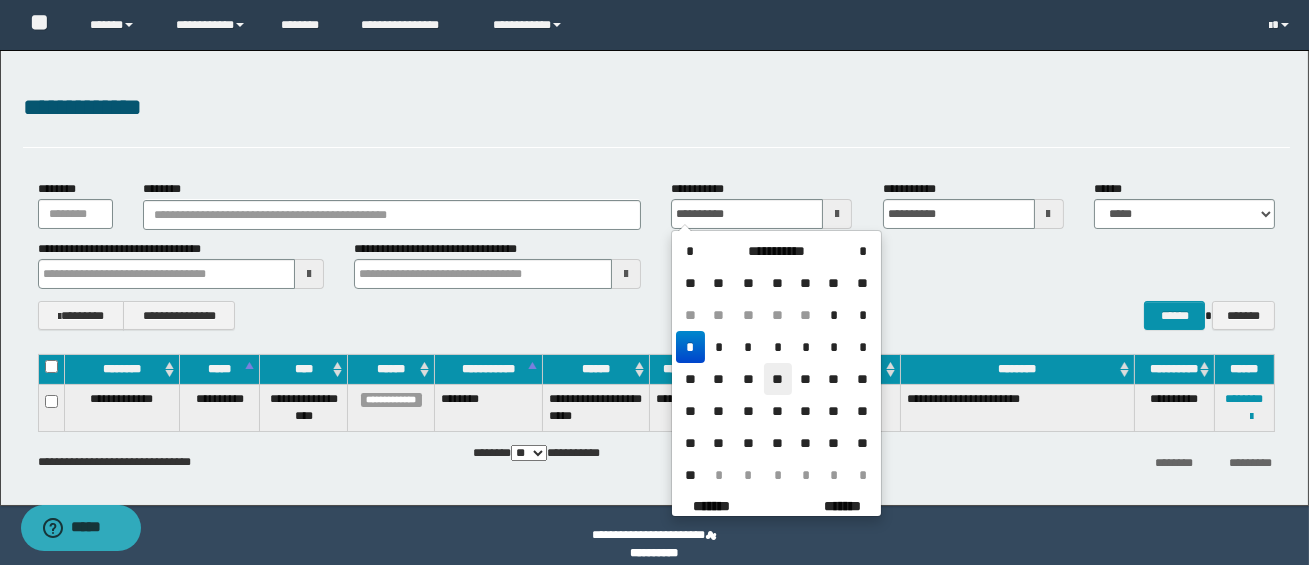 click on "**" at bounding box center [778, 379] 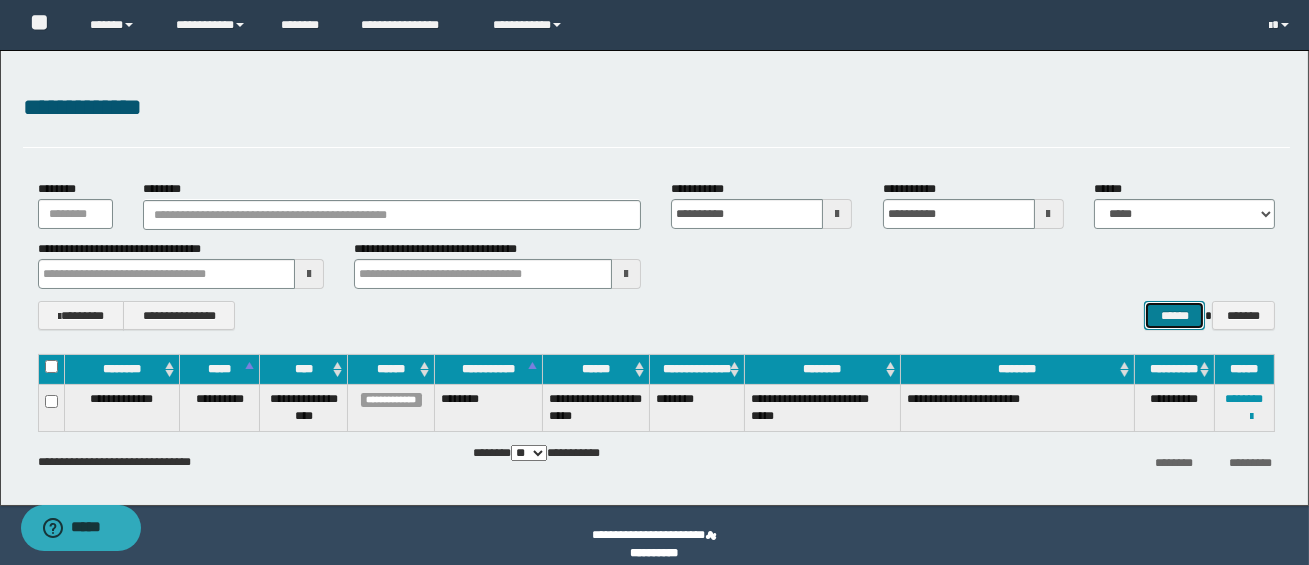 click on "******" at bounding box center (1174, 315) 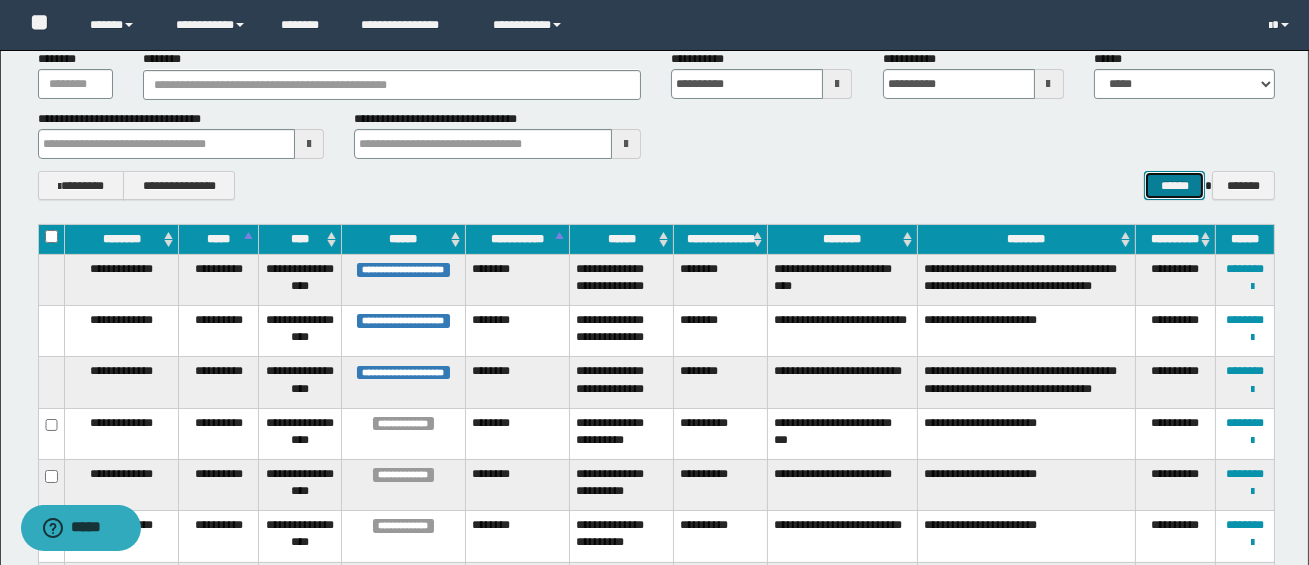 scroll, scrollTop: 131, scrollLeft: 0, axis: vertical 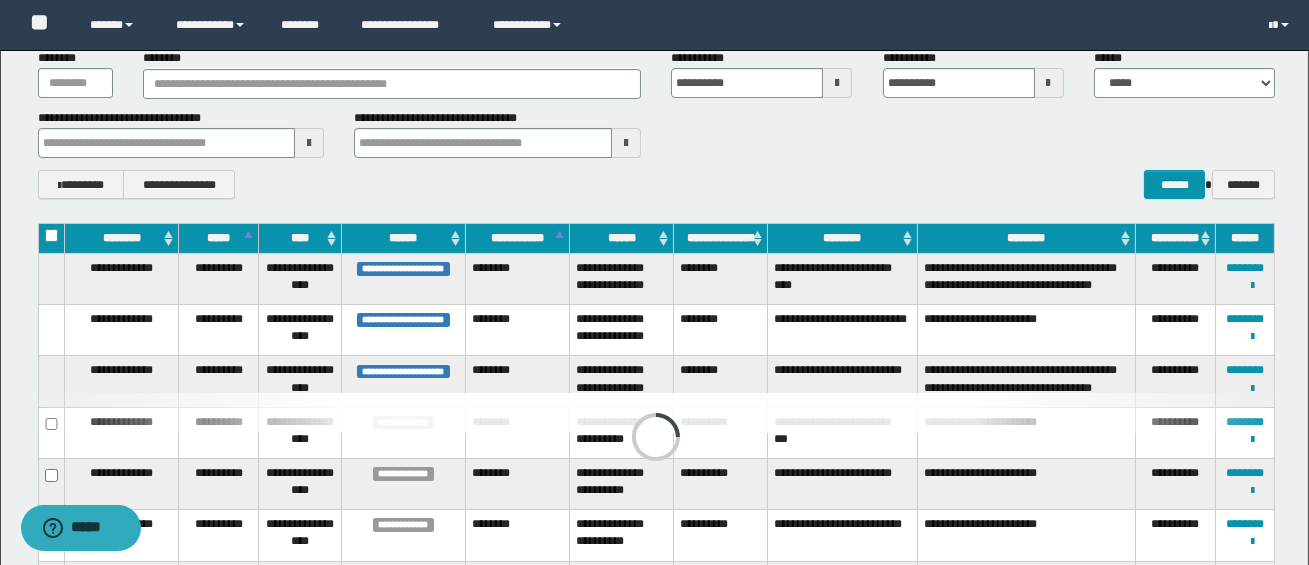 click at bounding box center [837, 83] 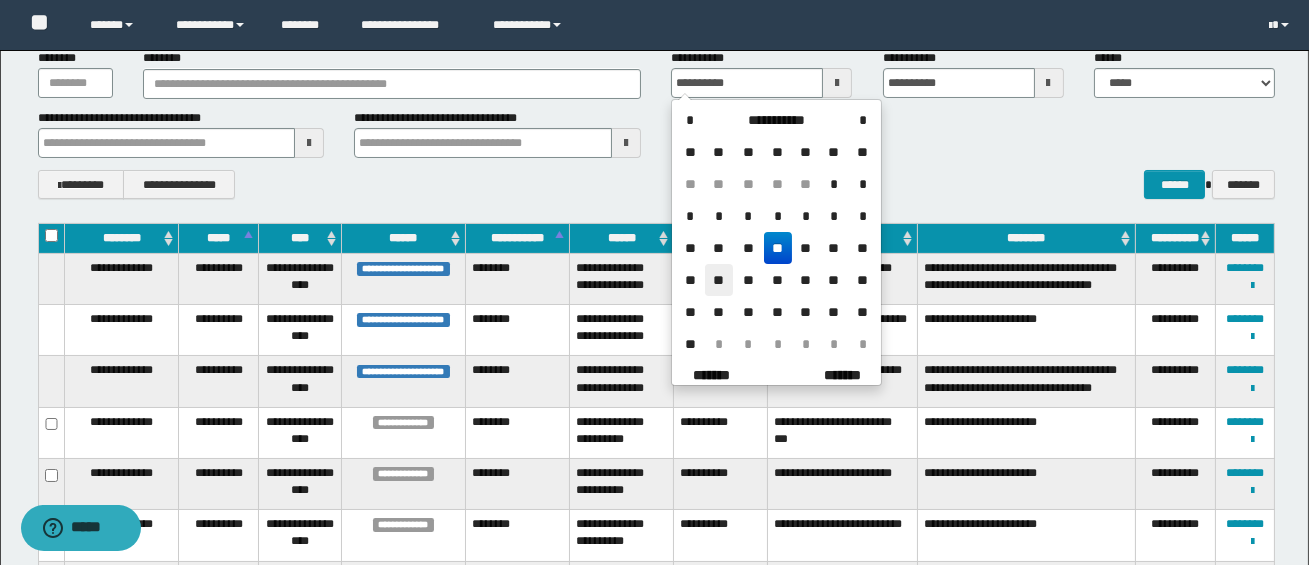 click on "**" at bounding box center (719, 280) 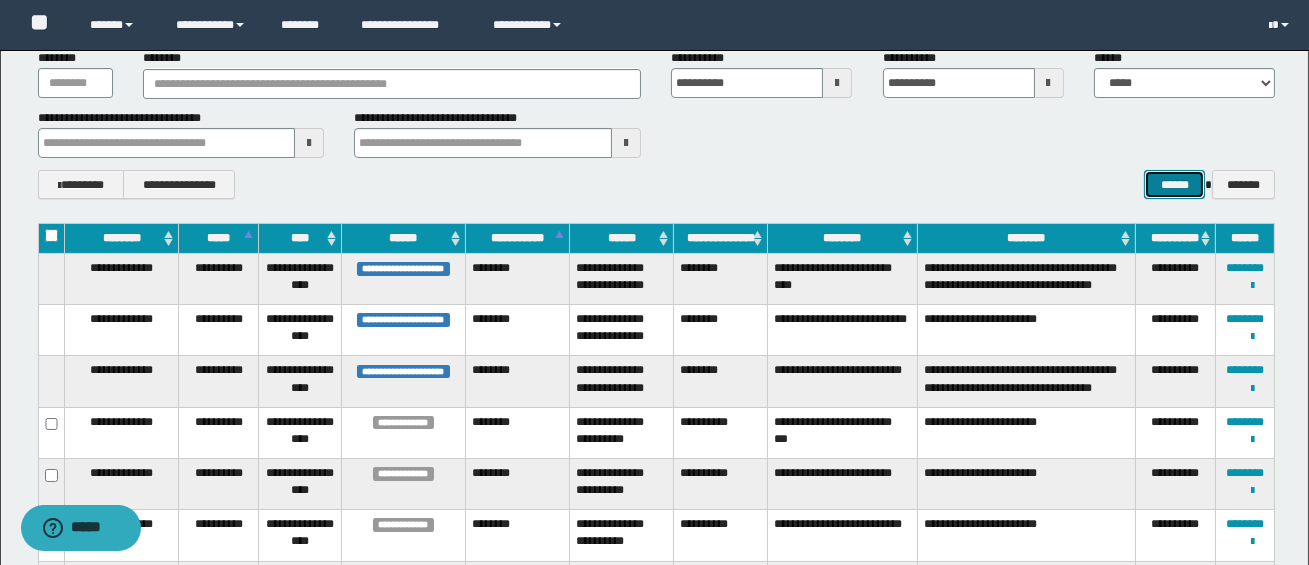 click on "******" at bounding box center (1174, 184) 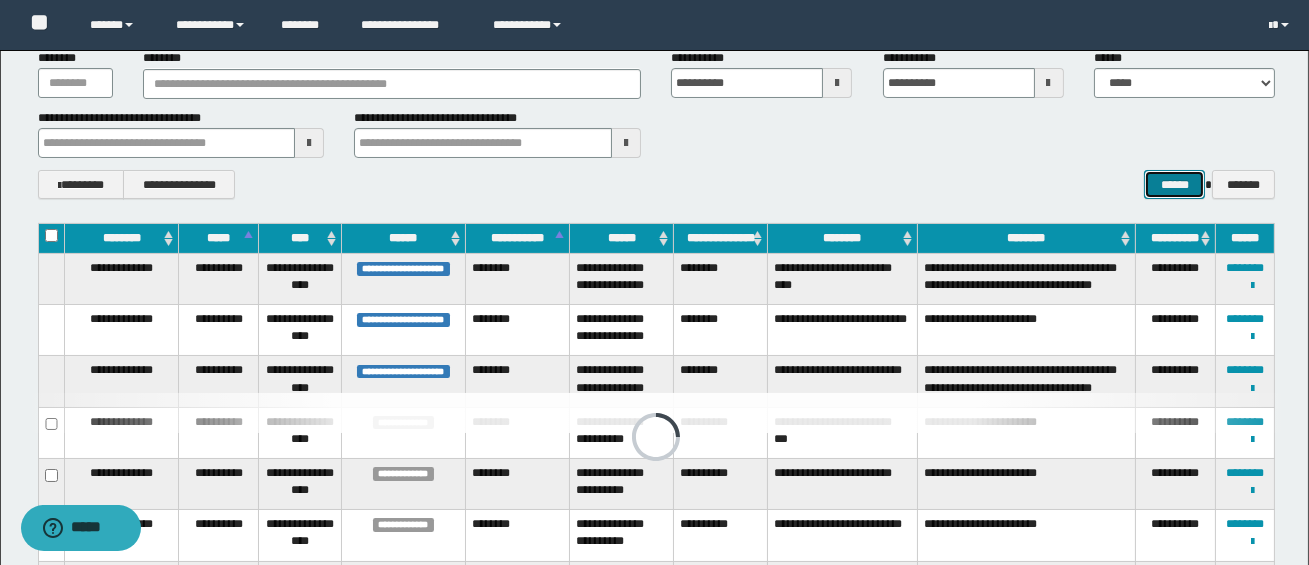 scroll, scrollTop: 0, scrollLeft: 0, axis: both 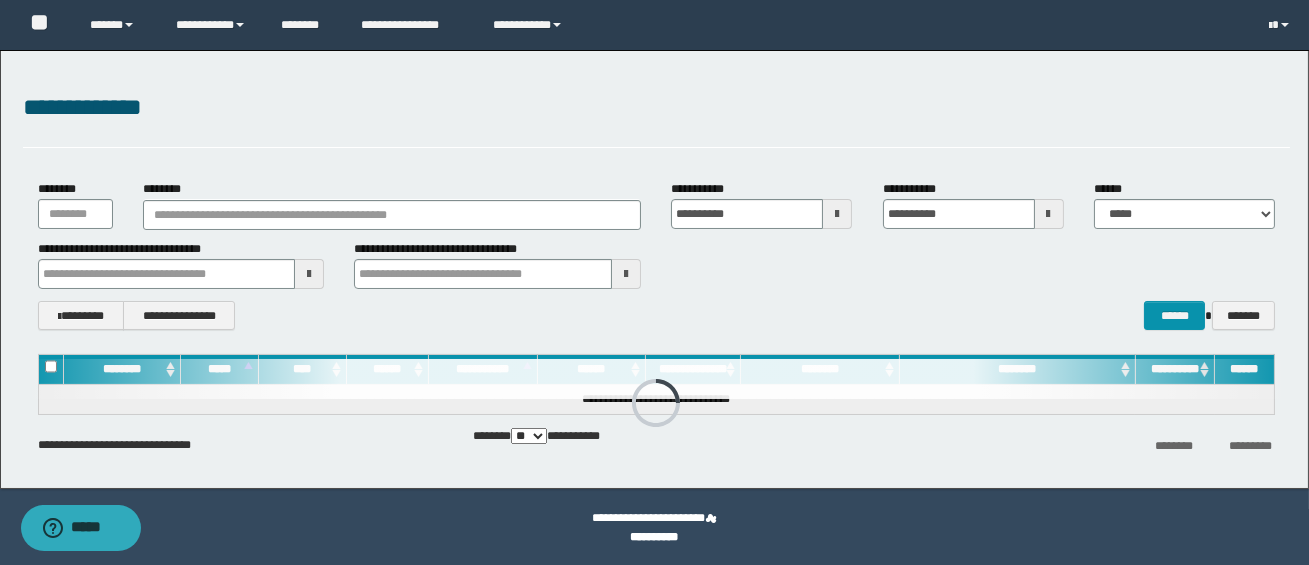 click at bounding box center (837, 214) 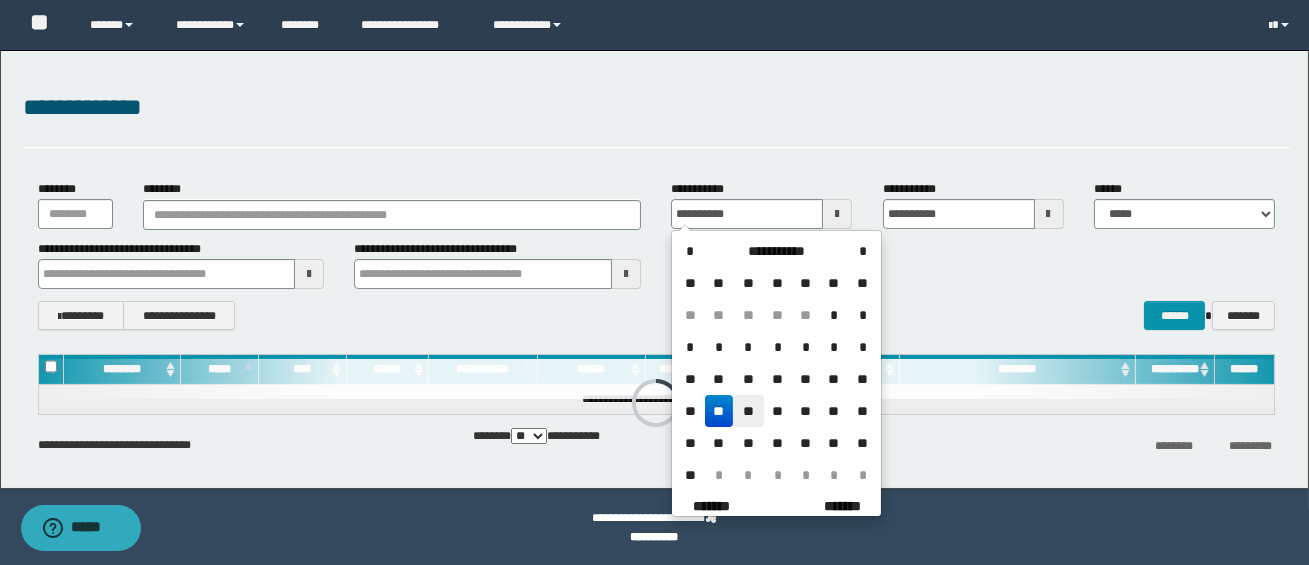 click on "**" at bounding box center (748, 411) 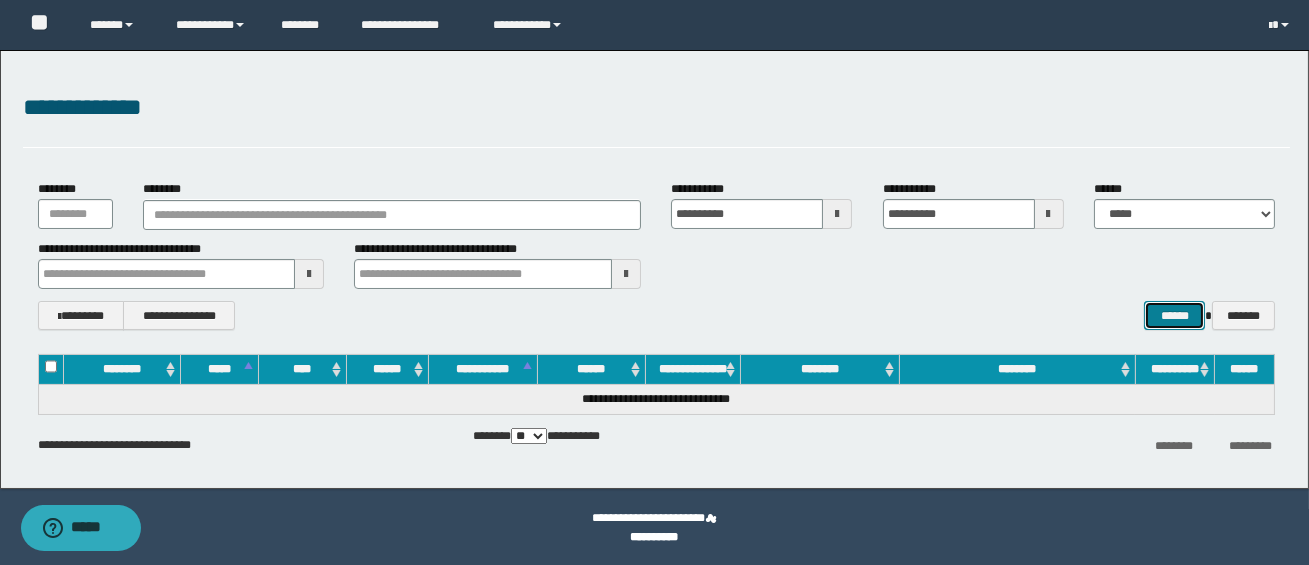 click on "******" at bounding box center [1174, 315] 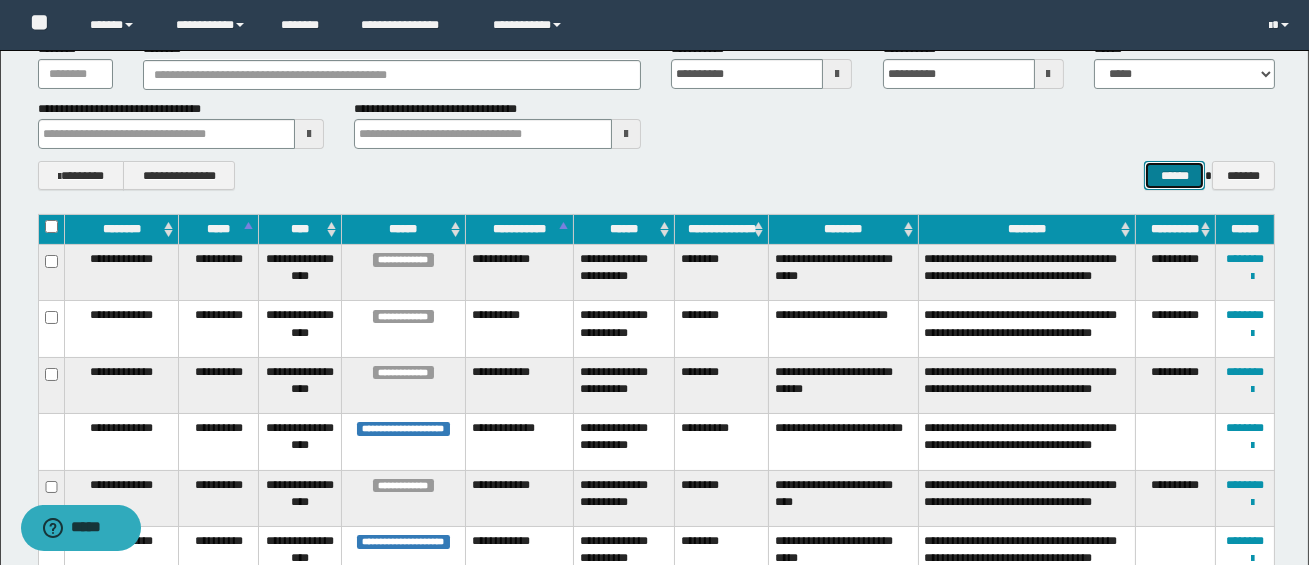 scroll, scrollTop: 146, scrollLeft: 0, axis: vertical 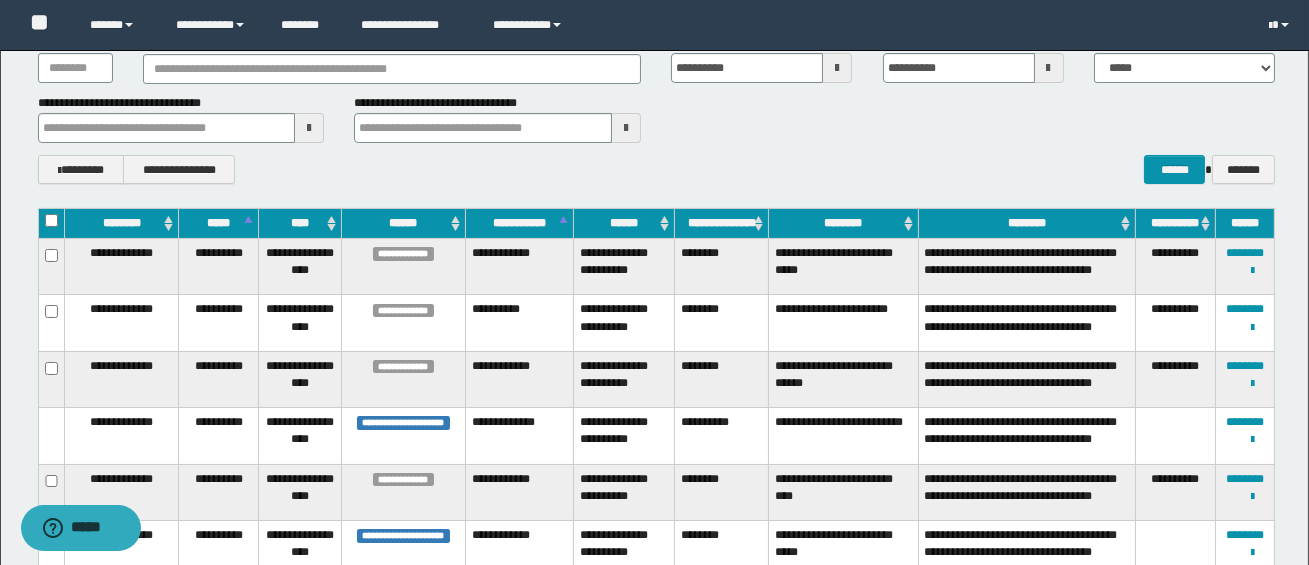 click on "**********" at bounding box center [122, 253] 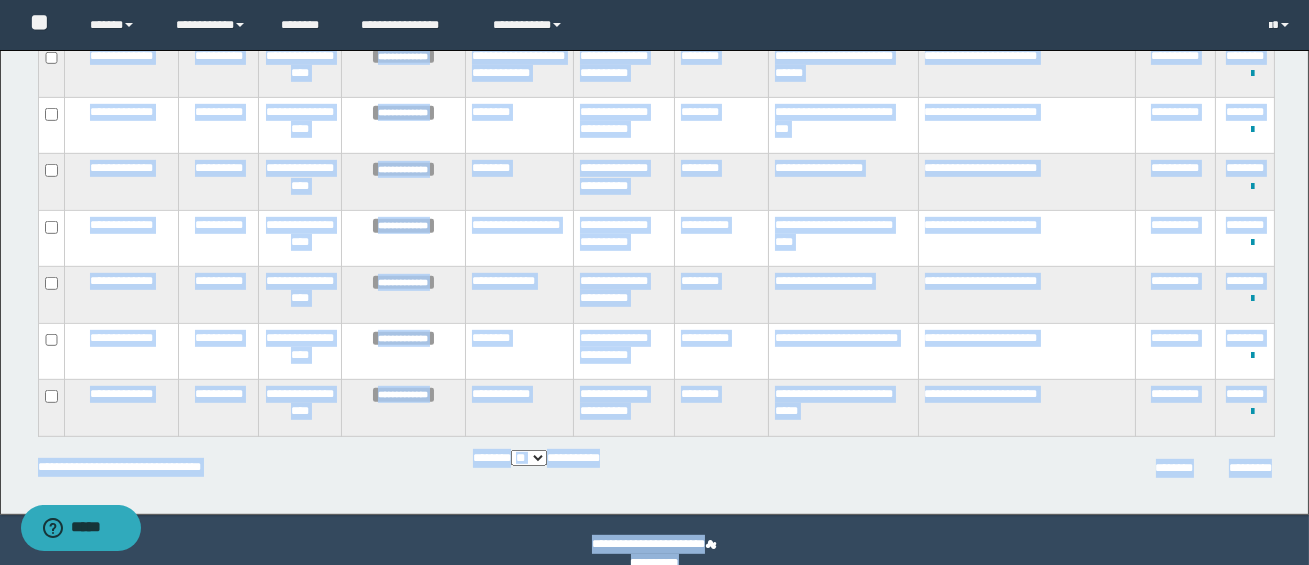 scroll, scrollTop: 2061, scrollLeft: 0, axis: vertical 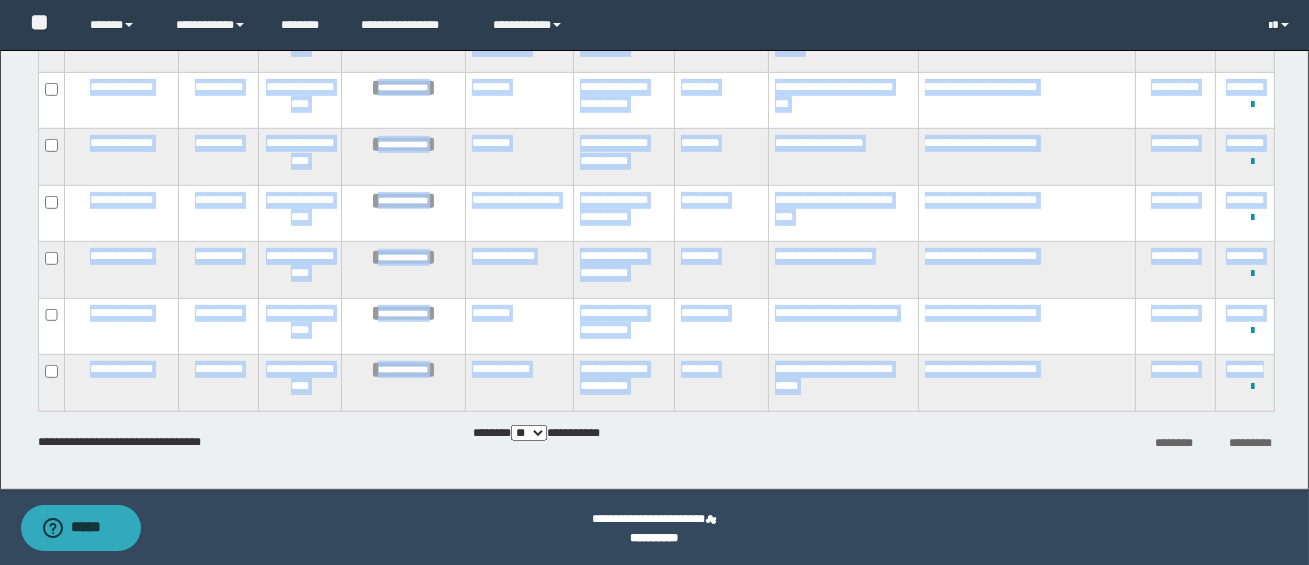 drag, startPoint x: 73, startPoint y: 252, endPoint x: 1255, endPoint y: 403, distance: 1191.6061 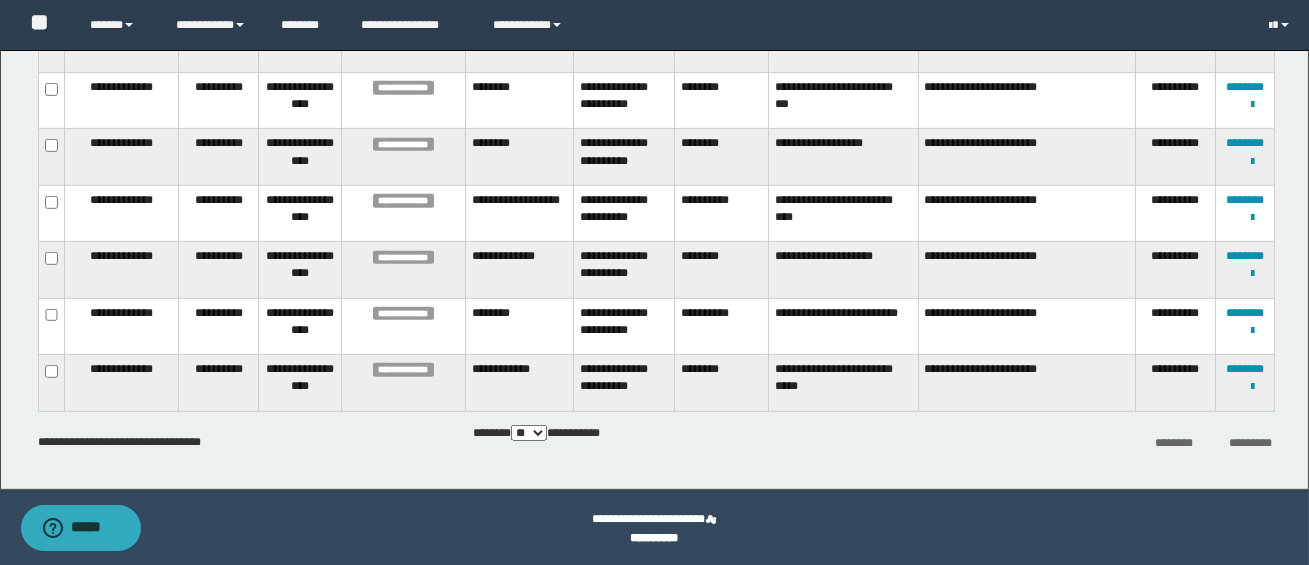 click on "******** *********" at bounding box center [1079, 441] 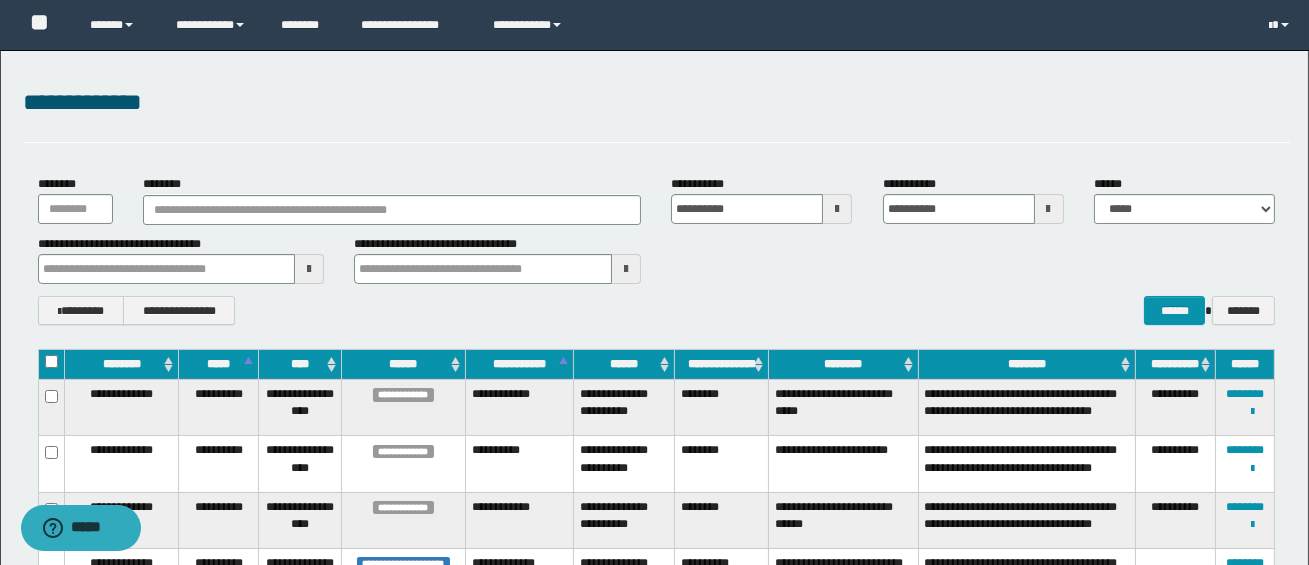 scroll, scrollTop: 6, scrollLeft: 0, axis: vertical 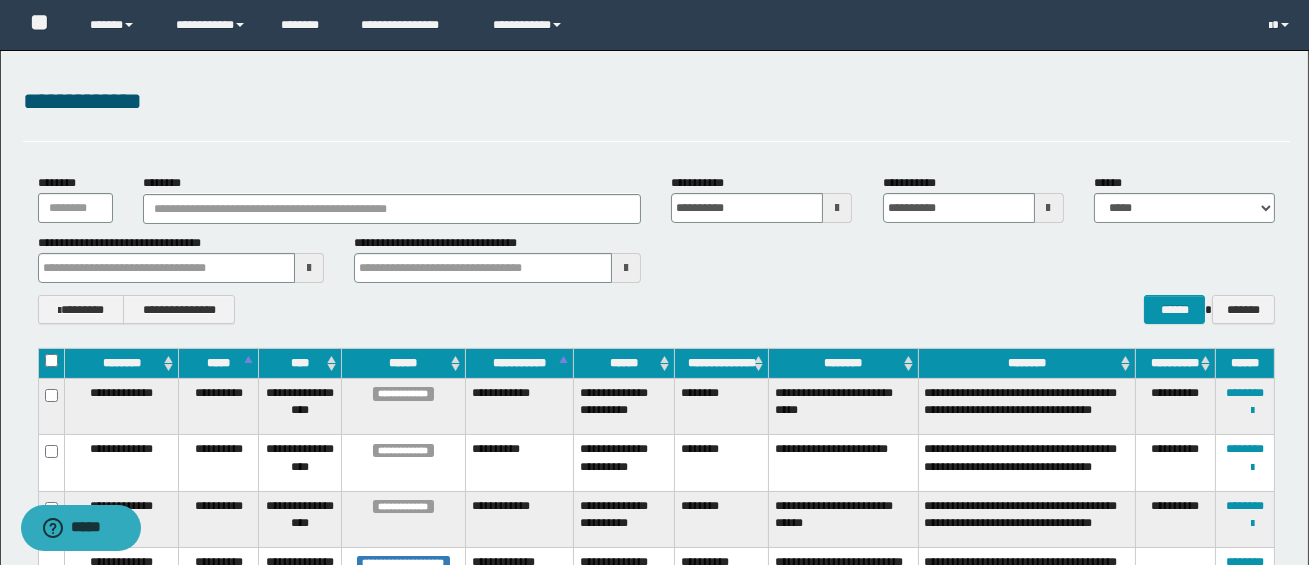 click at bounding box center [837, 208] 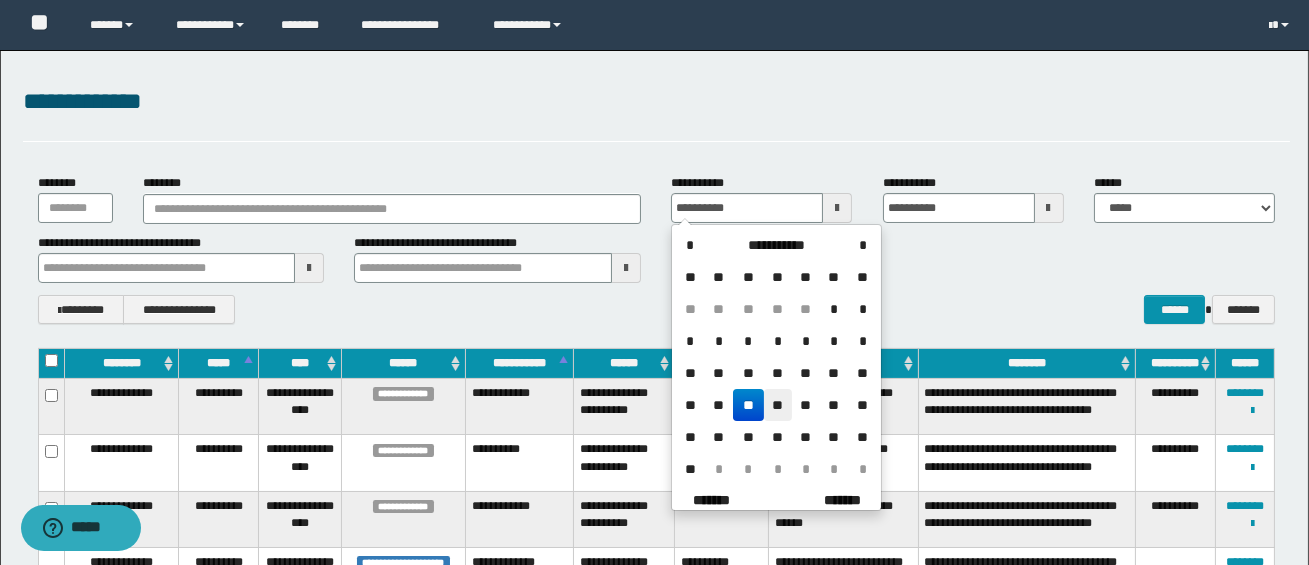 click on "**" at bounding box center [778, 405] 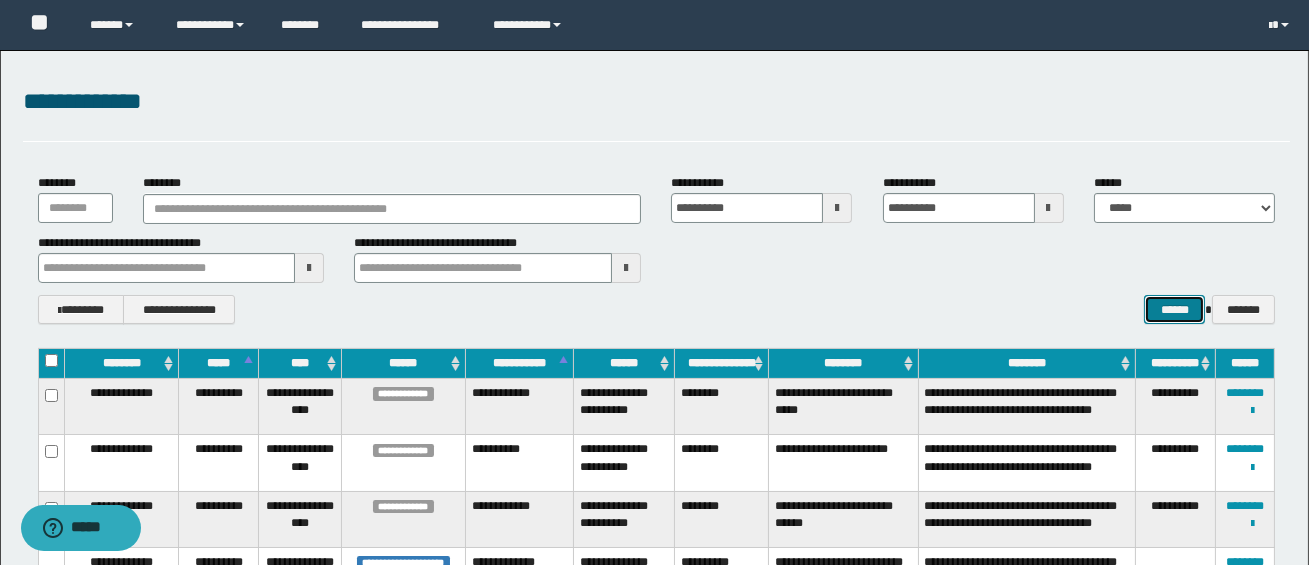 click on "******" at bounding box center (1174, 309) 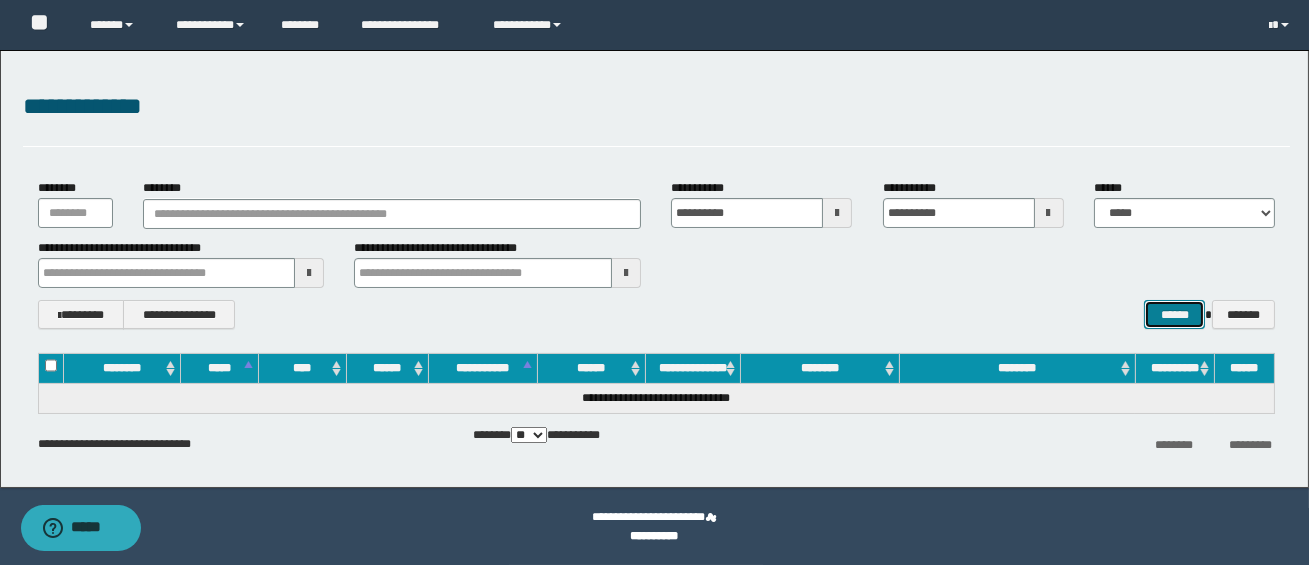 scroll, scrollTop: 0, scrollLeft: 0, axis: both 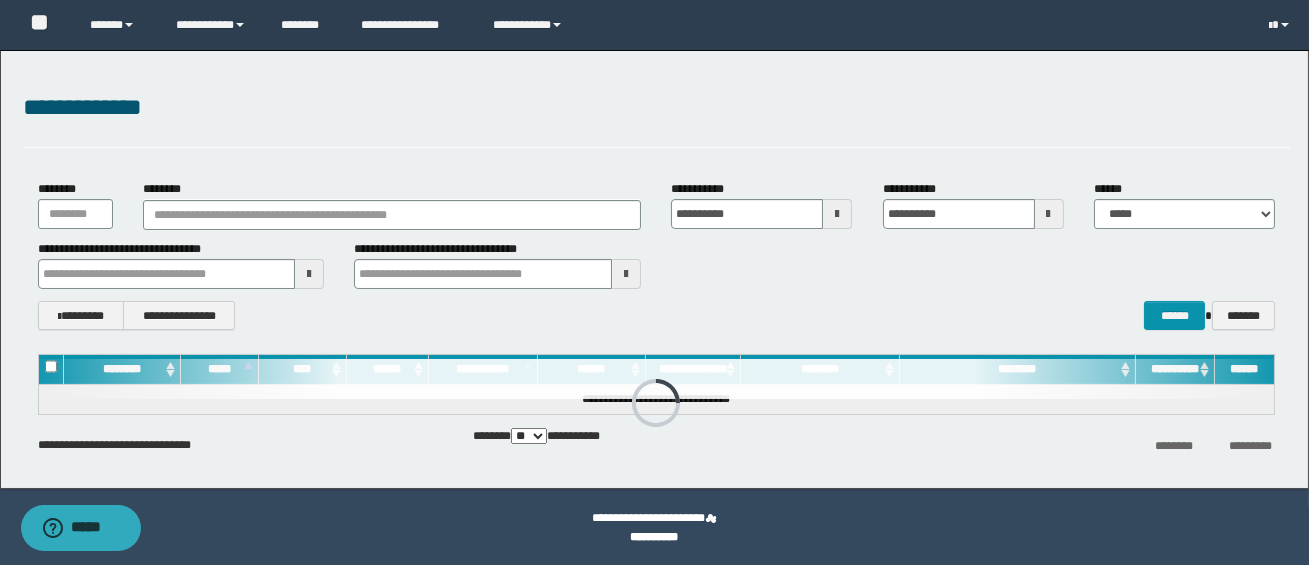 click at bounding box center [837, 214] 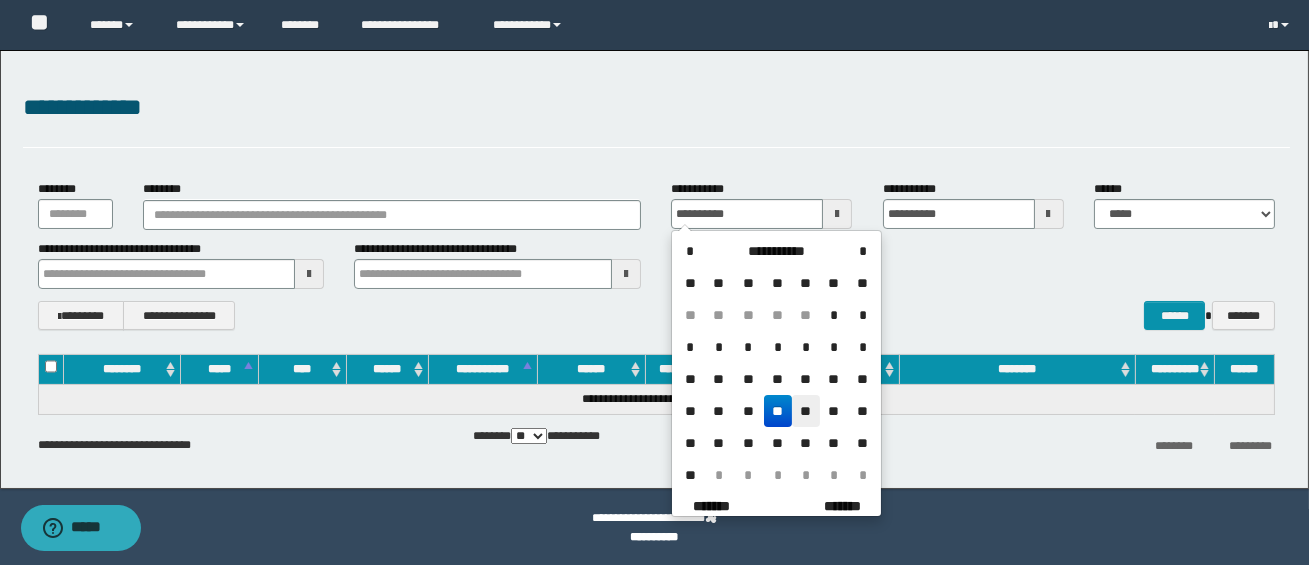 click on "**" at bounding box center (806, 411) 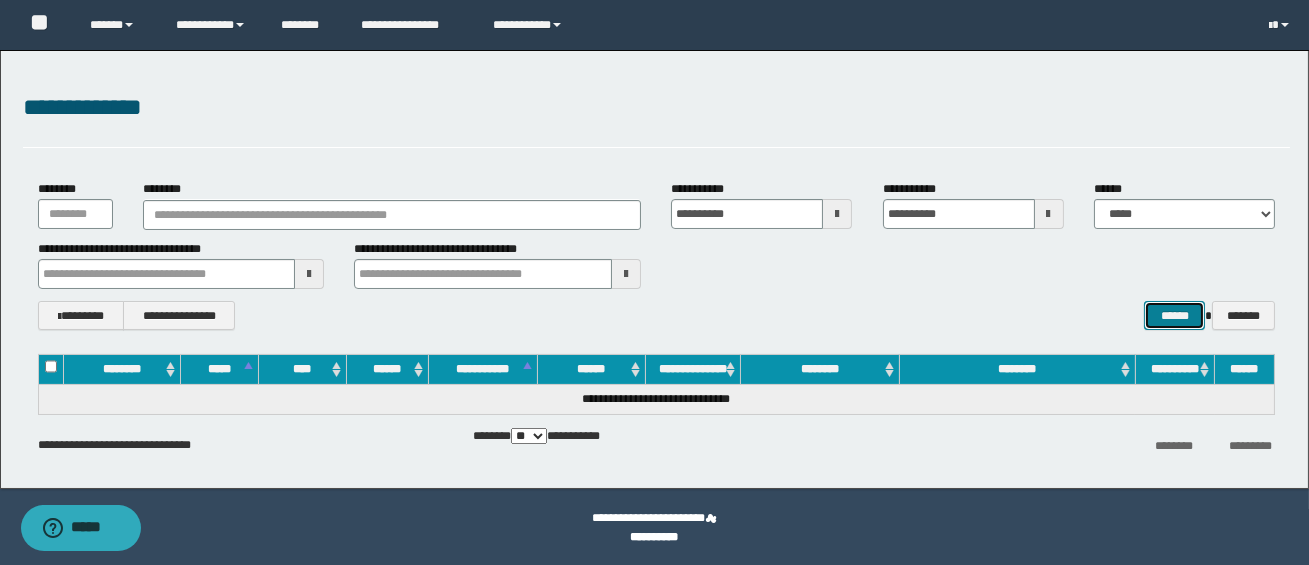 click on "******" at bounding box center (1174, 315) 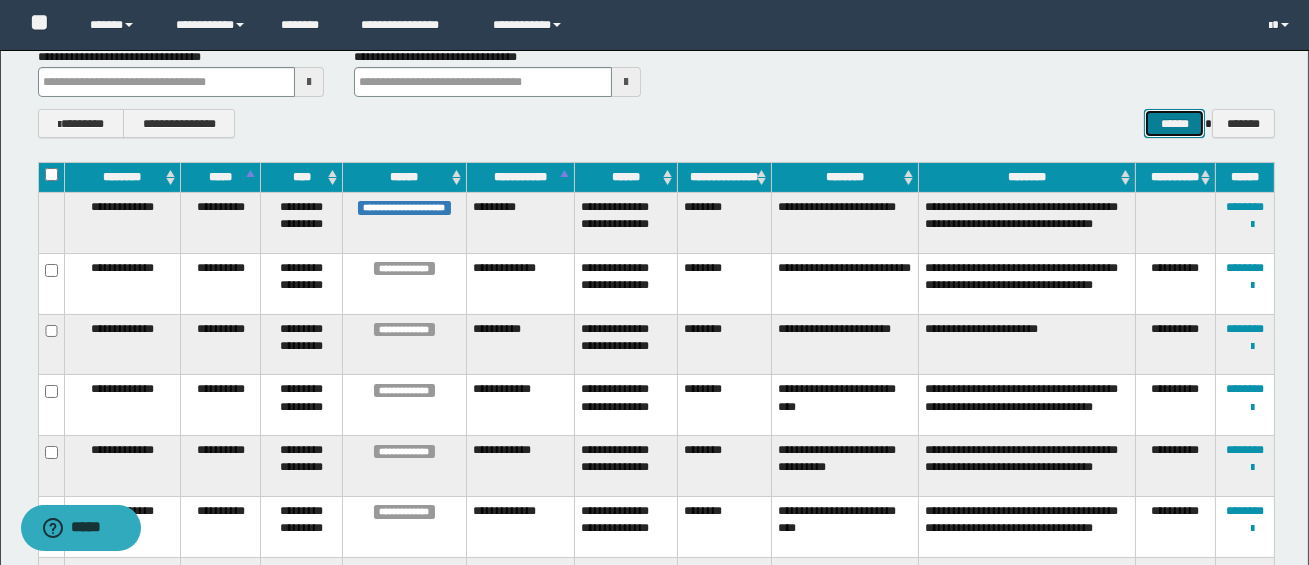 scroll, scrollTop: 195, scrollLeft: 0, axis: vertical 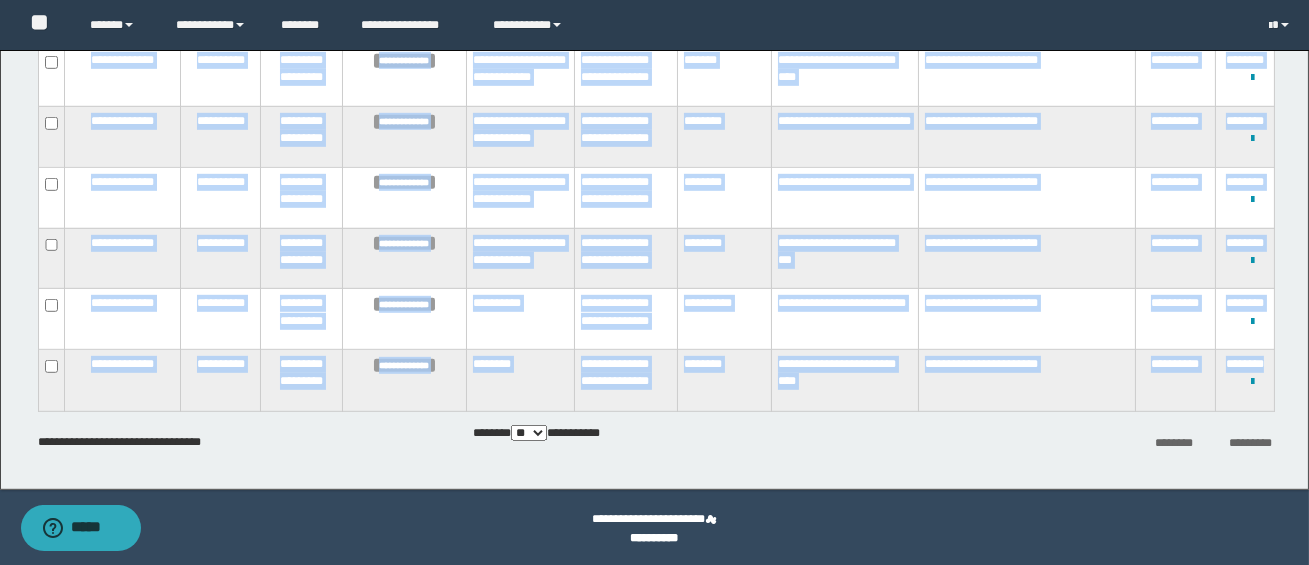 drag, startPoint x: 73, startPoint y: 202, endPoint x: 1270, endPoint y: 370, distance: 1208.7319 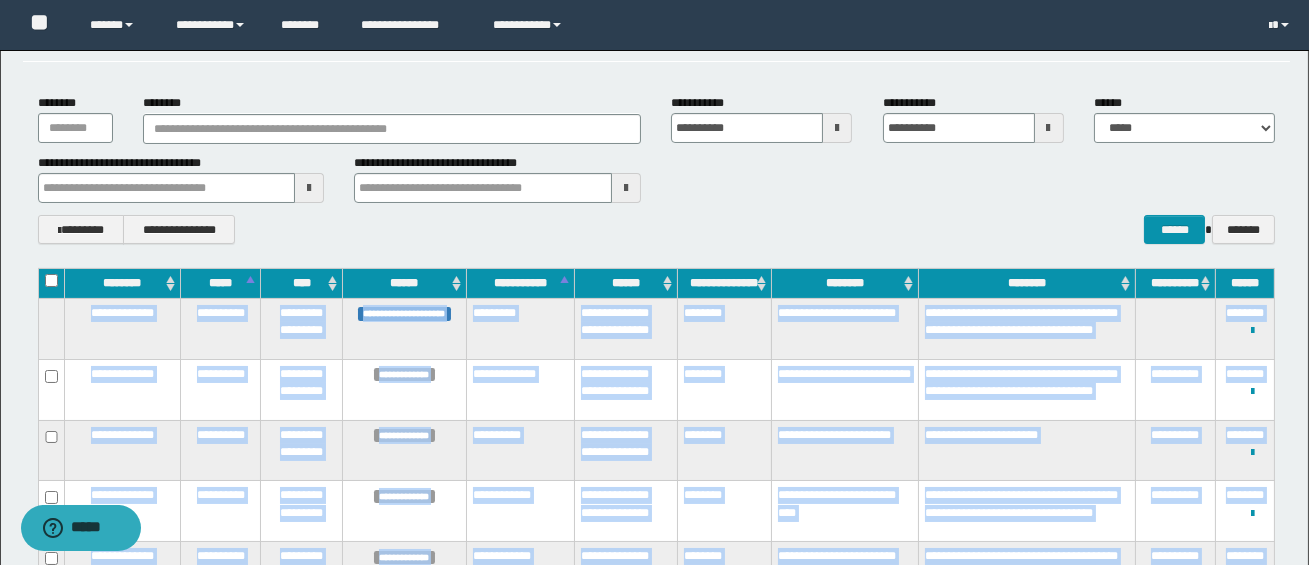 scroll, scrollTop: 88, scrollLeft: 0, axis: vertical 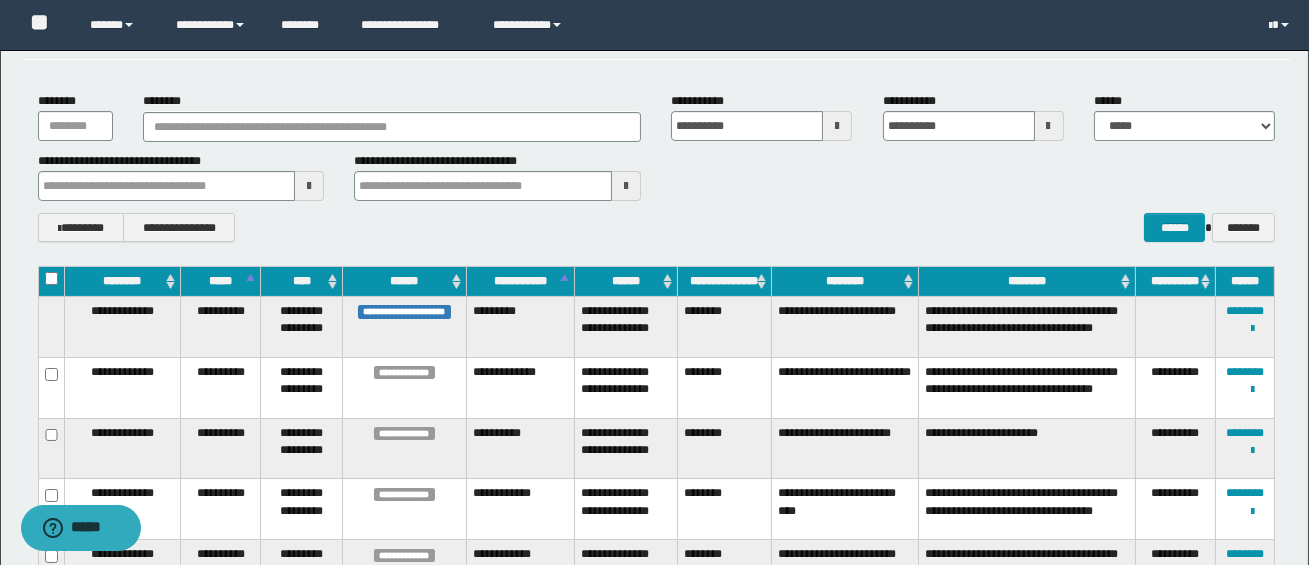 click on "*********" at bounding box center [520, 326] 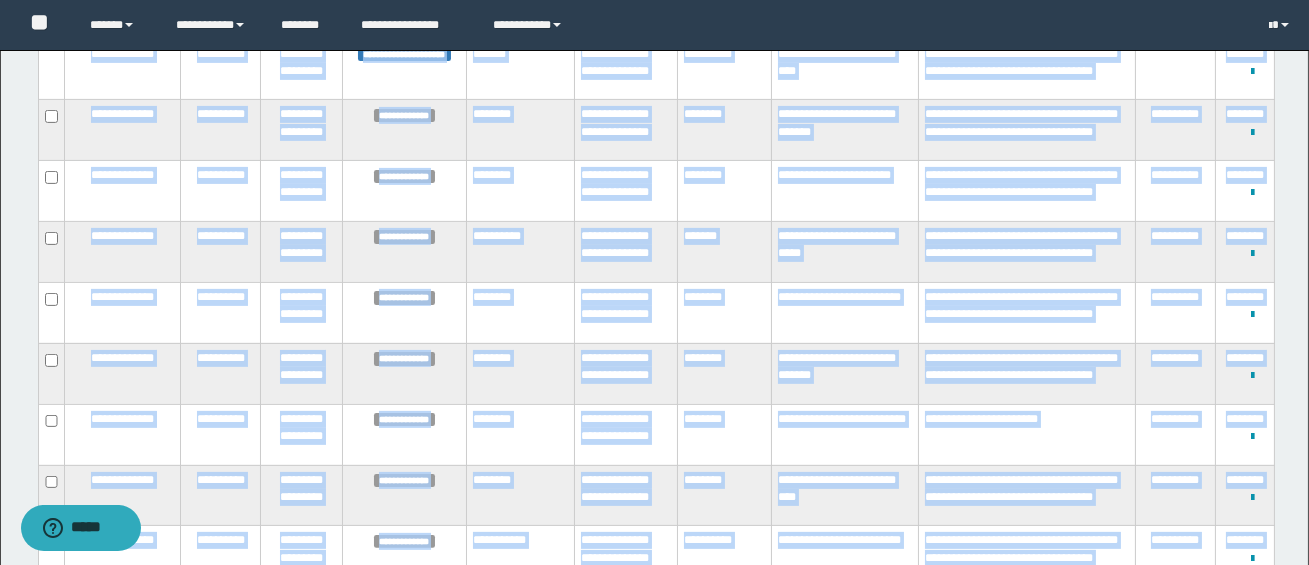 scroll, scrollTop: 2225, scrollLeft: 0, axis: vertical 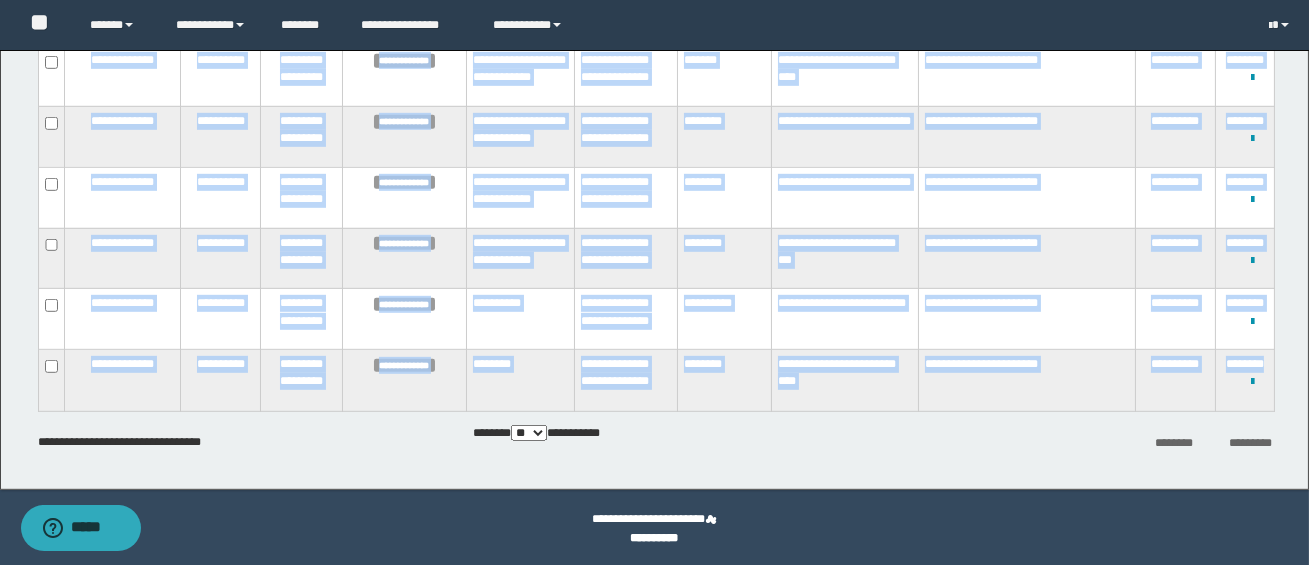 drag, startPoint x: 76, startPoint y: 308, endPoint x: 1271, endPoint y: 366, distance: 1196.4067 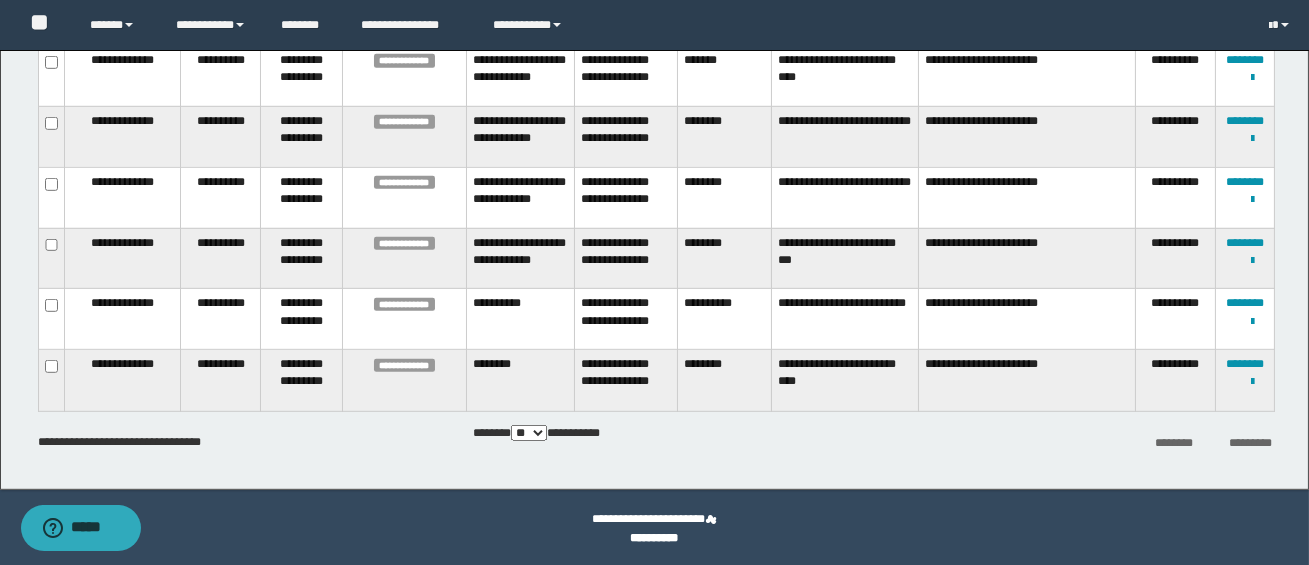 click on "******** *********" at bounding box center [1079, 441] 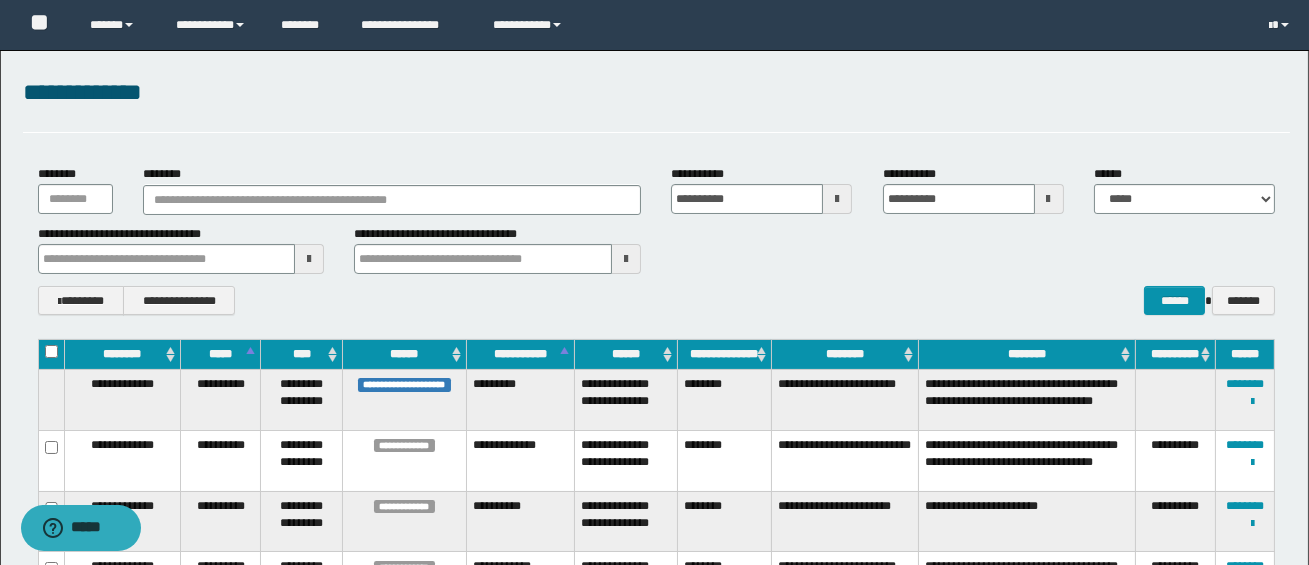 scroll, scrollTop: 0, scrollLeft: 0, axis: both 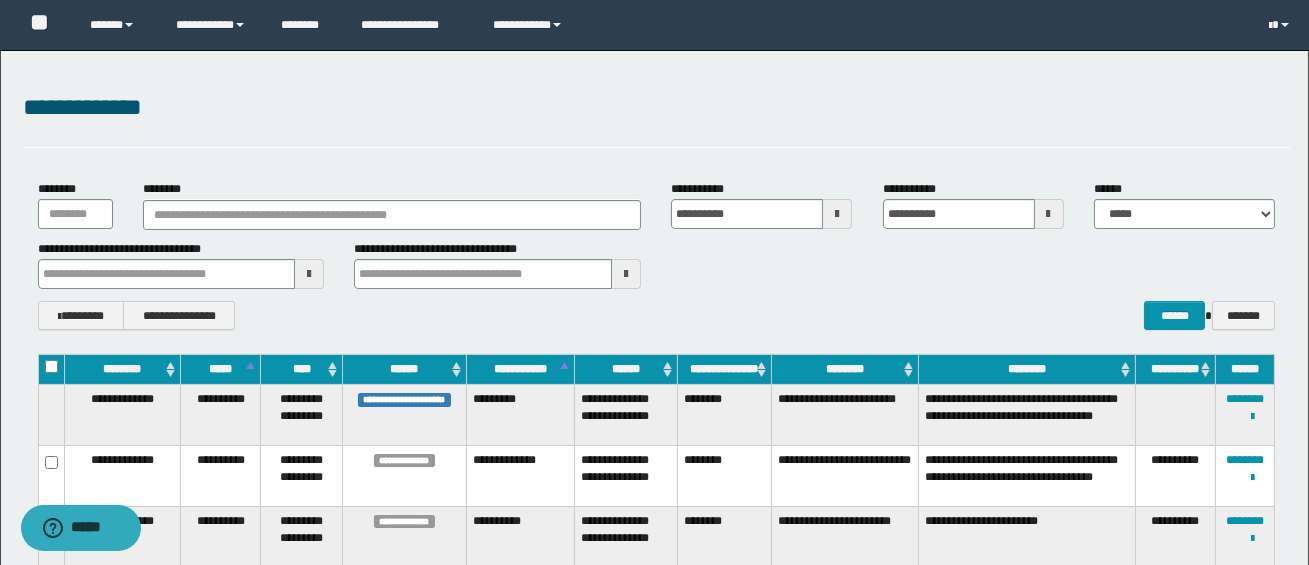 click at bounding box center (837, 214) 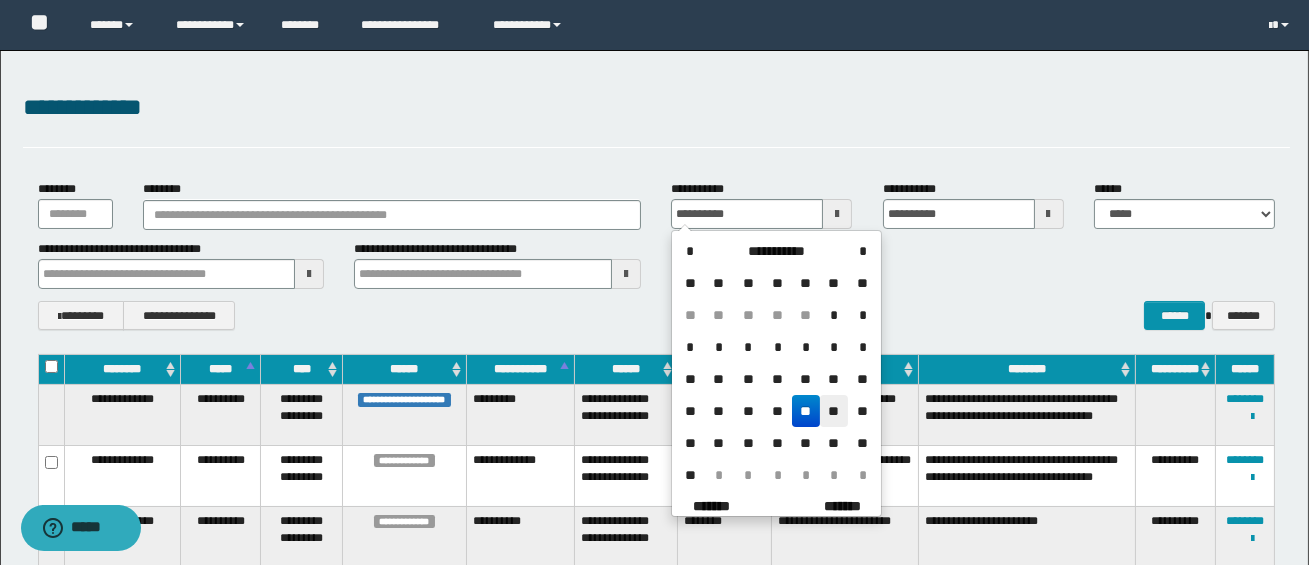 click on "**" at bounding box center (834, 411) 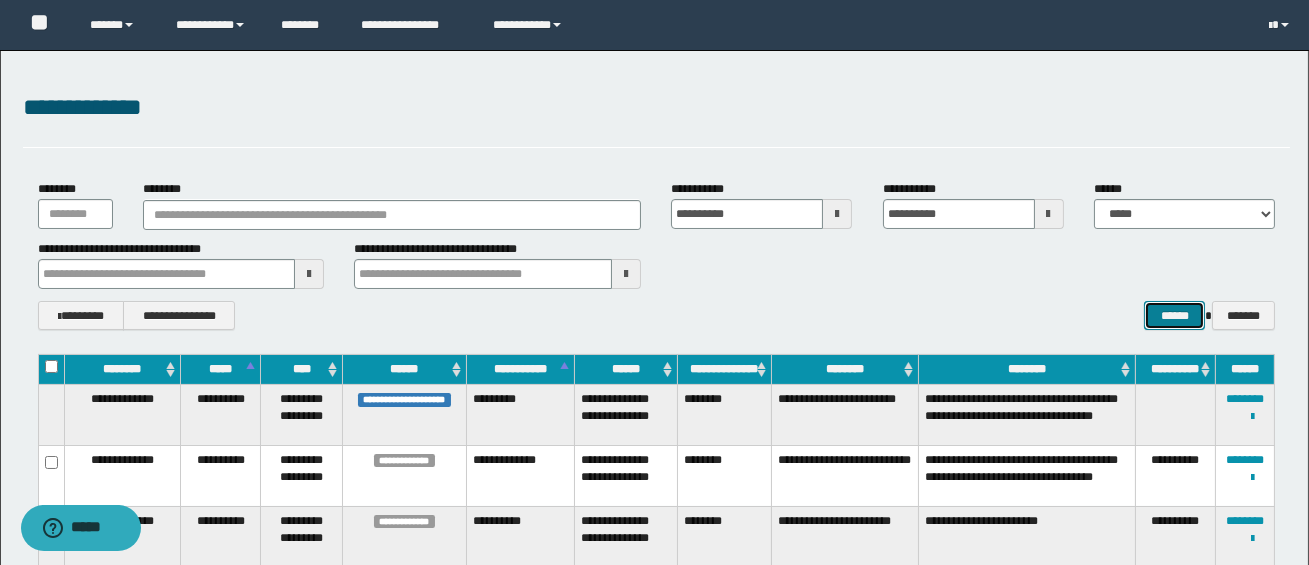 click on "******" at bounding box center [1174, 315] 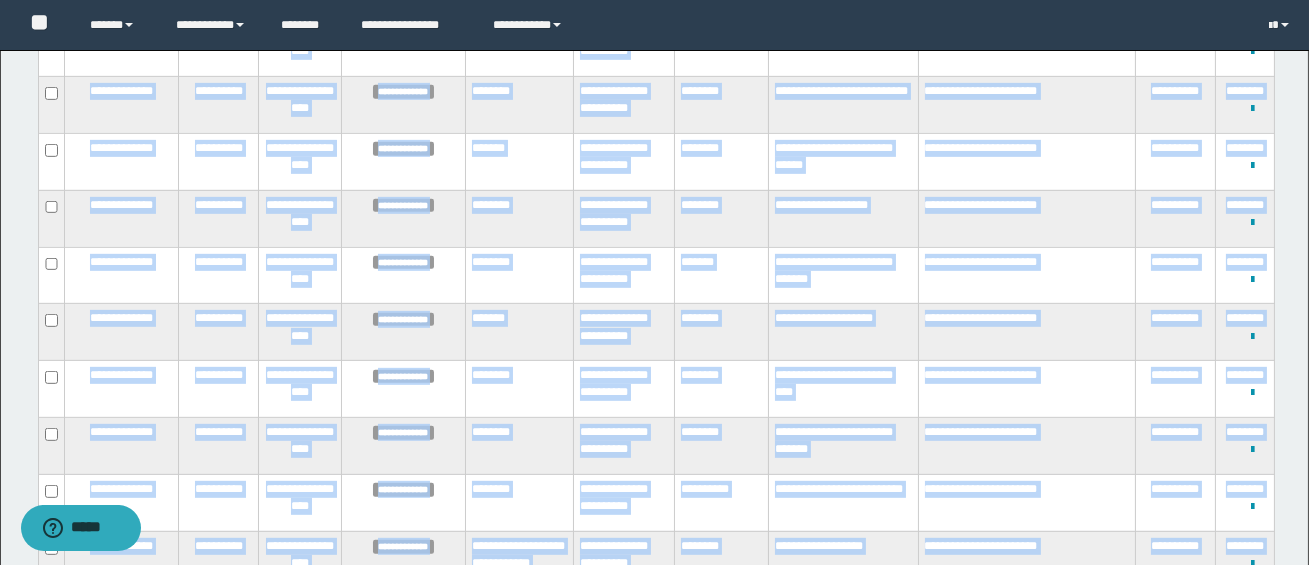 scroll, scrollTop: 2078, scrollLeft: 0, axis: vertical 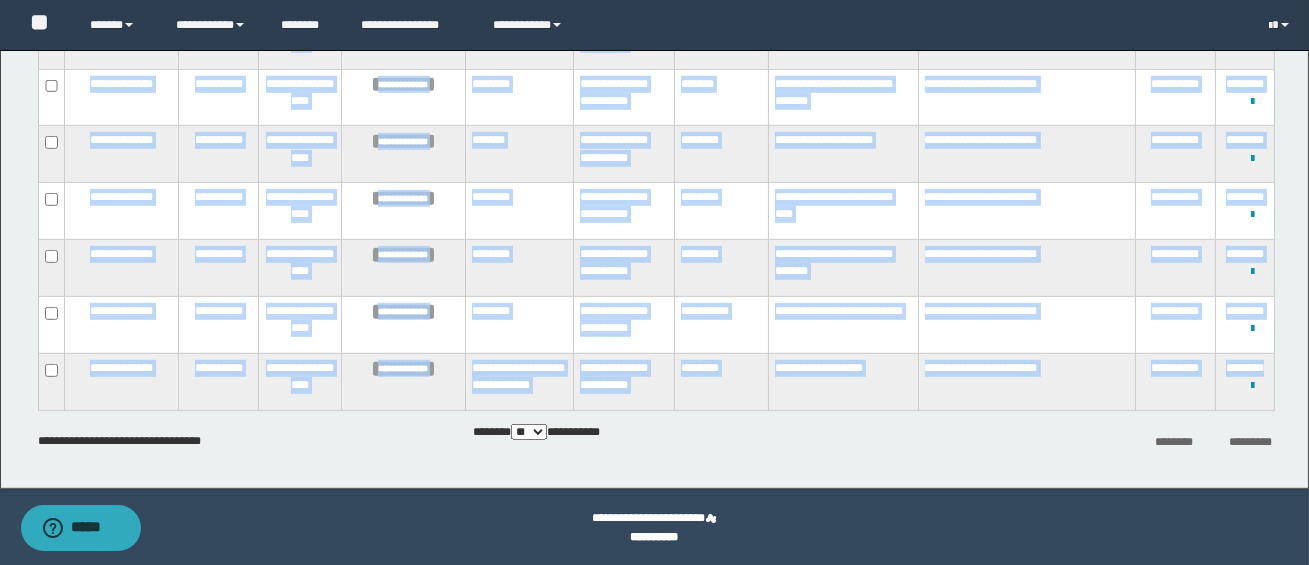 drag, startPoint x: 73, startPoint y: 395, endPoint x: 1271, endPoint y: 372, distance: 1198.2208 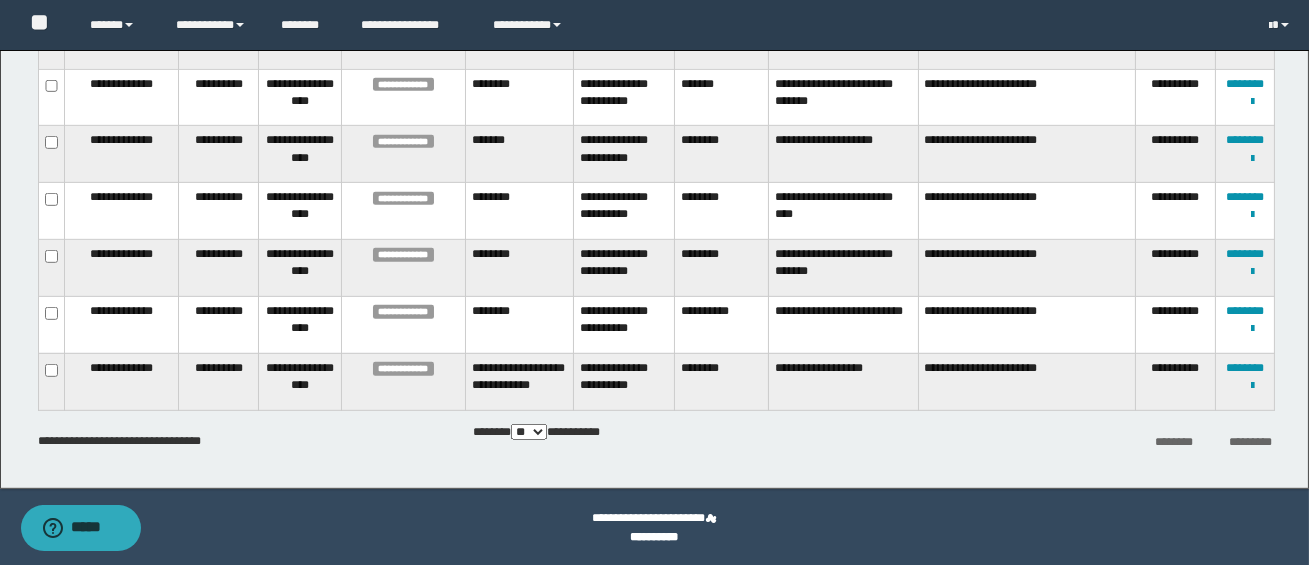 click on "**********" at bounding box center (656, -627) 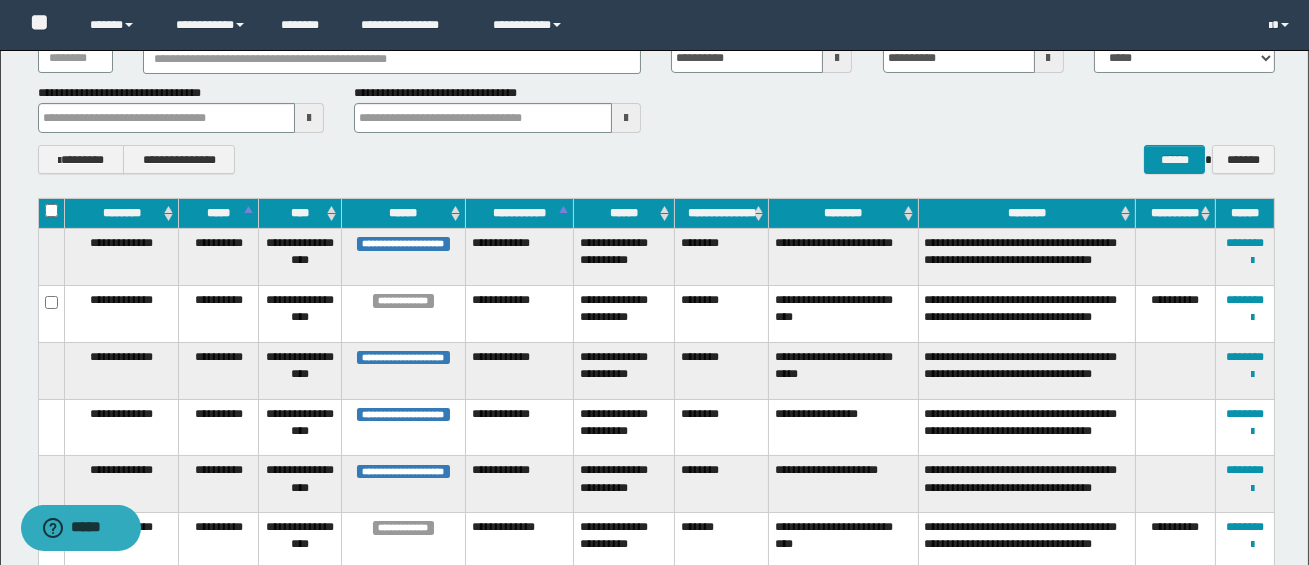 scroll, scrollTop: 176, scrollLeft: 0, axis: vertical 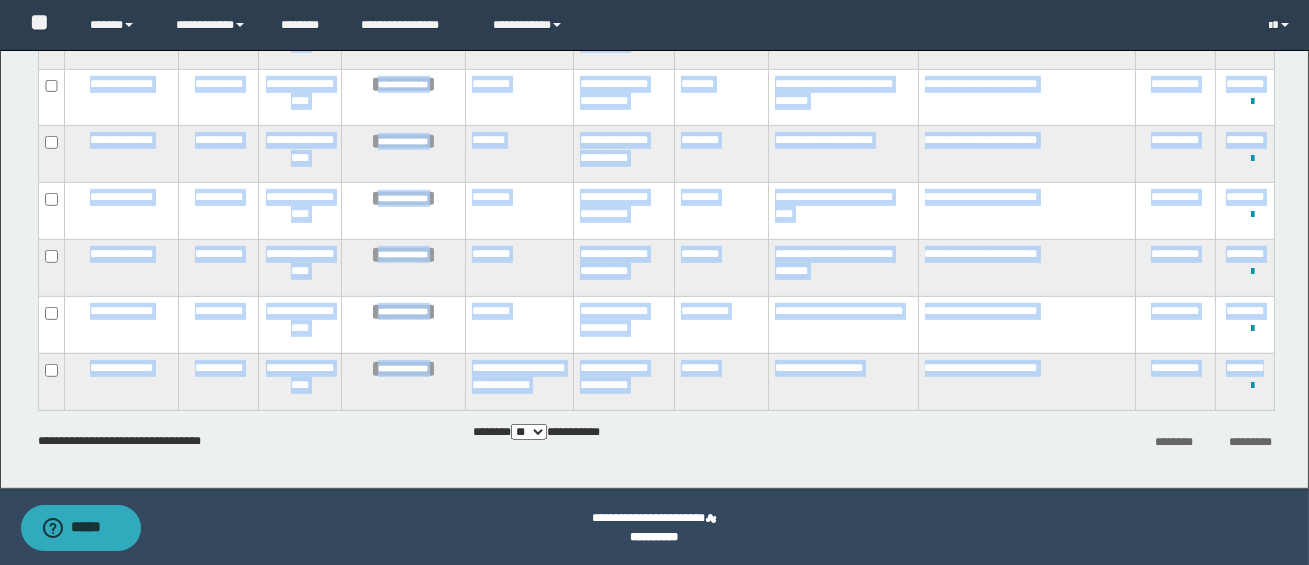 drag, startPoint x: 74, startPoint y: 220, endPoint x: 1267, endPoint y: 366, distance: 1201.9006 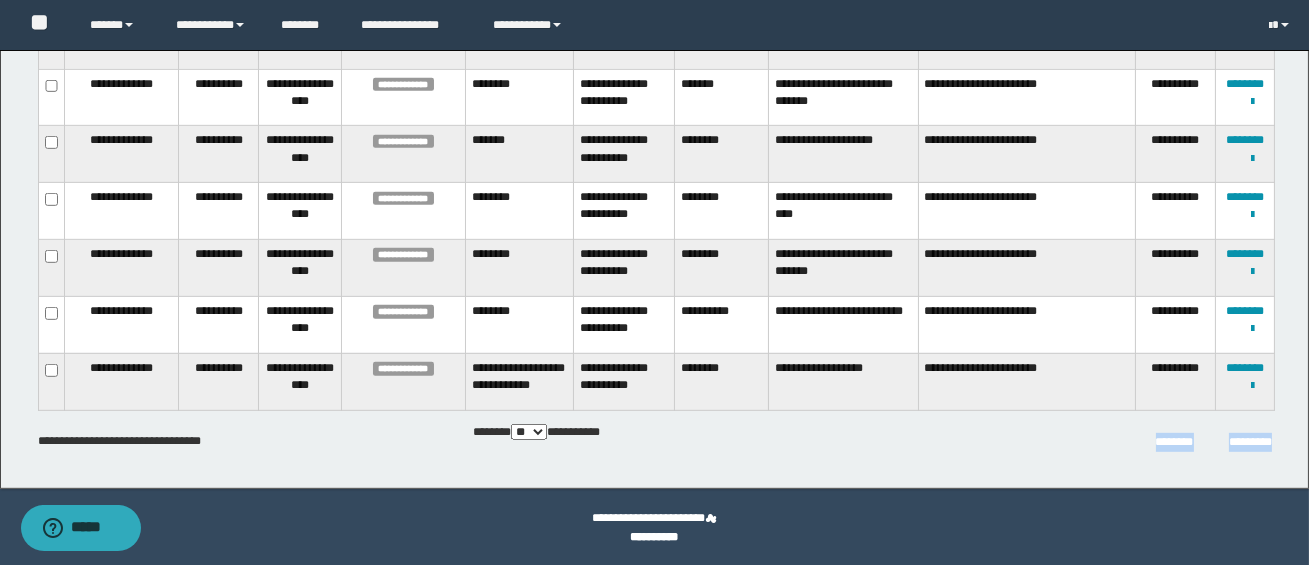 click on "**********" at bounding box center (656, -627) 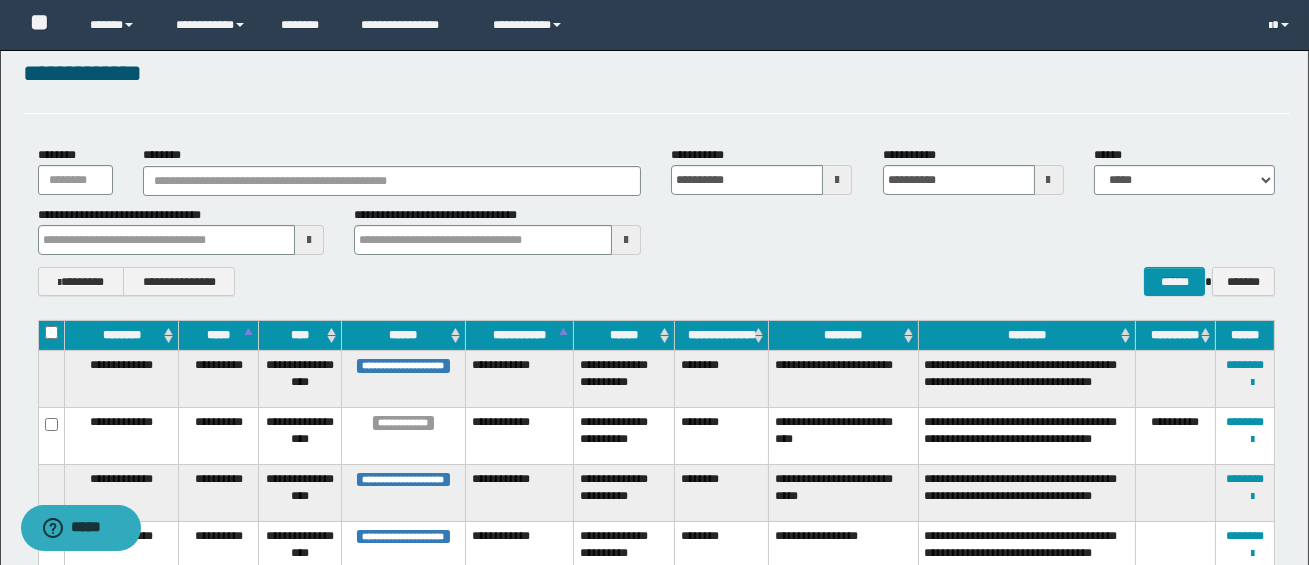 scroll, scrollTop: 30, scrollLeft: 0, axis: vertical 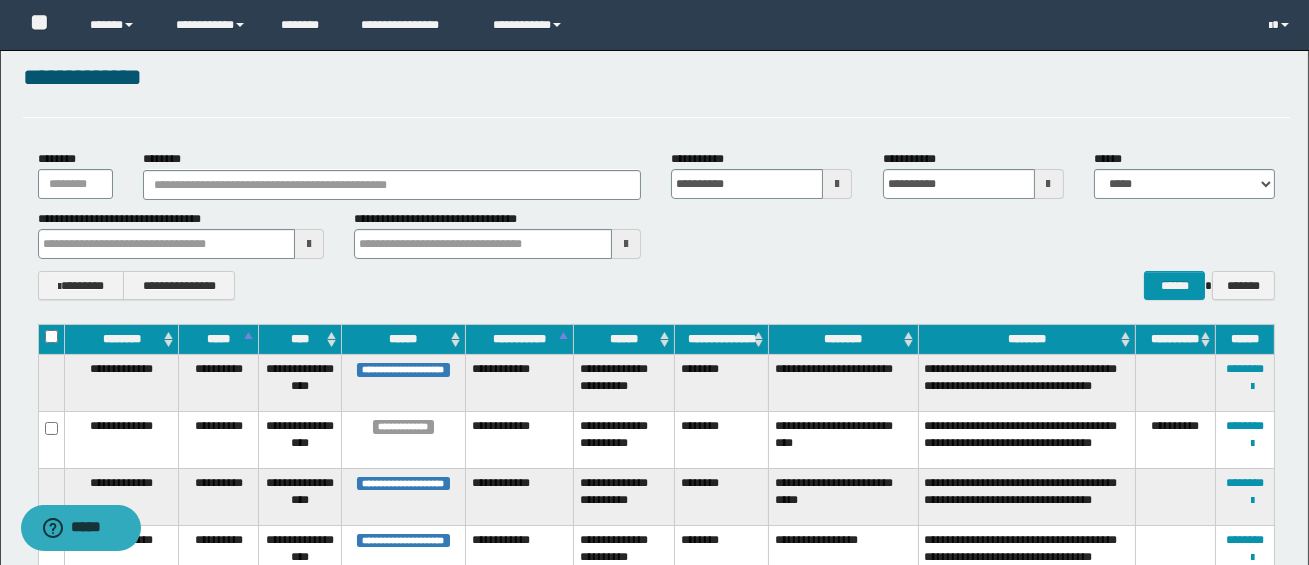 click at bounding box center (837, 184) 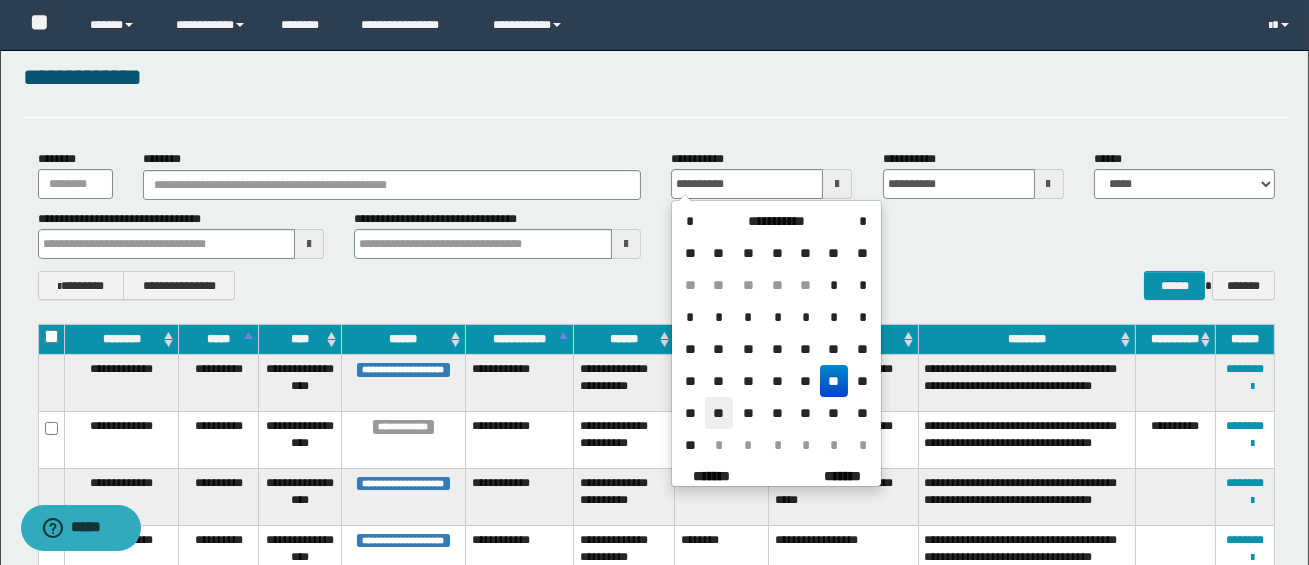 click on "**" at bounding box center (719, 413) 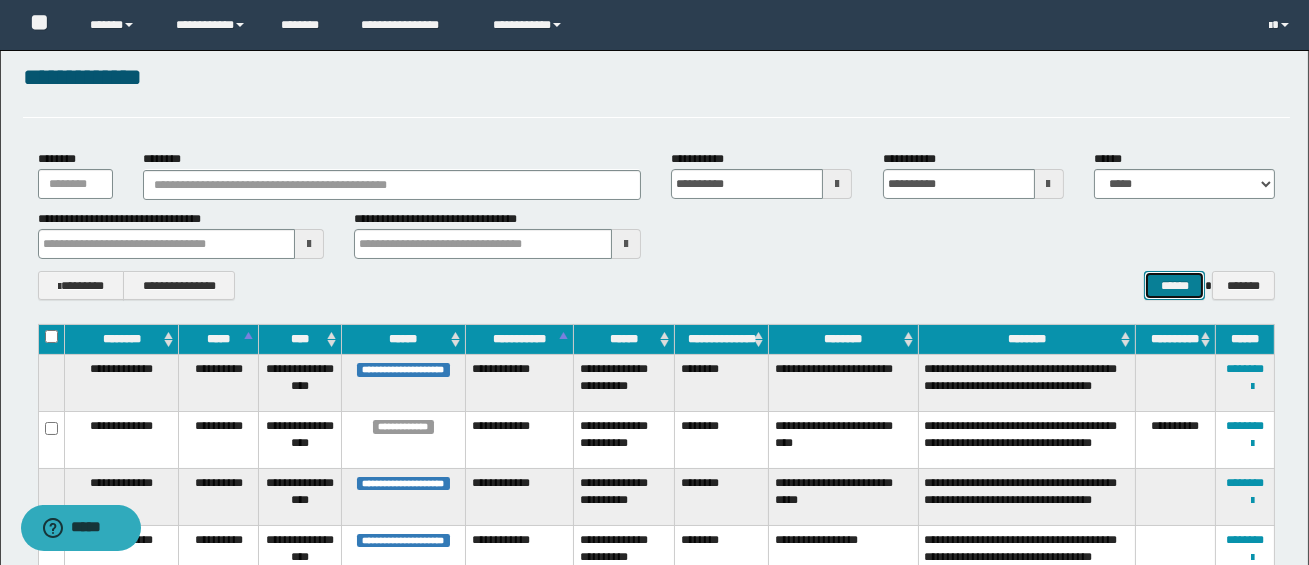 click on "******" at bounding box center [1174, 285] 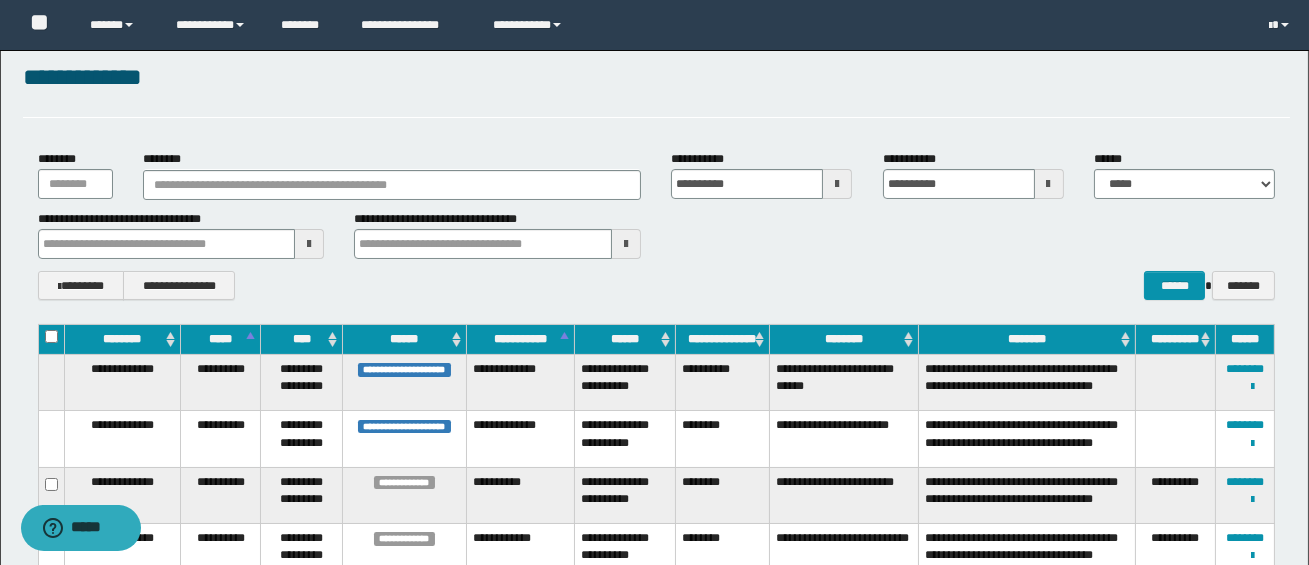 click at bounding box center (837, 184) 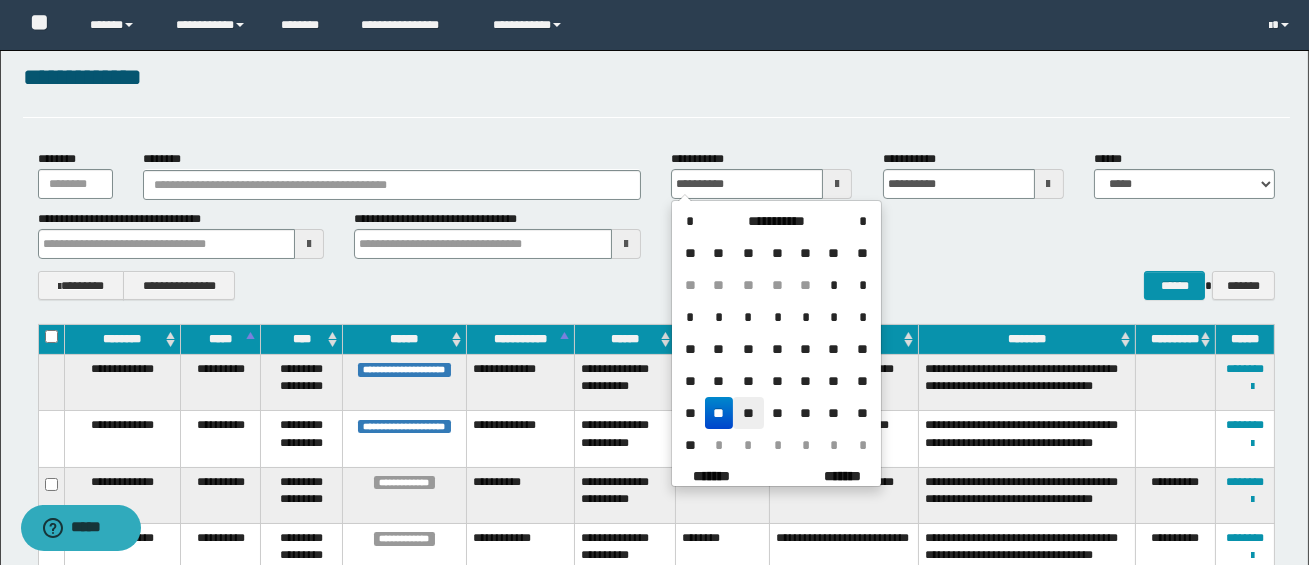click on "**" at bounding box center (748, 413) 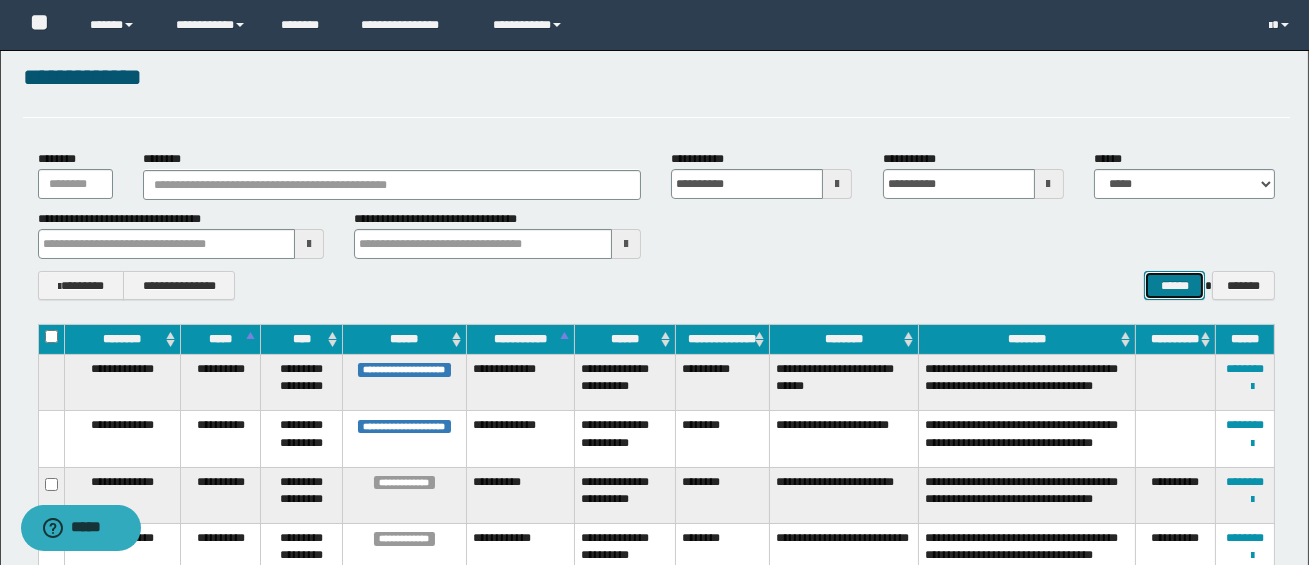 click on "******" at bounding box center [1174, 285] 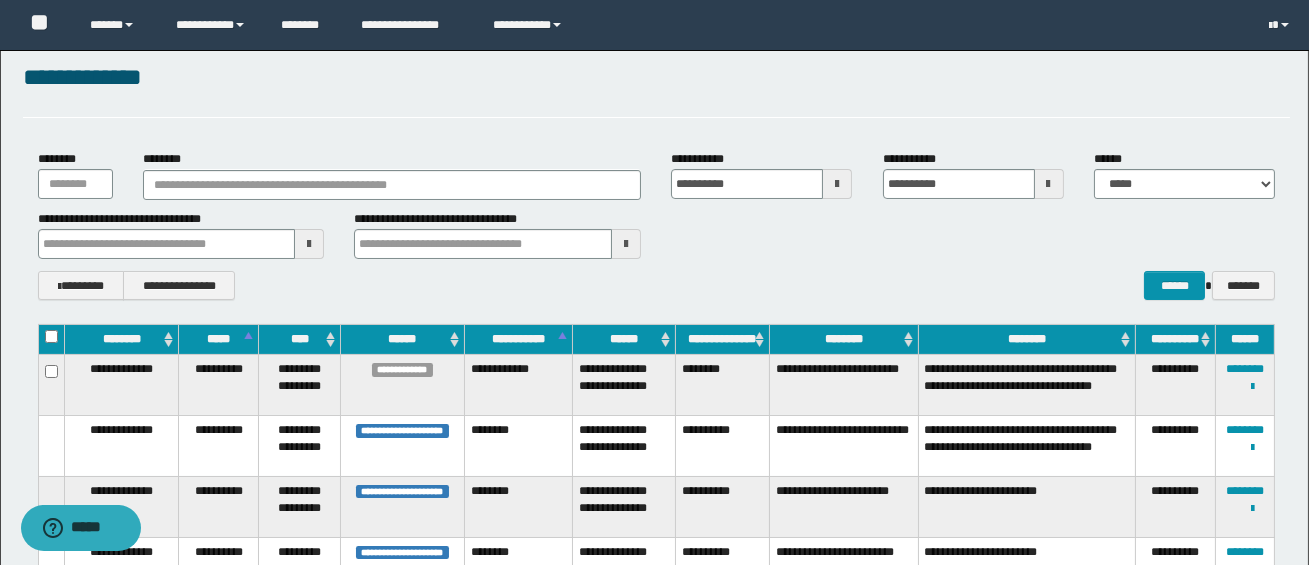 click at bounding box center (837, 184) 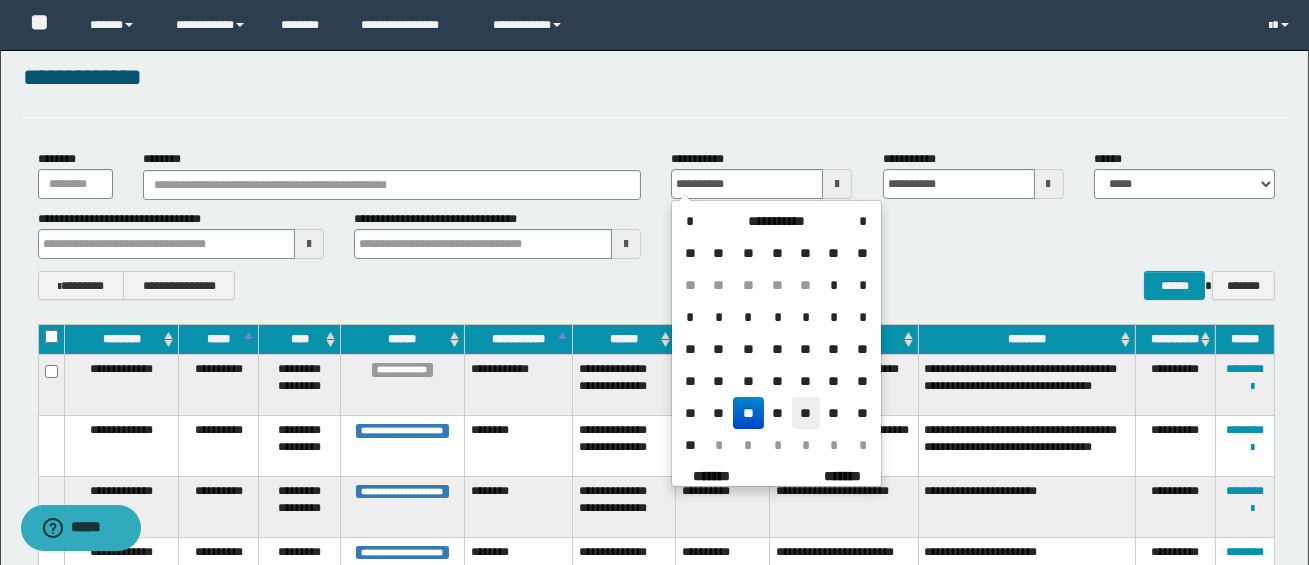 click on "**" at bounding box center (806, 413) 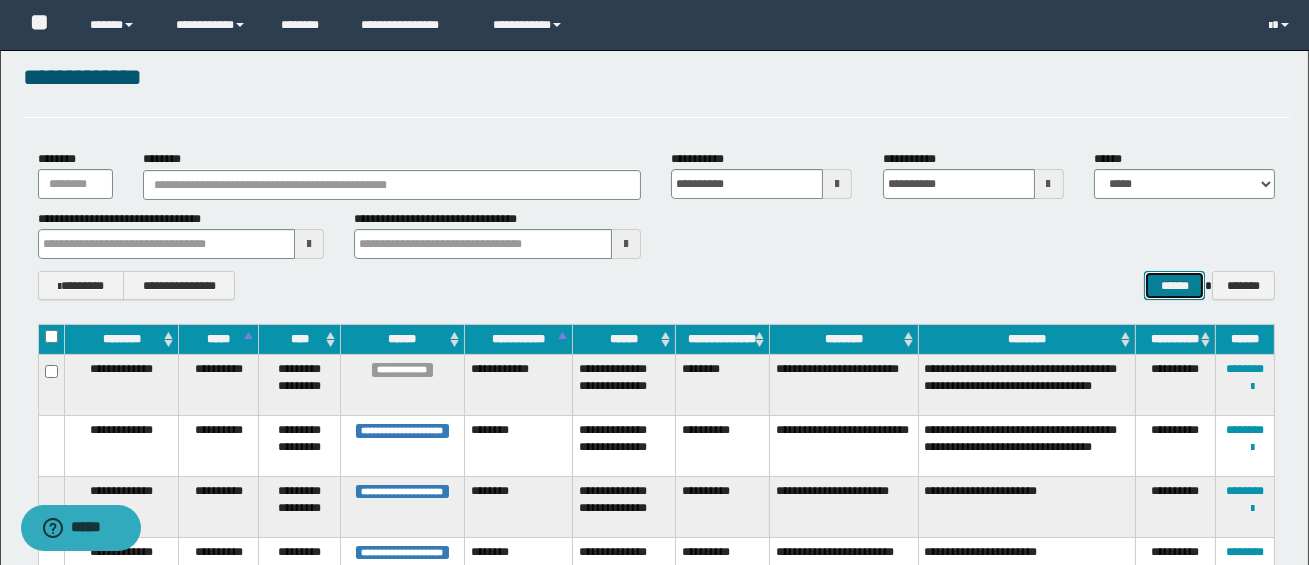click on "******" at bounding box center [1174, 285] 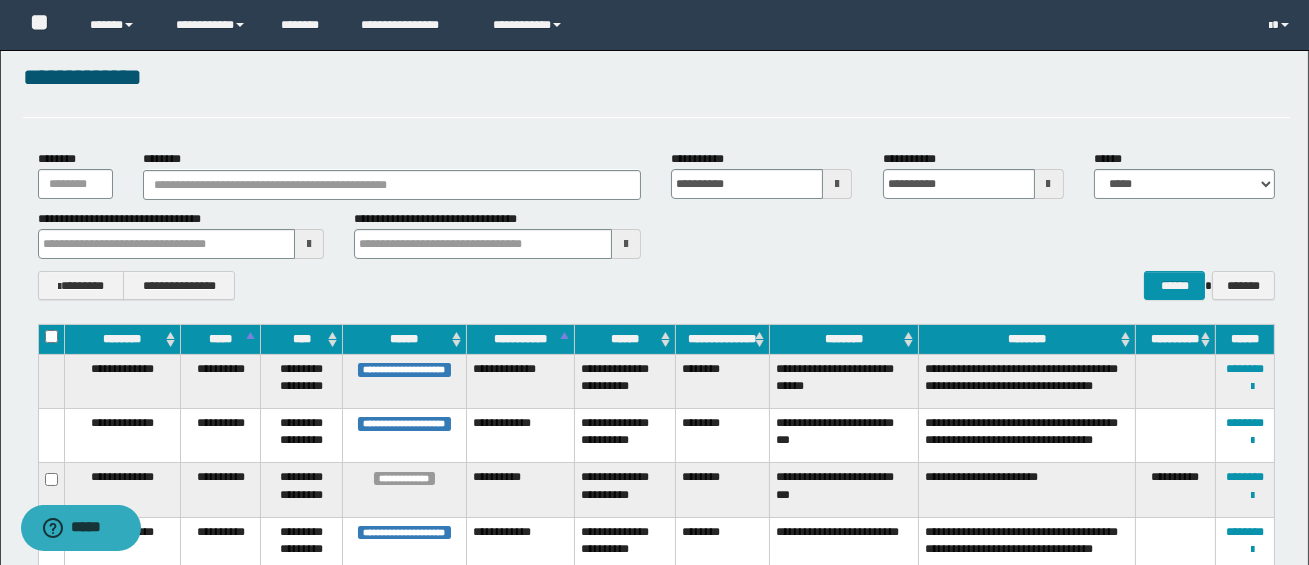 click at bounding box center [1049, 184] 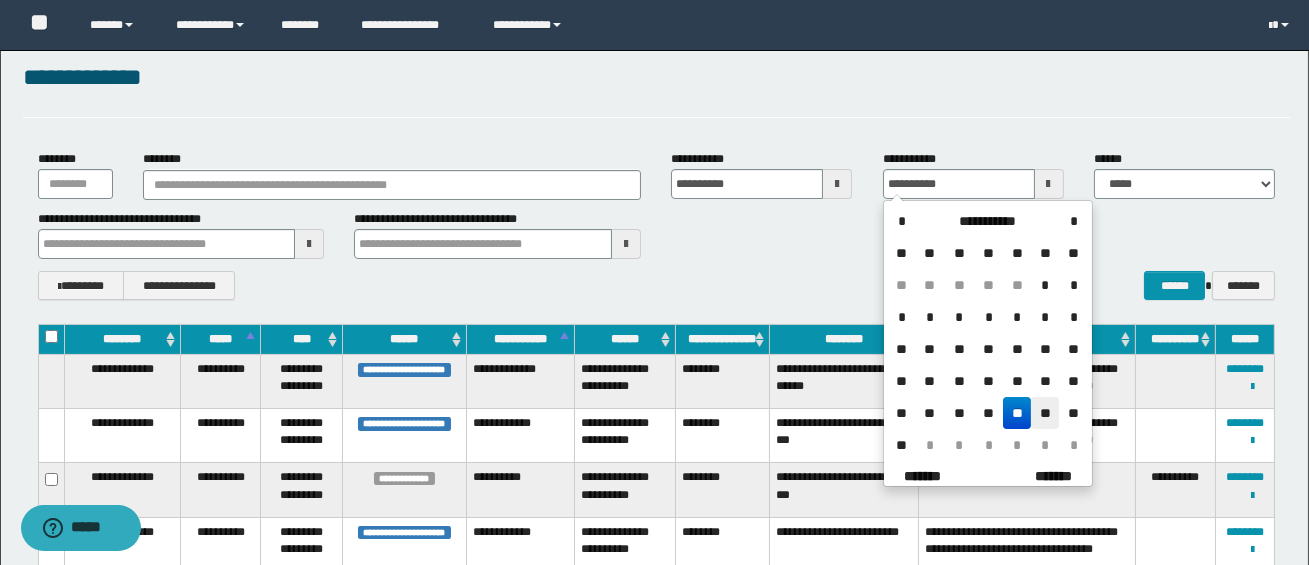 click on "**" at bounding box center (1045, 413) 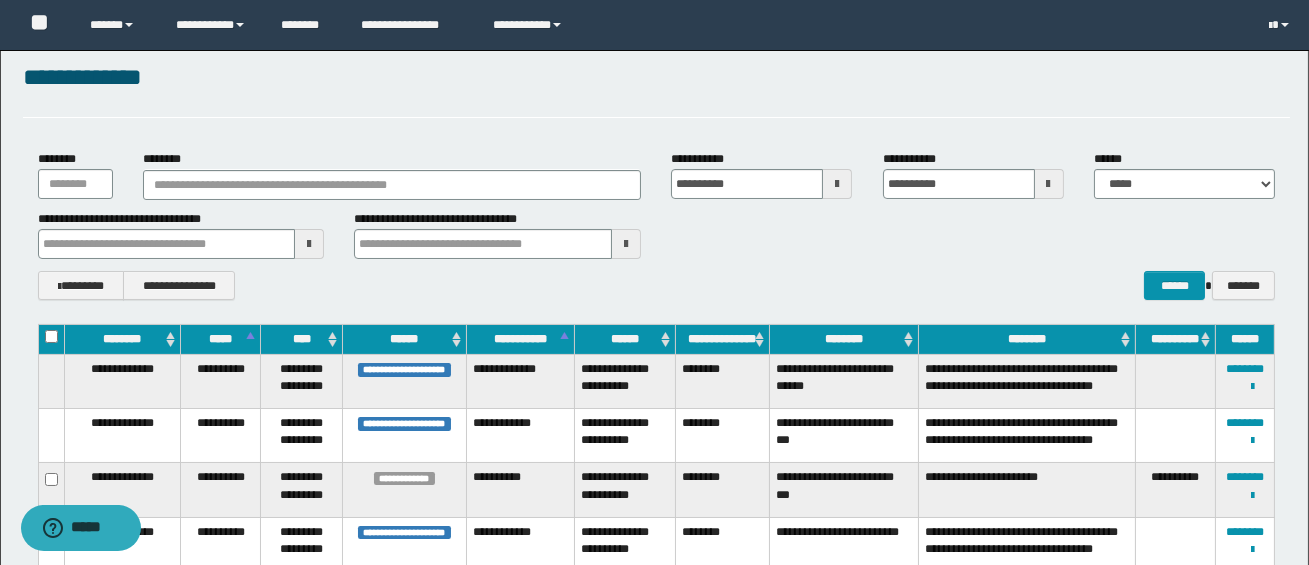 click at bounding box center (837, 184) 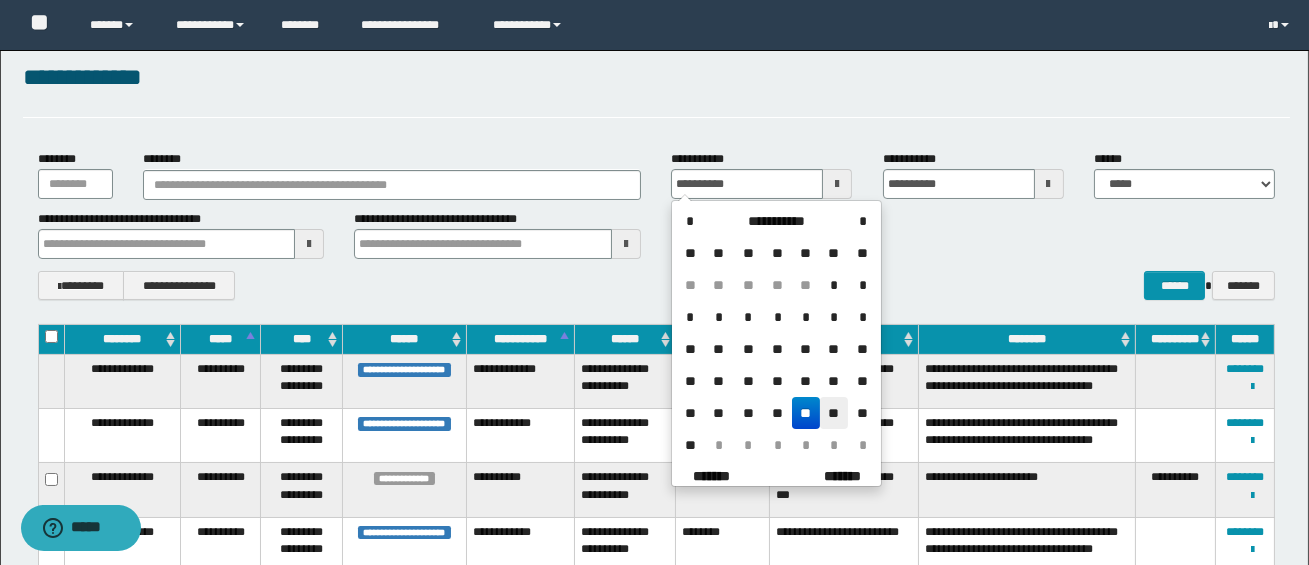 click on "**" at bounding box center (834, 413) 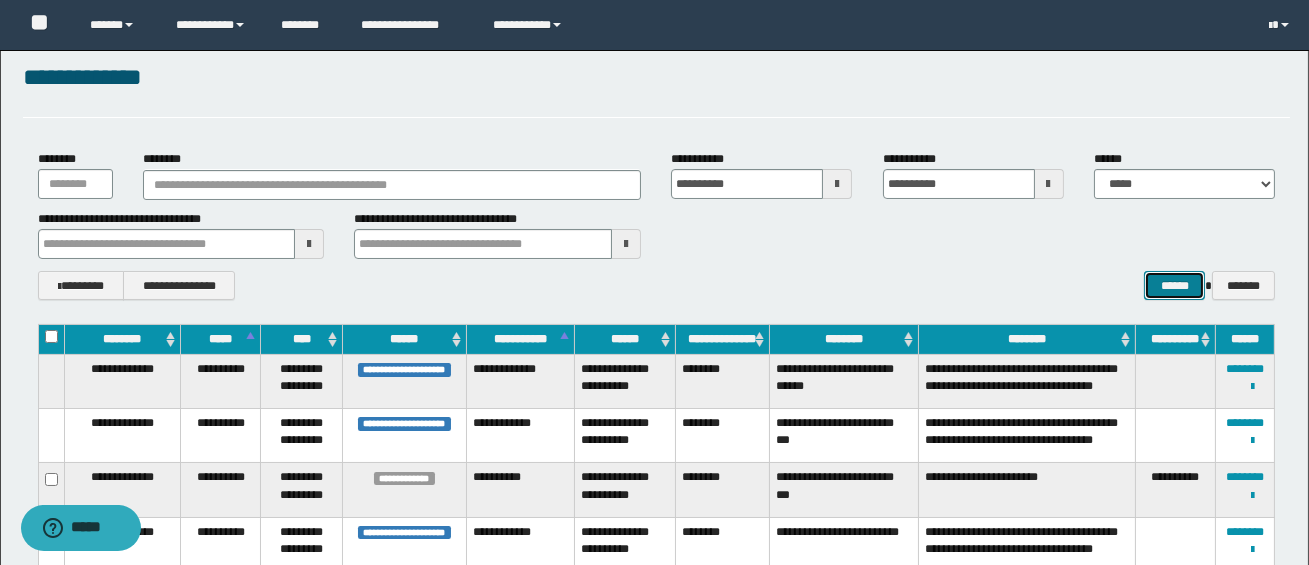 click on "******" at bounding box center (1174, 285) 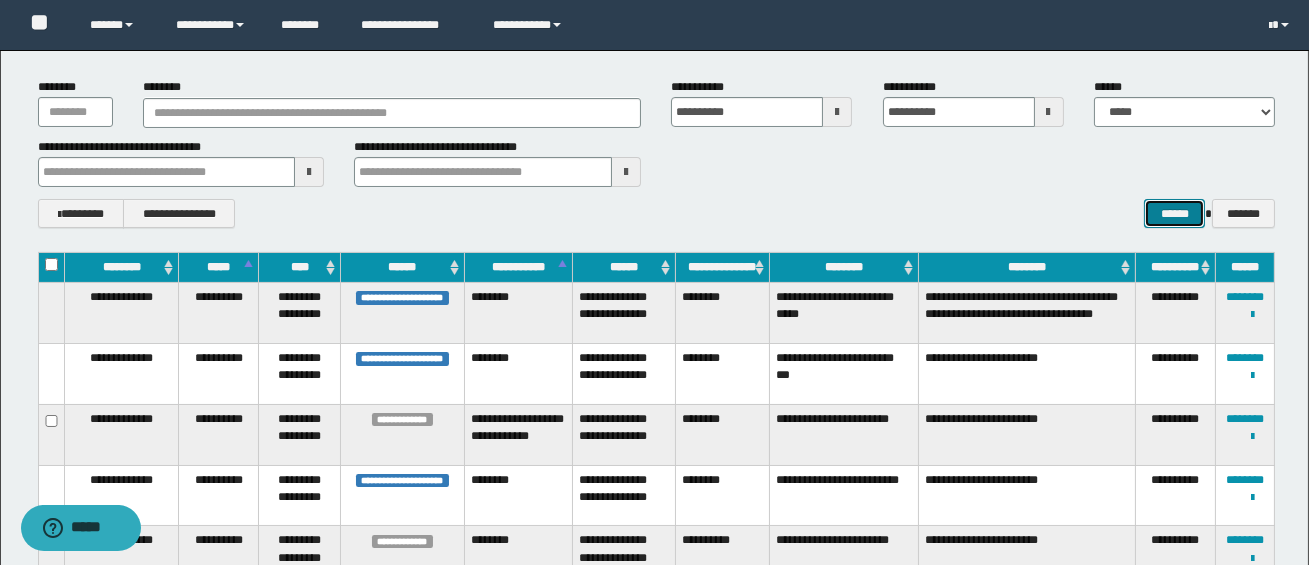 scroll, scrollTop: 104, scrollLeft: 0, axis: vertical 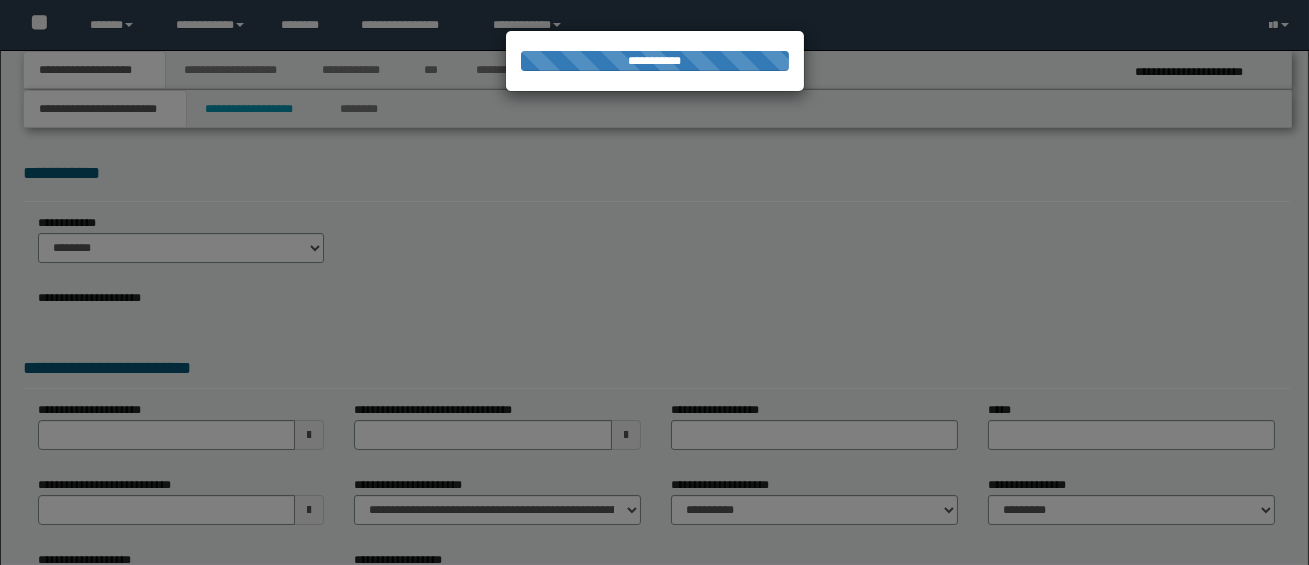 select on "*" 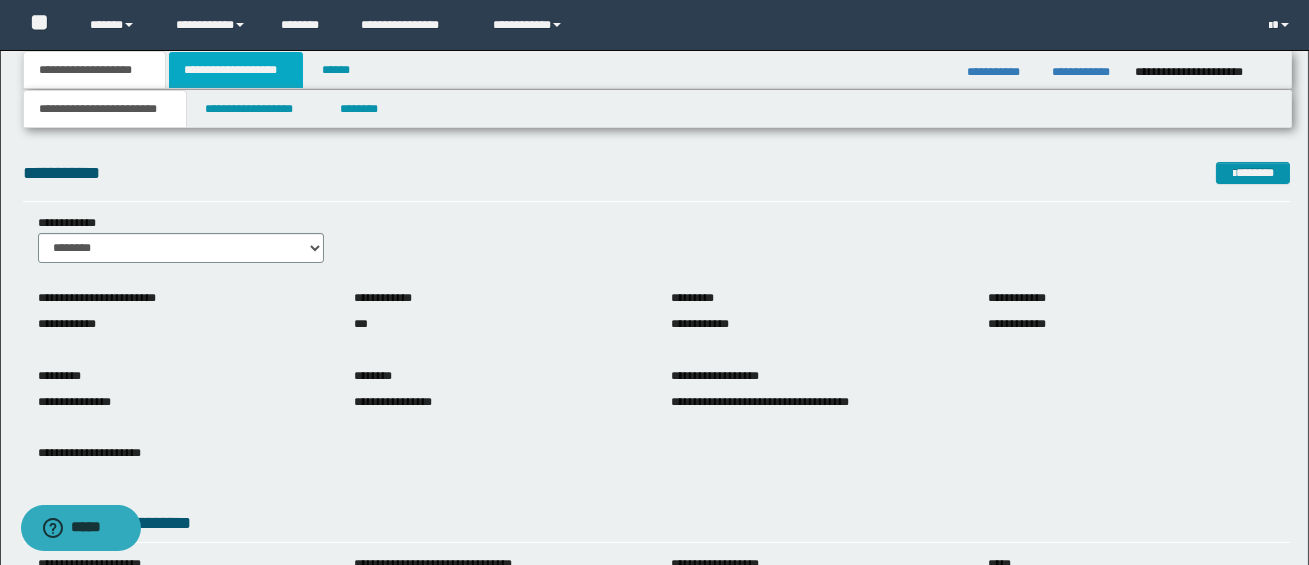 click on "**********" at bounding box center (236, 70) 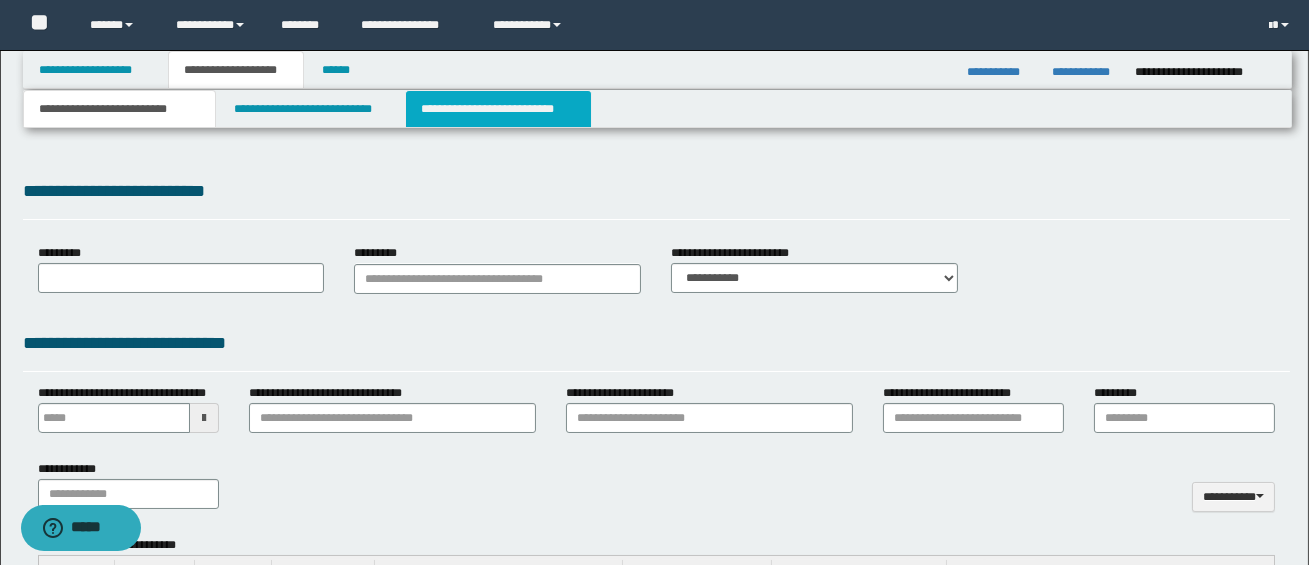 type 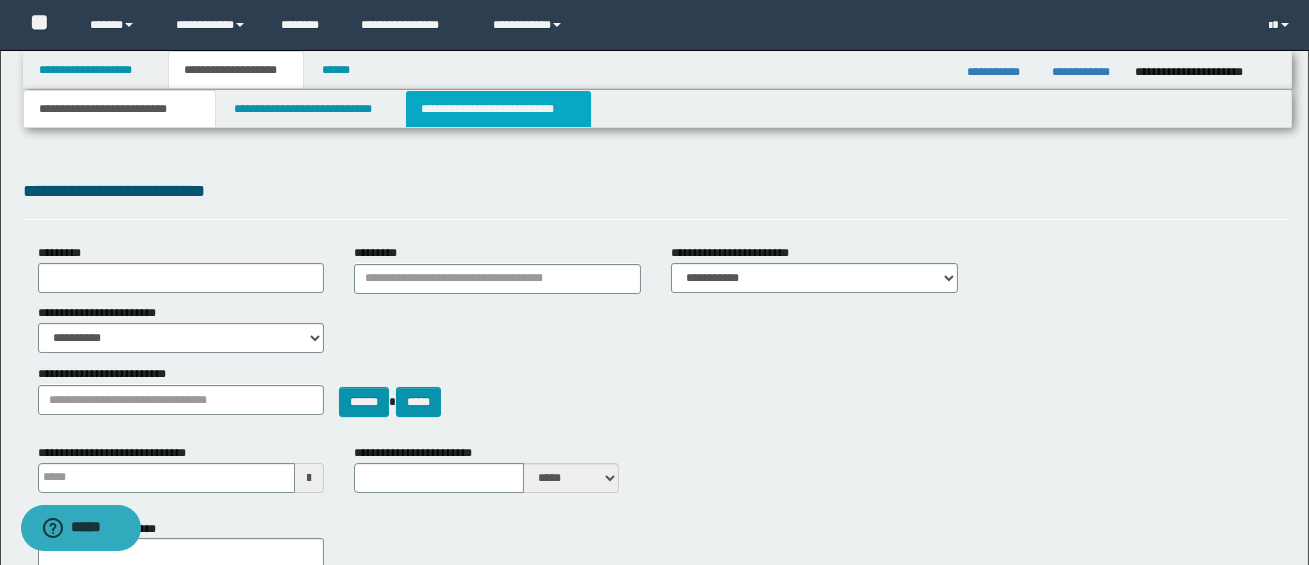 select on "*" 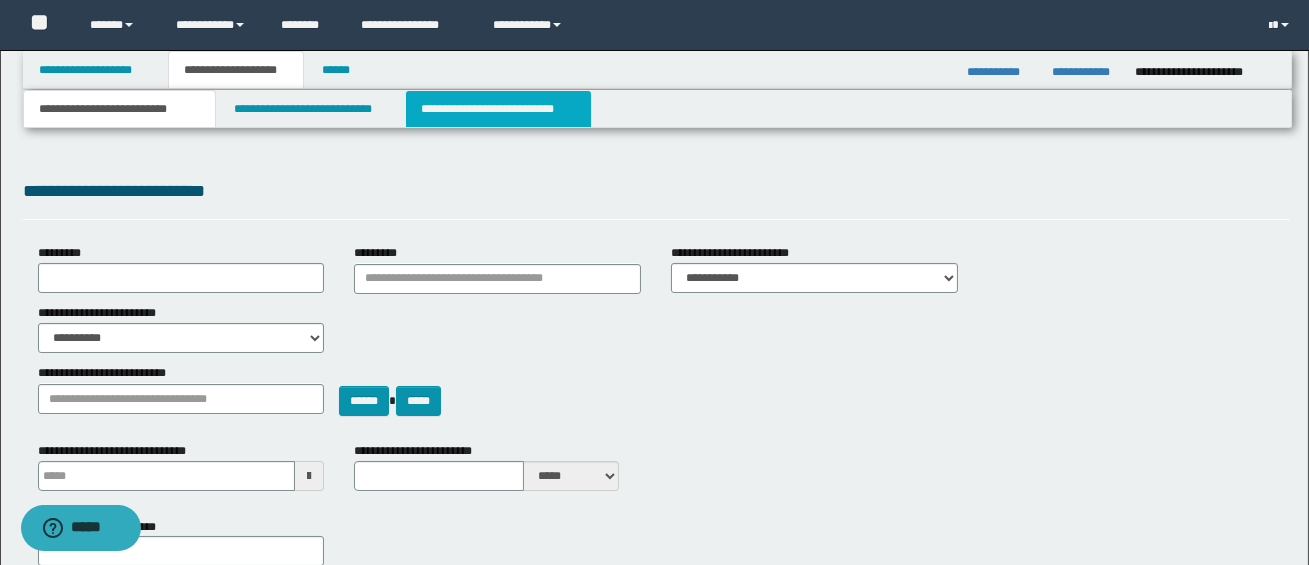 click on "**********" at bounding box center [498, 109] 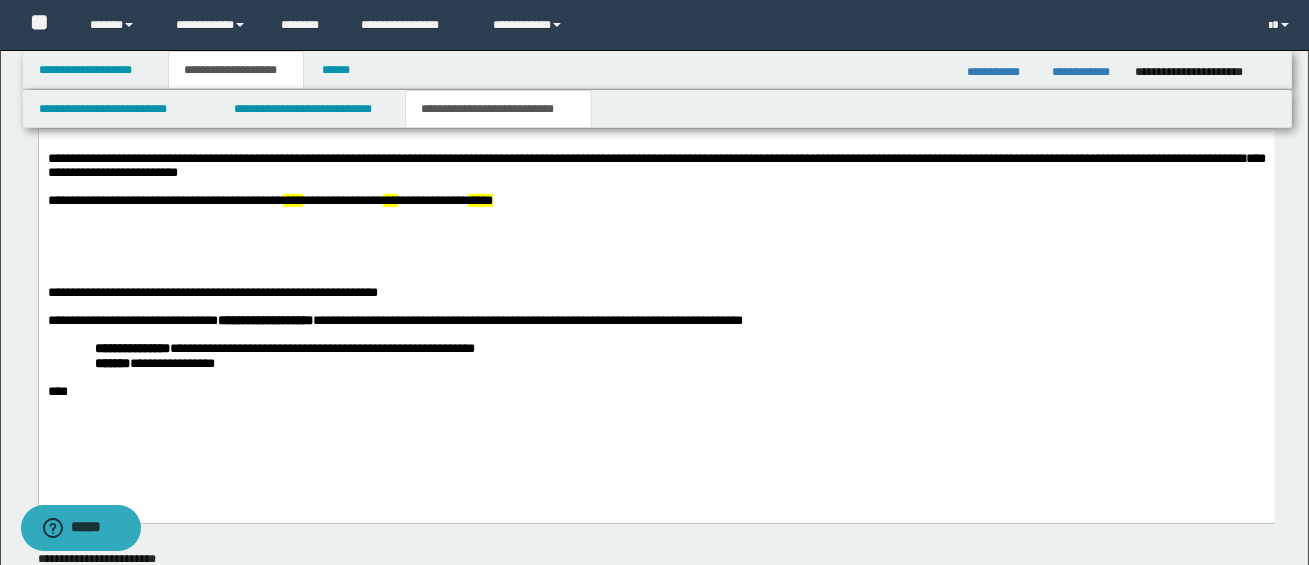 scroll, scrollTop: 1369, scrollLeft: 0, axis: vertical 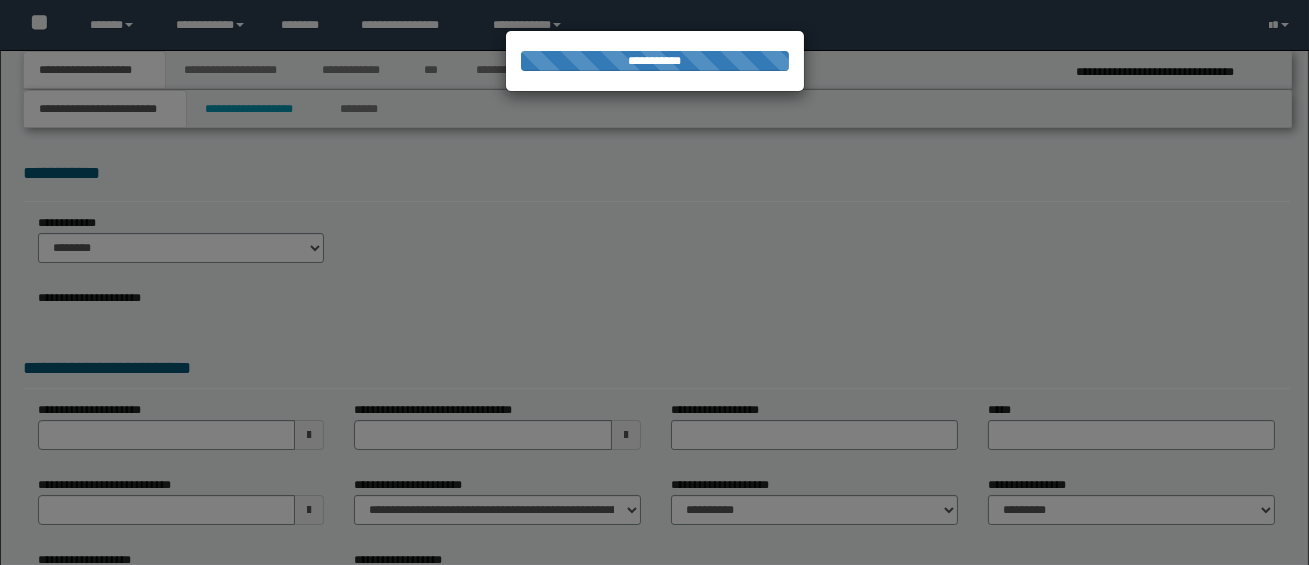 select on "*" 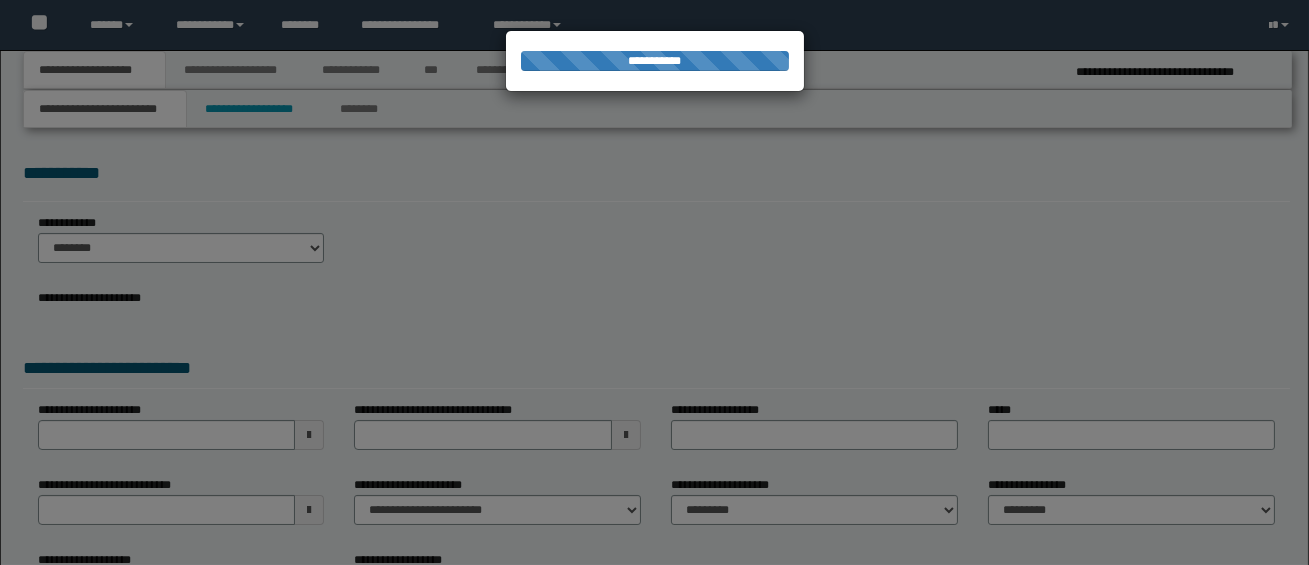 scroll, scrollTop: 0, scrollLeft: 0, axis: both 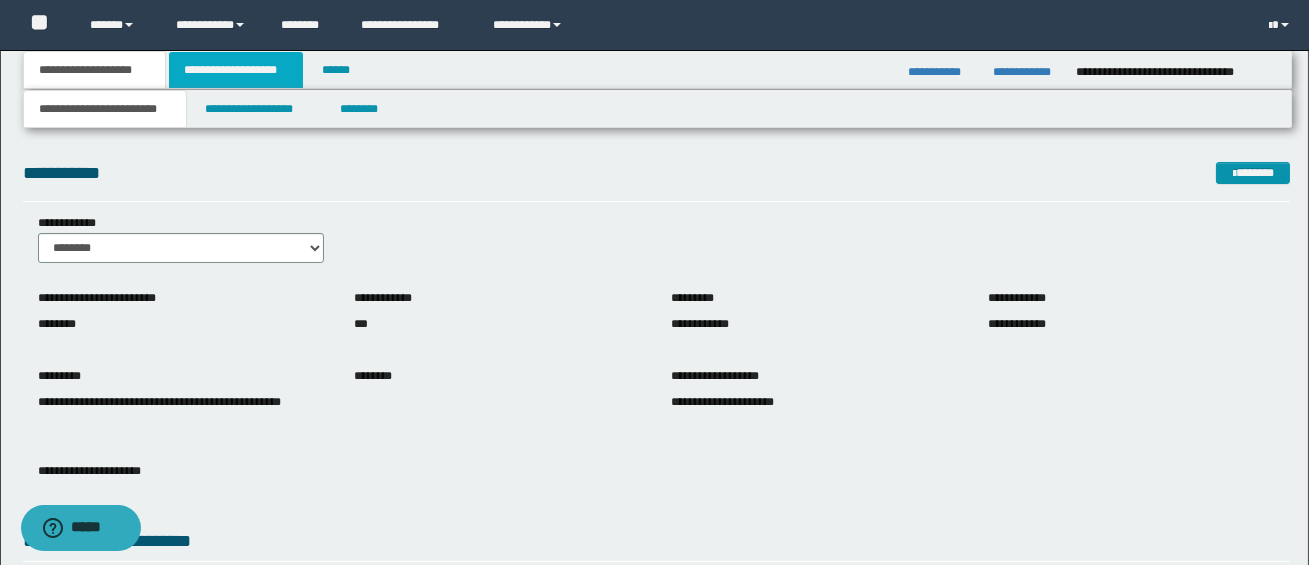 click on "**********" at bounding box center [236, 70] 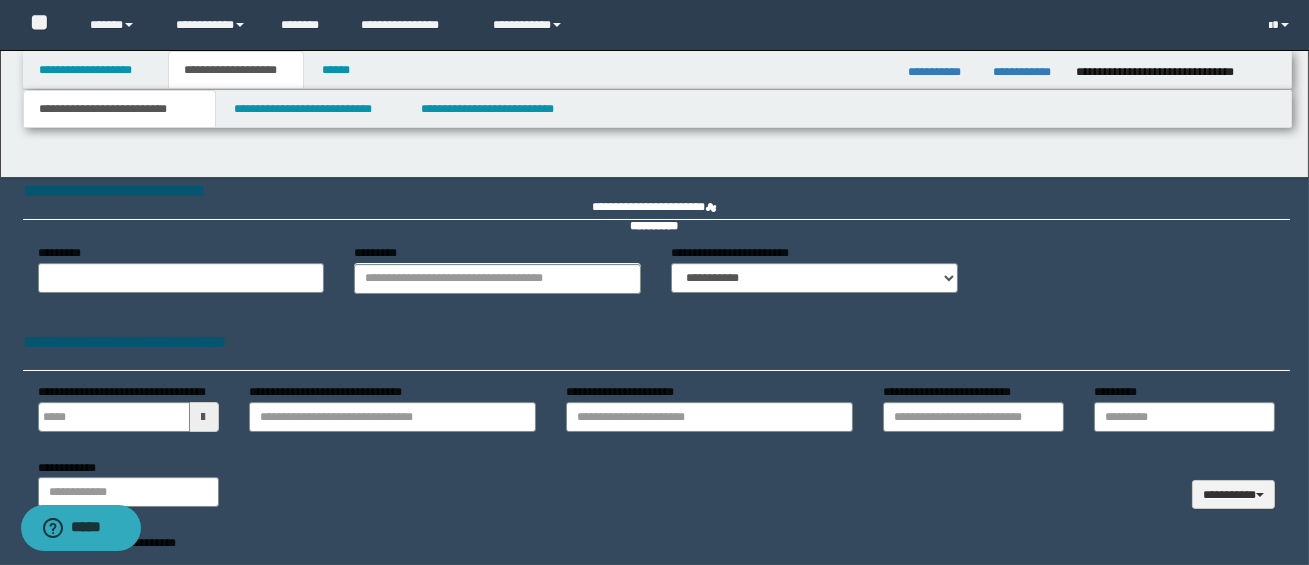 type 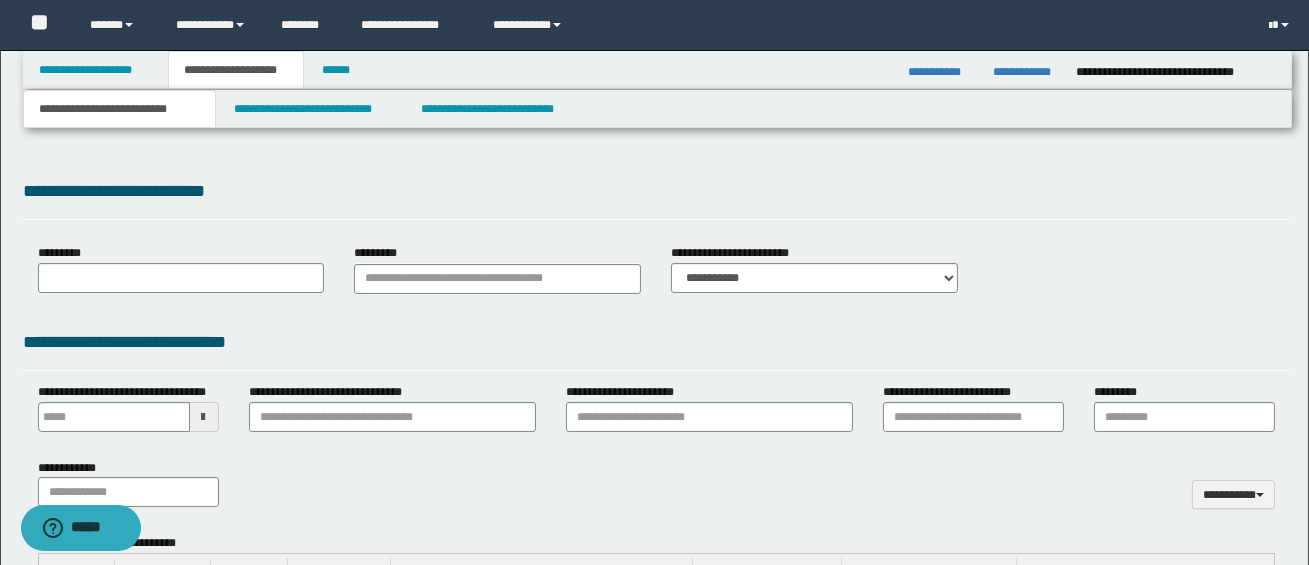 scroll, scrollTop: 0, scrollLeft: 0, axis: both 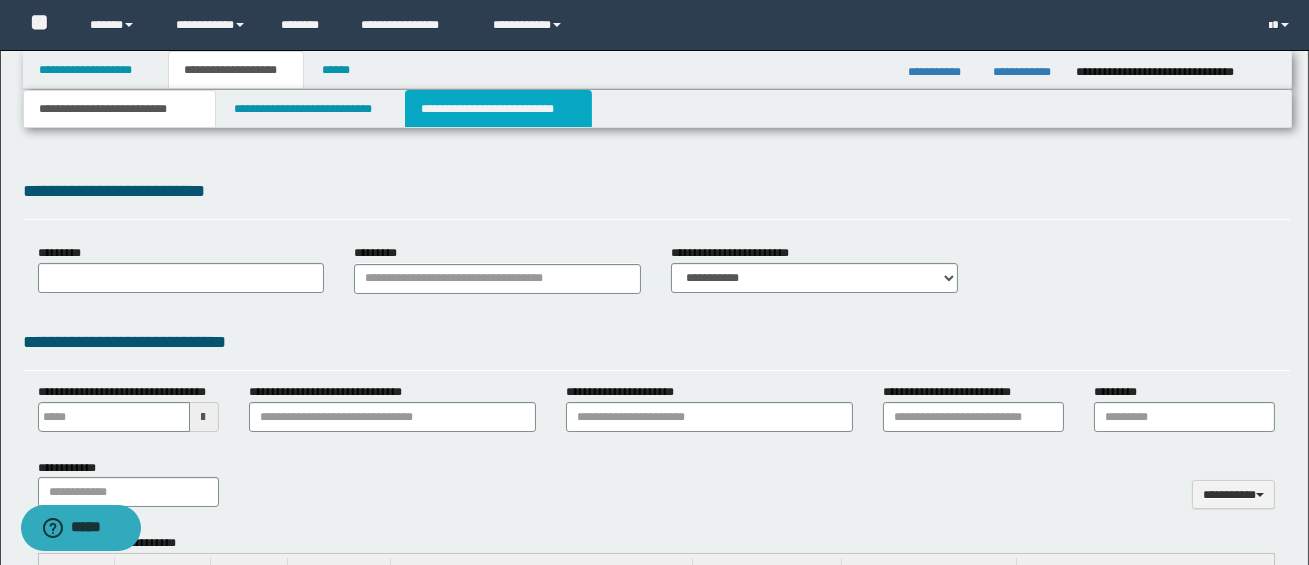 select on "*" 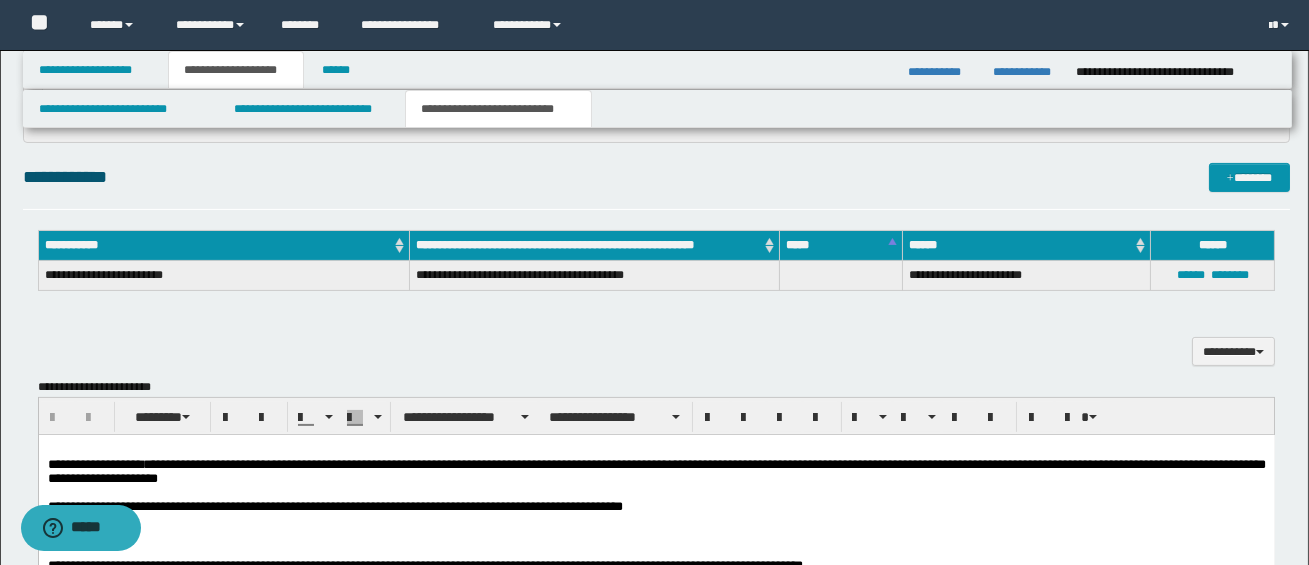 scroll, scrollTop: 1072, scrollLeft: 0, axis: vertical 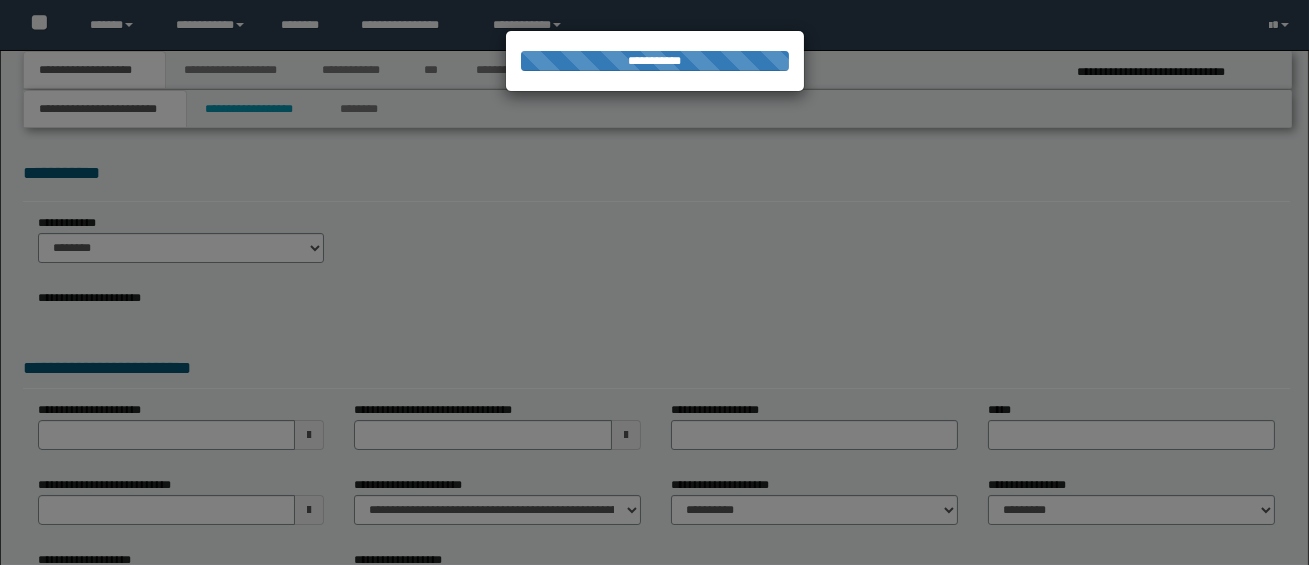 type on "**********" 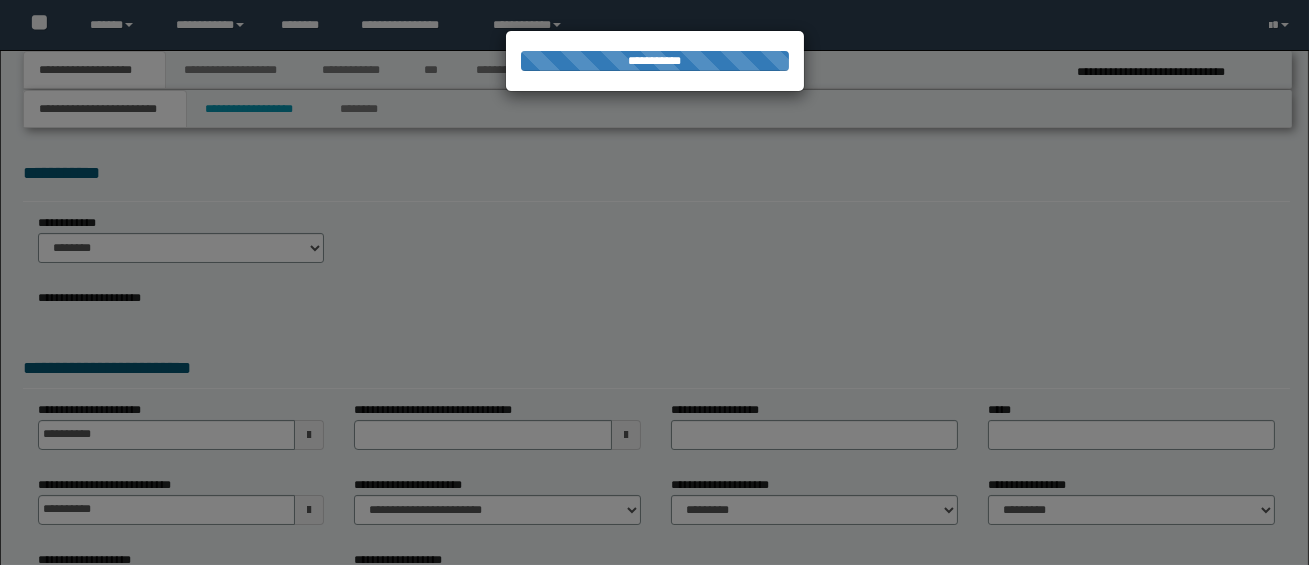 type on "********" 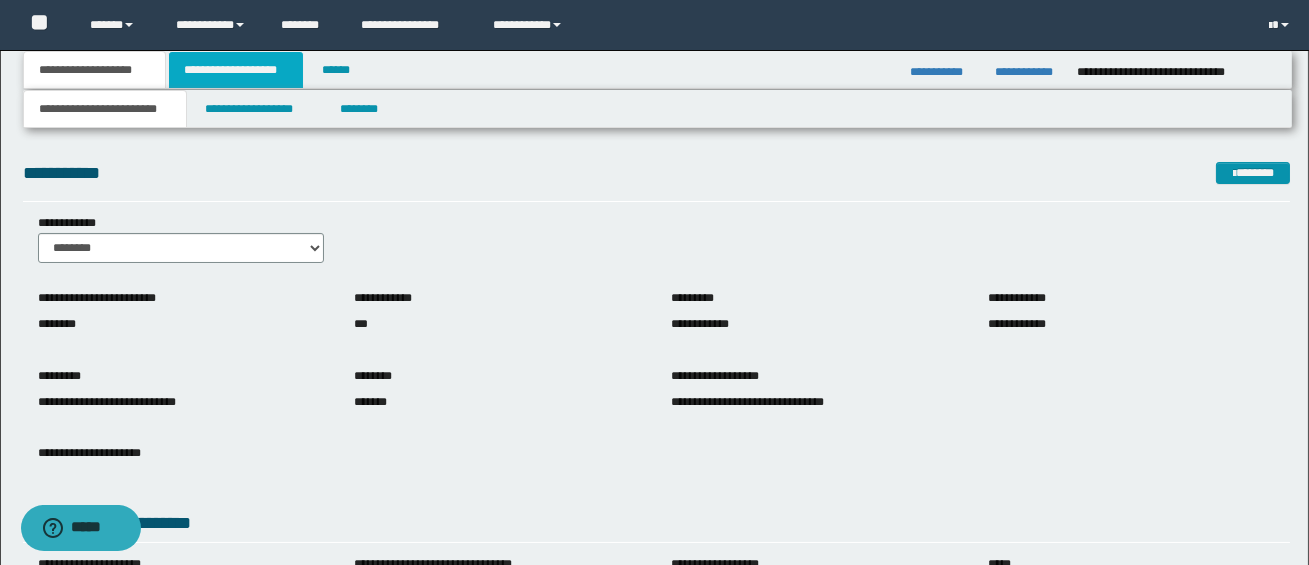 click on "**********" at bounding box center [236, 70] 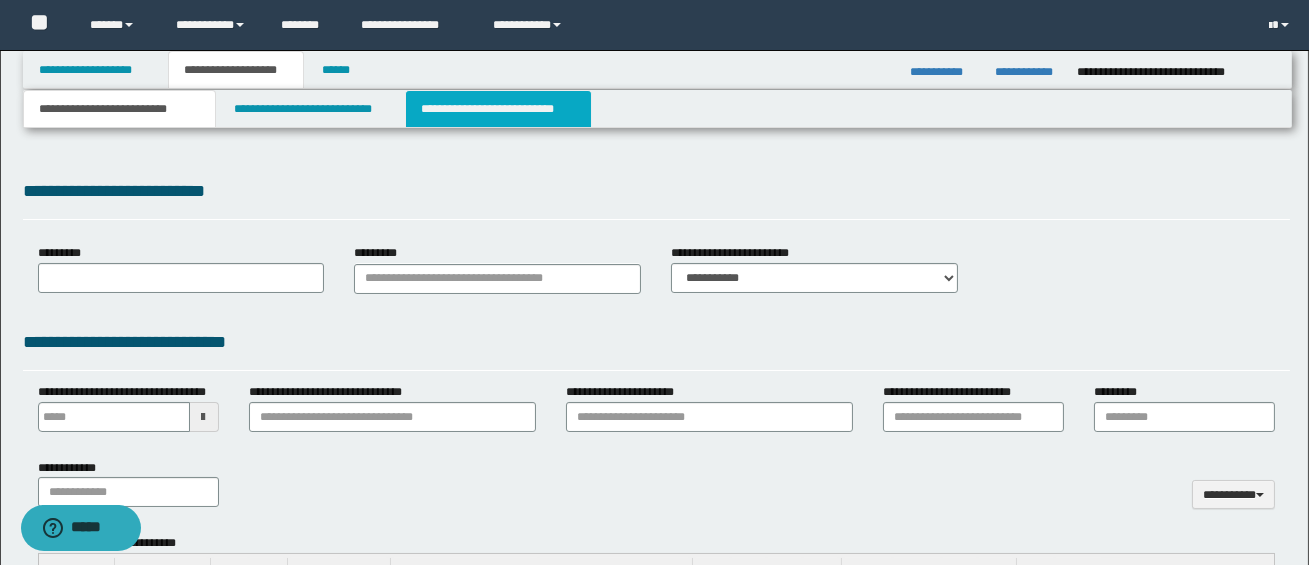 type 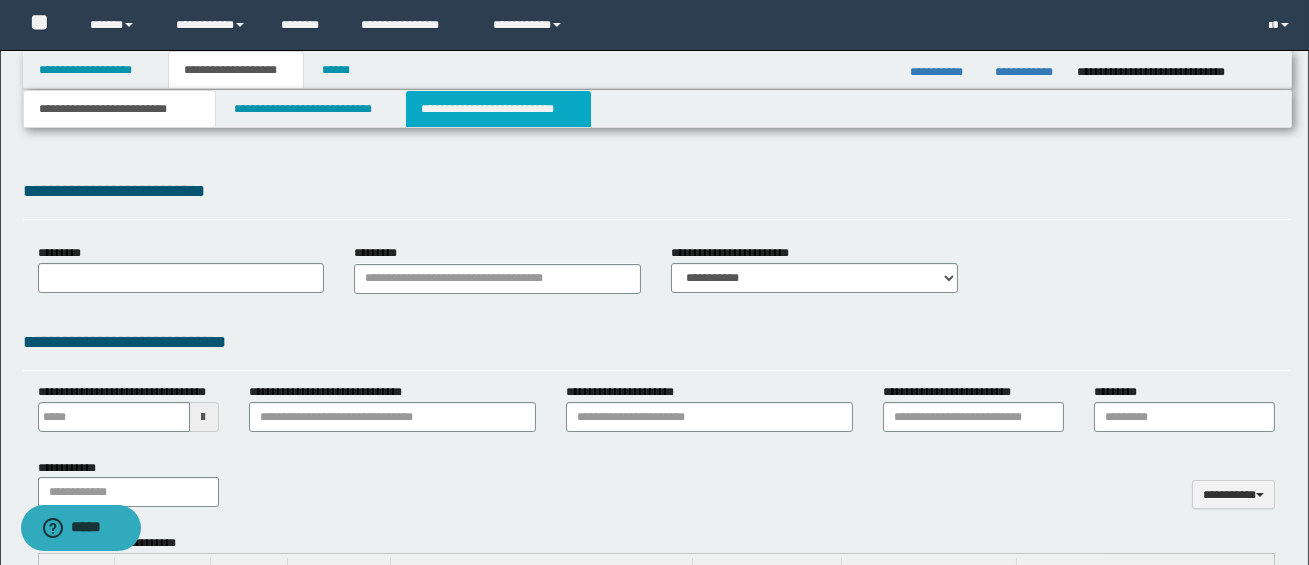 click on "**********" at bounding box center (498, 109) 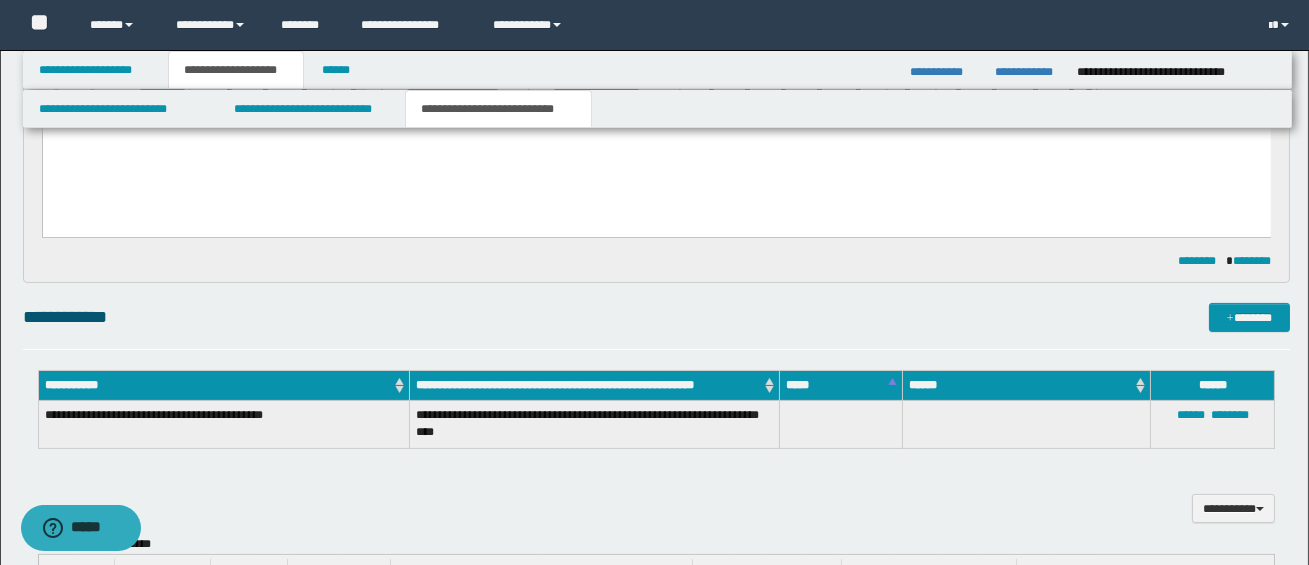 scroll, scrollTop: 901, scrollLeft: 0, axis: vertical 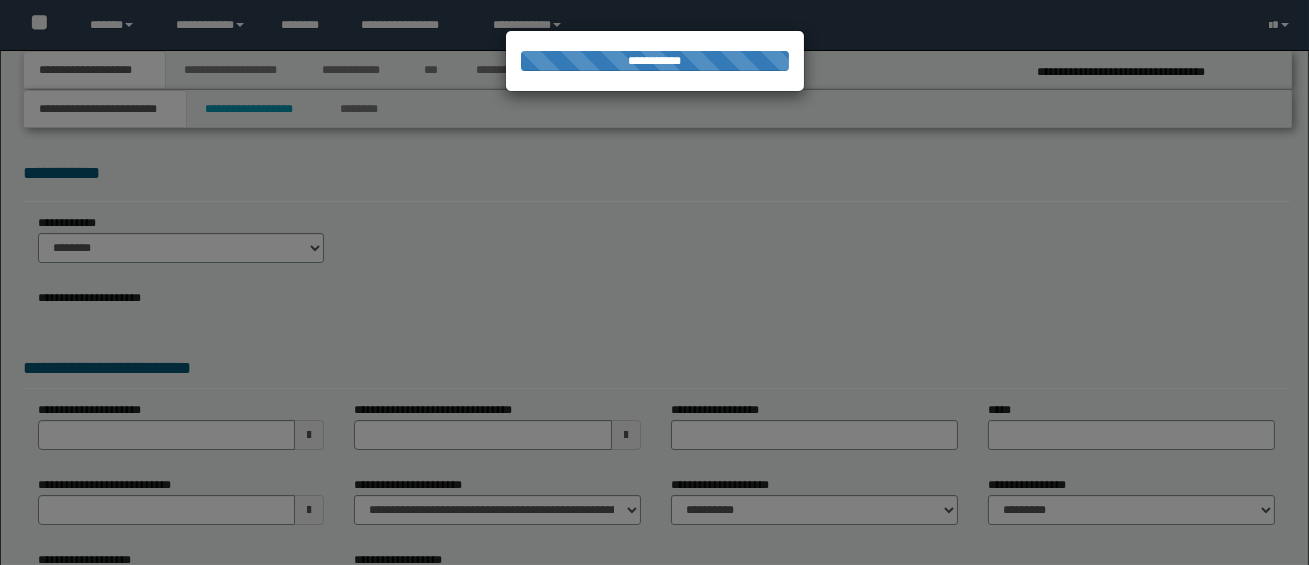 select on "*" 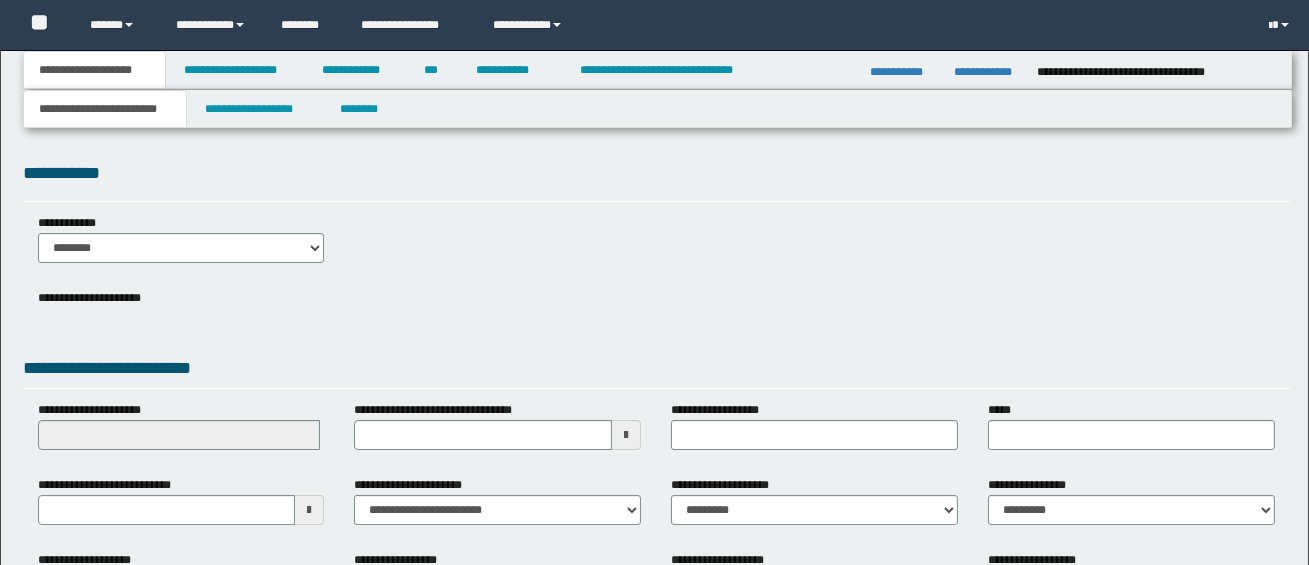 scroll, scrollTop: 0, scrollLeft: 0, axis: both 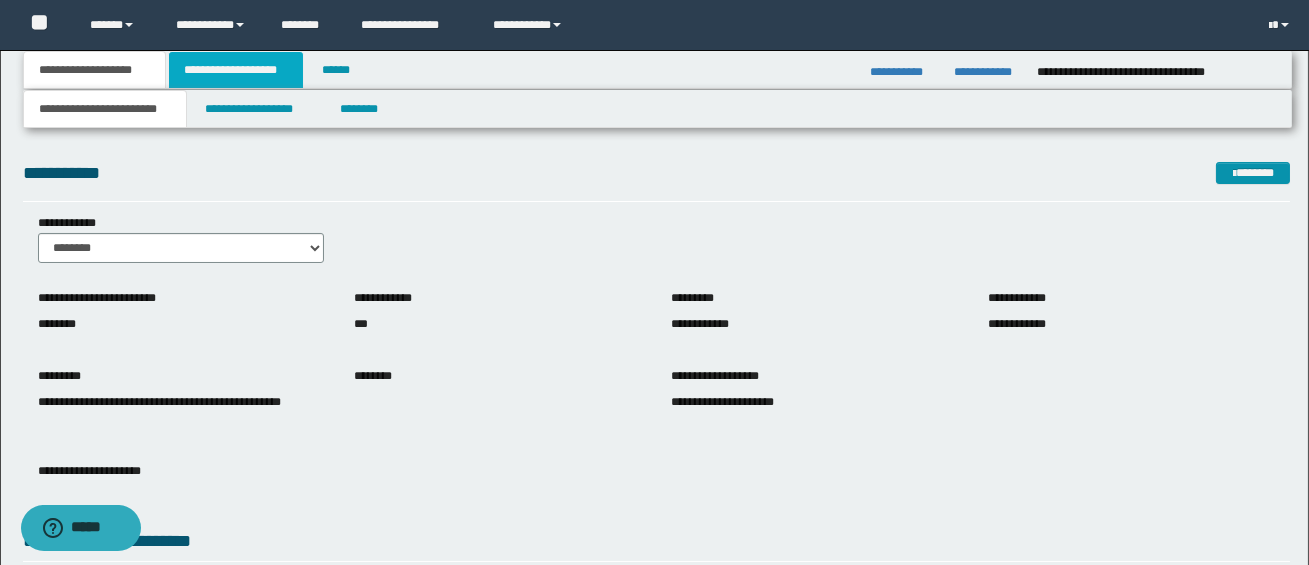 click on "**********" at bounding box center (236, 70) 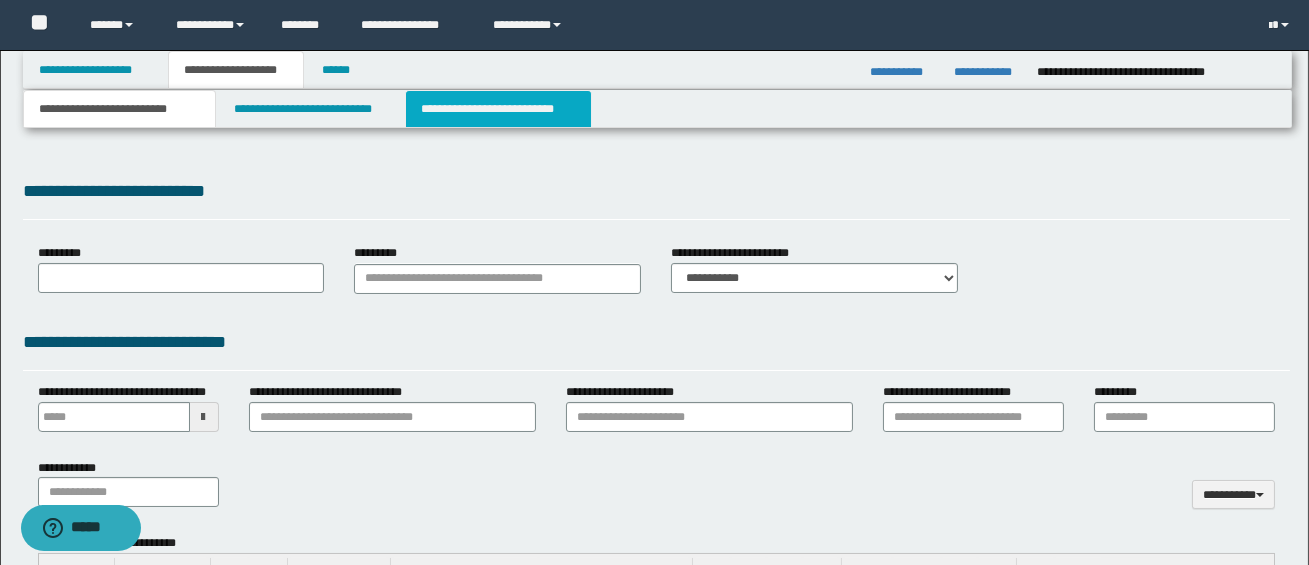 type 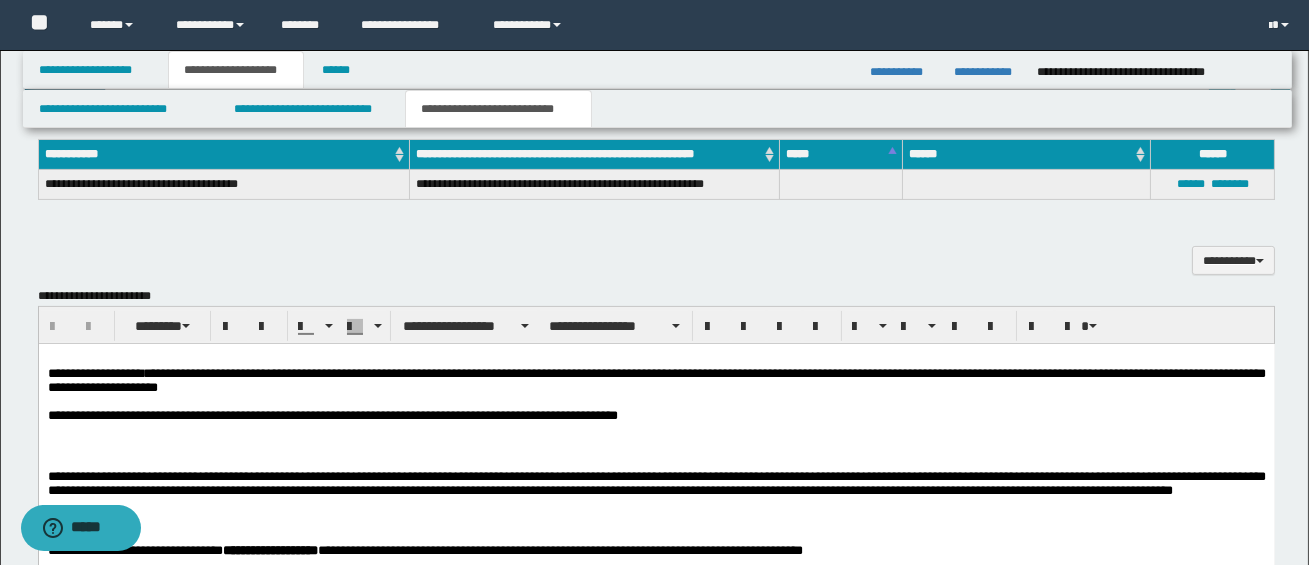 scroll, scrollTop: 1130, scrollLeft: 0, axis: vertical 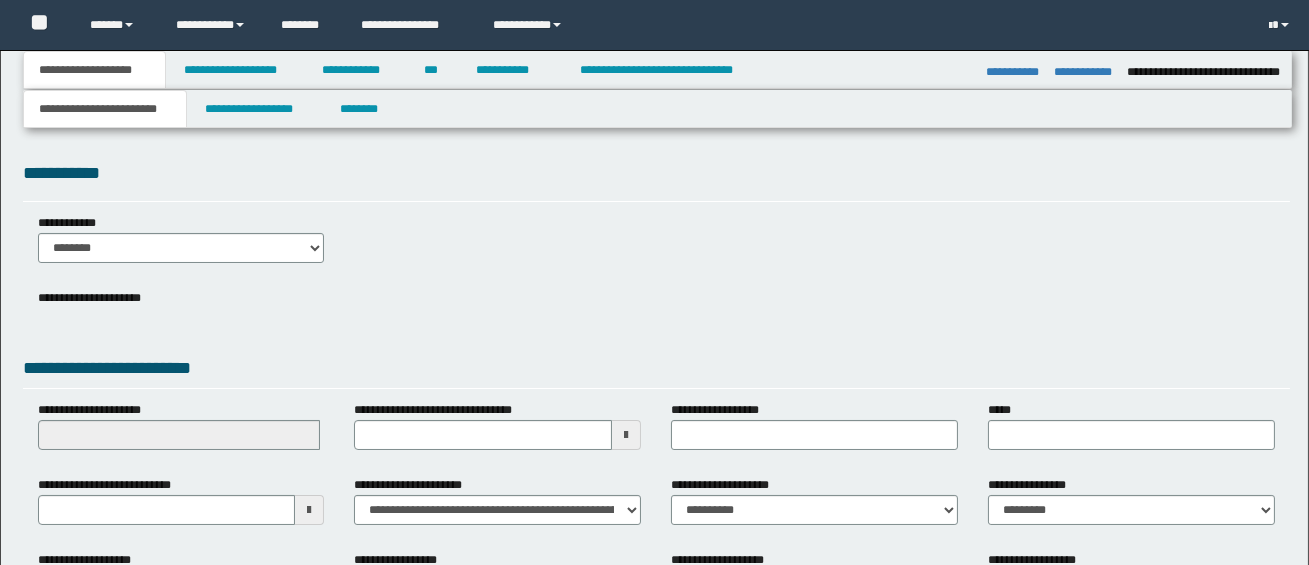 select on "*" 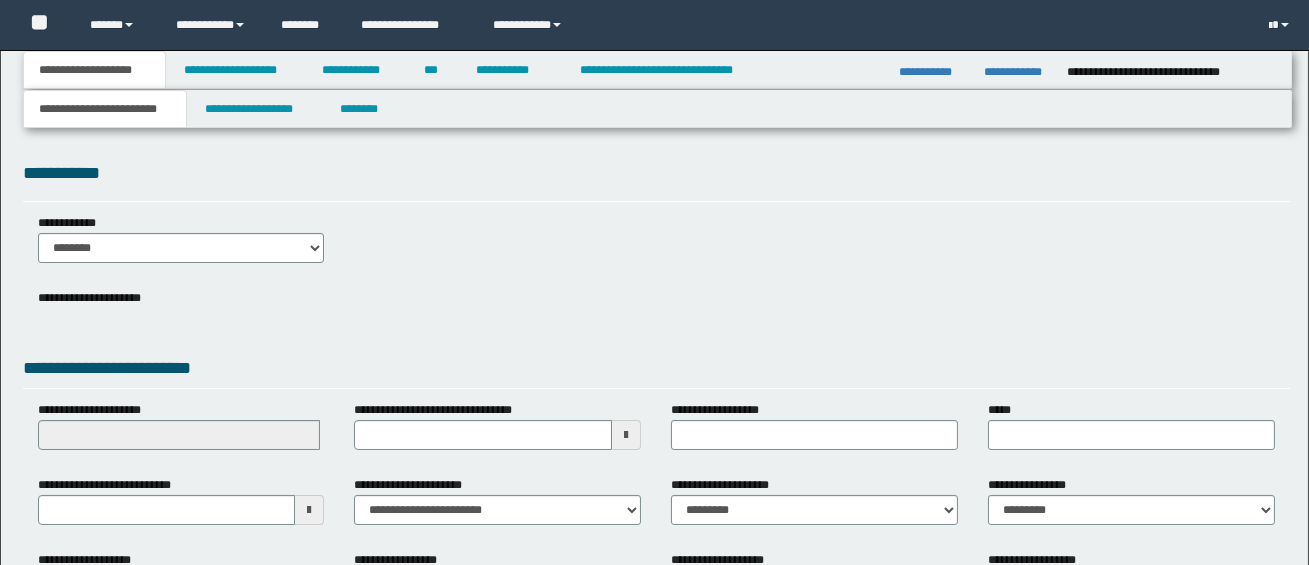 scroll, scrollTop: 0, scrollLeft: 0, axis: both 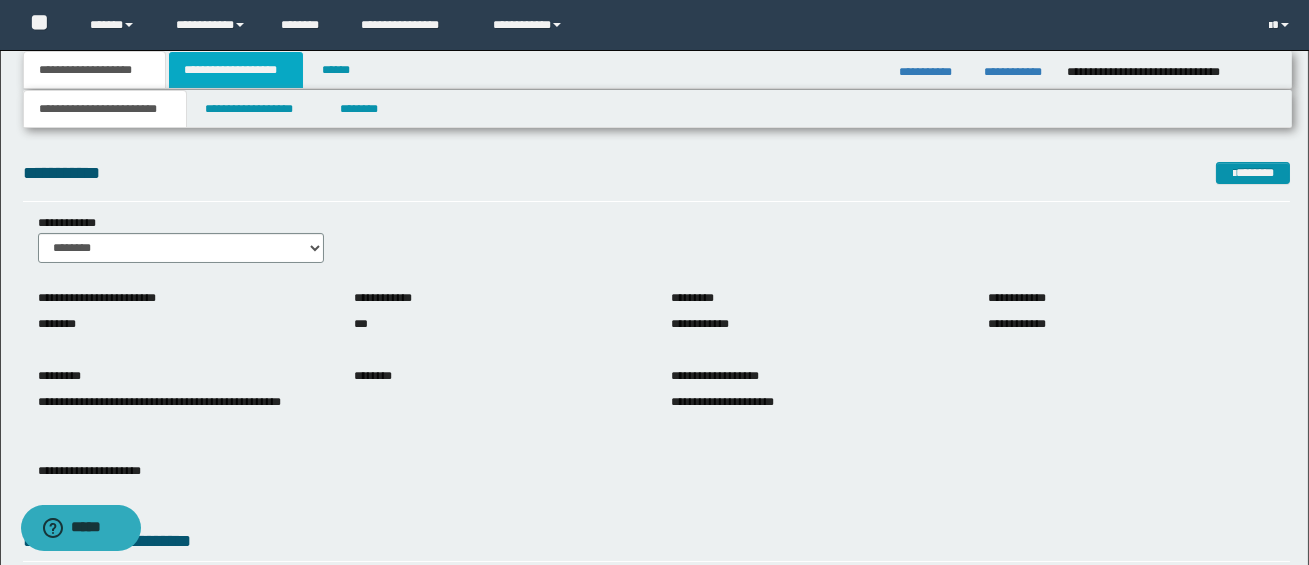 click on "**********" at bounding box center [236, 70] 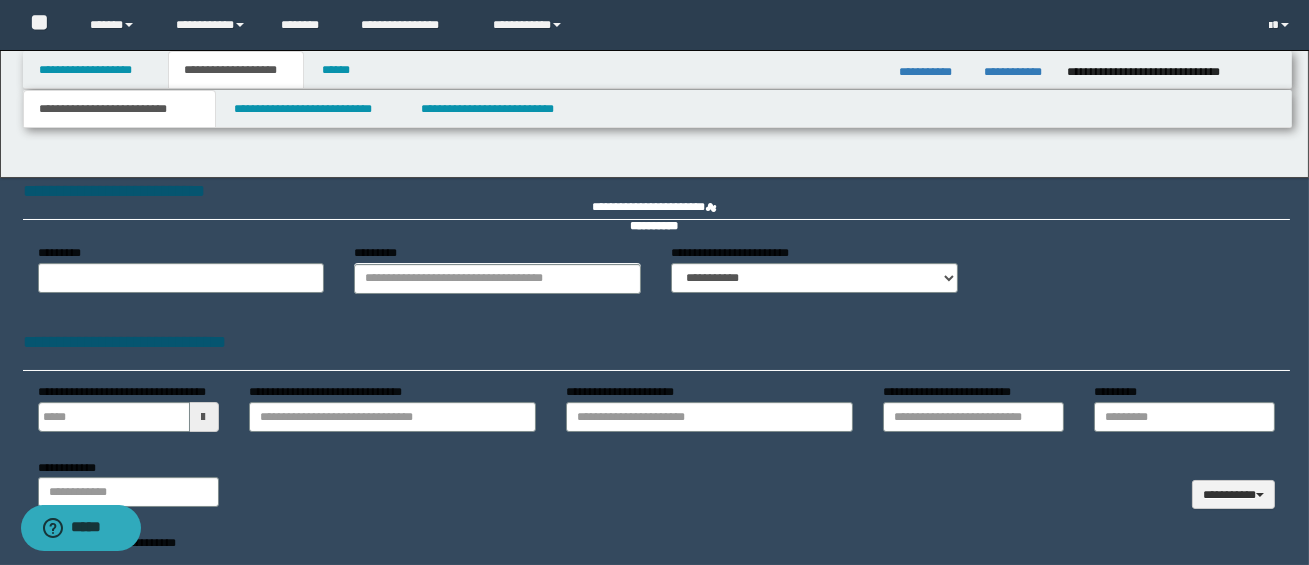 type 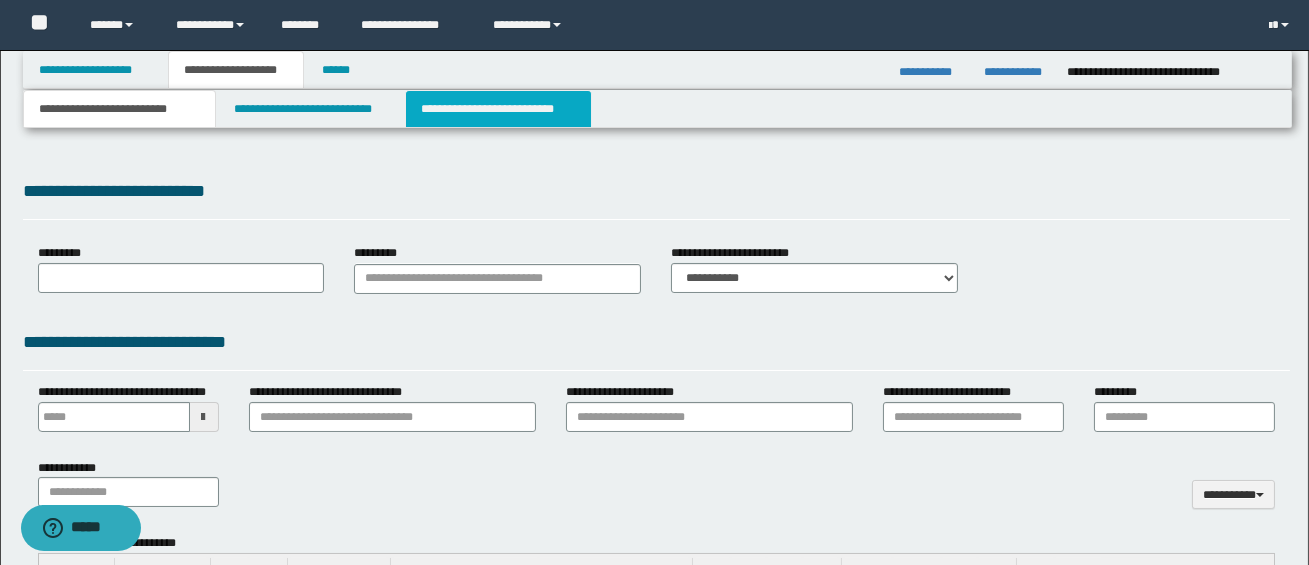 select on "*" 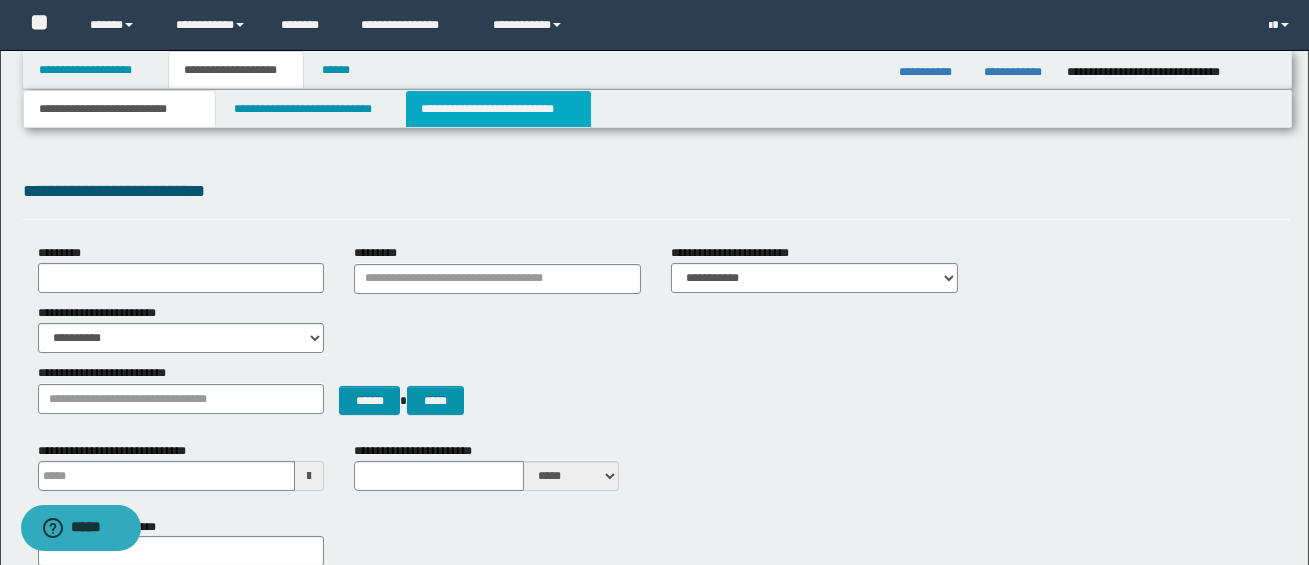 click on "**********" at bounding box center (498, 109) 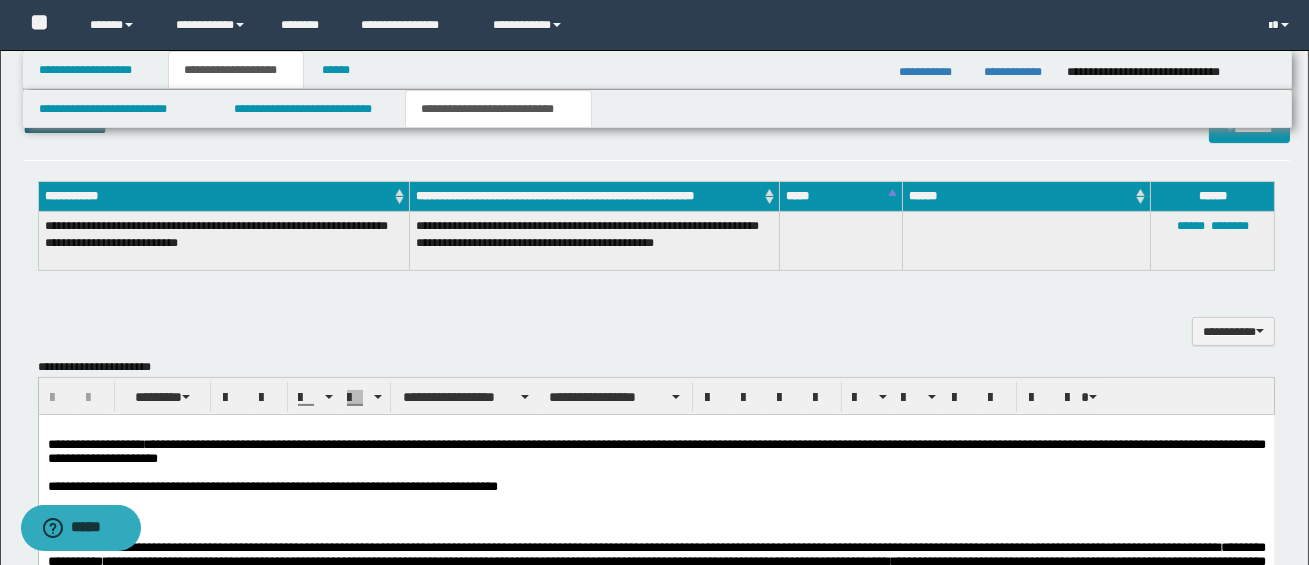 scroll, scrollTop: 1090, scrollLeft: 0, axis: vertical 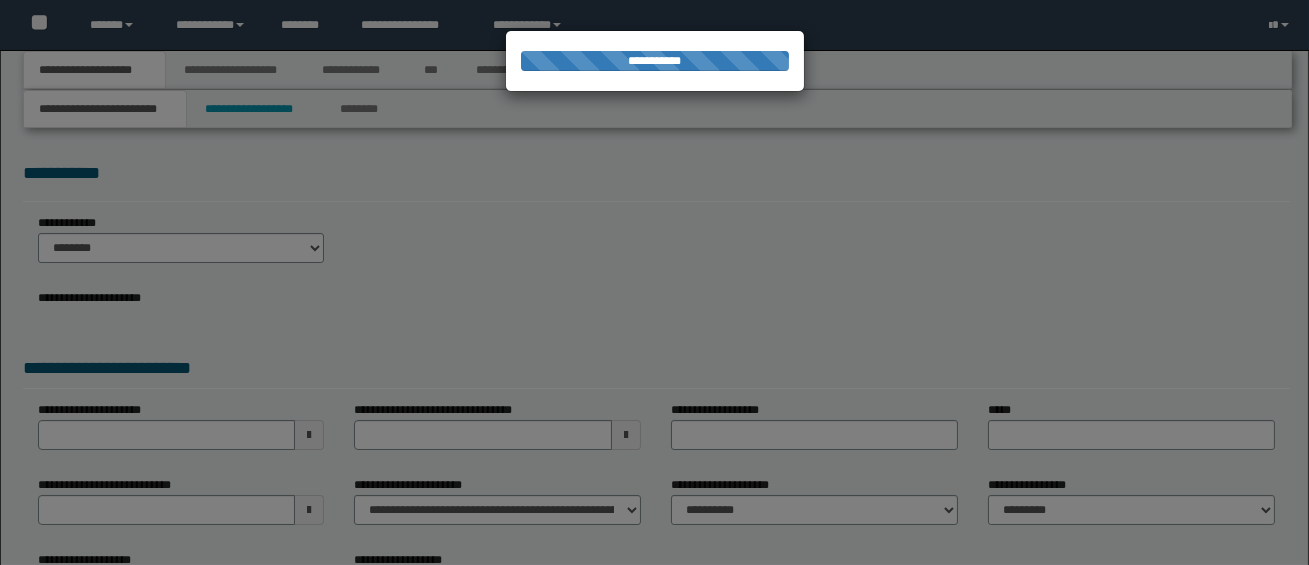 select on "*" 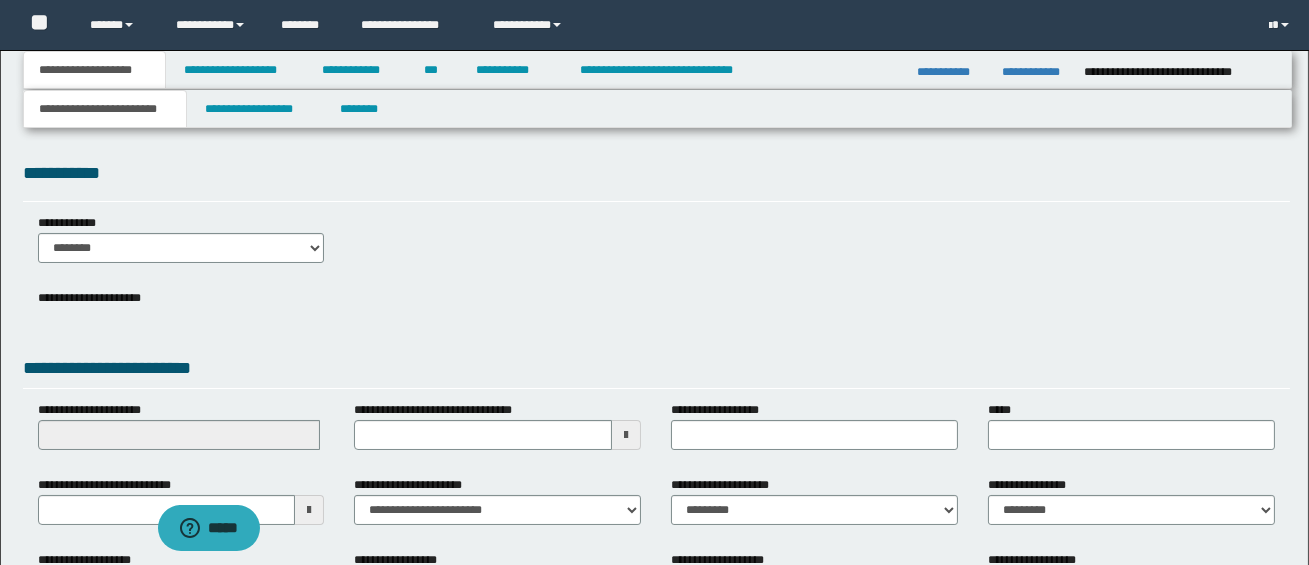 scroll, scrollTop: 0, scrollLeft: 0, axis: both 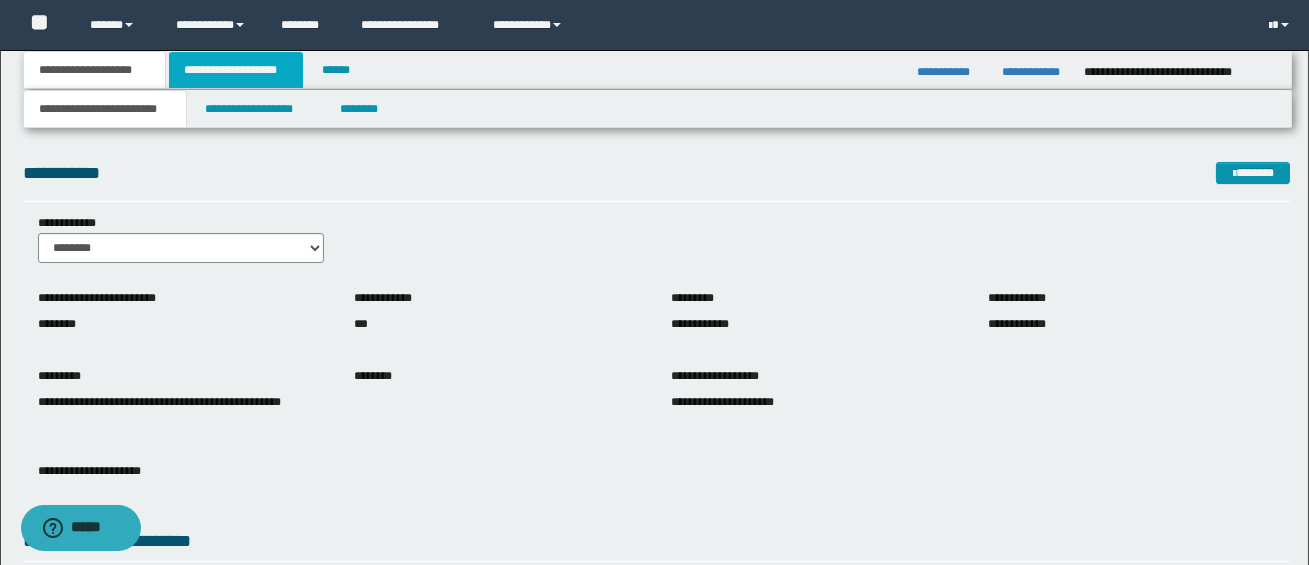 click on "**********" at bounding box center [236, 70] 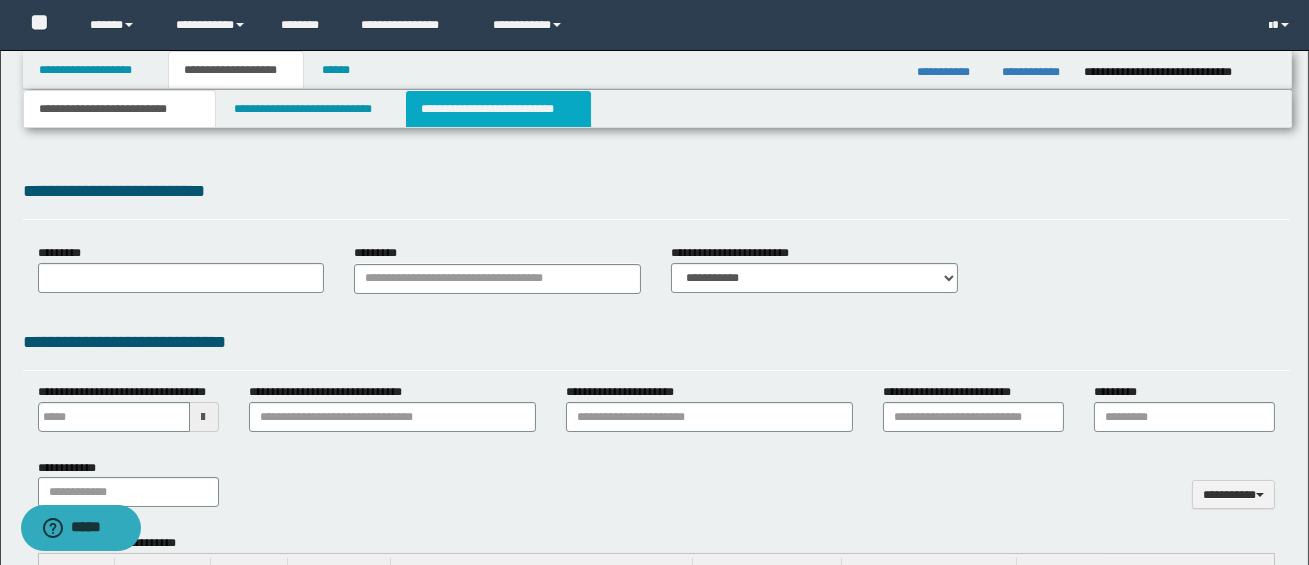type 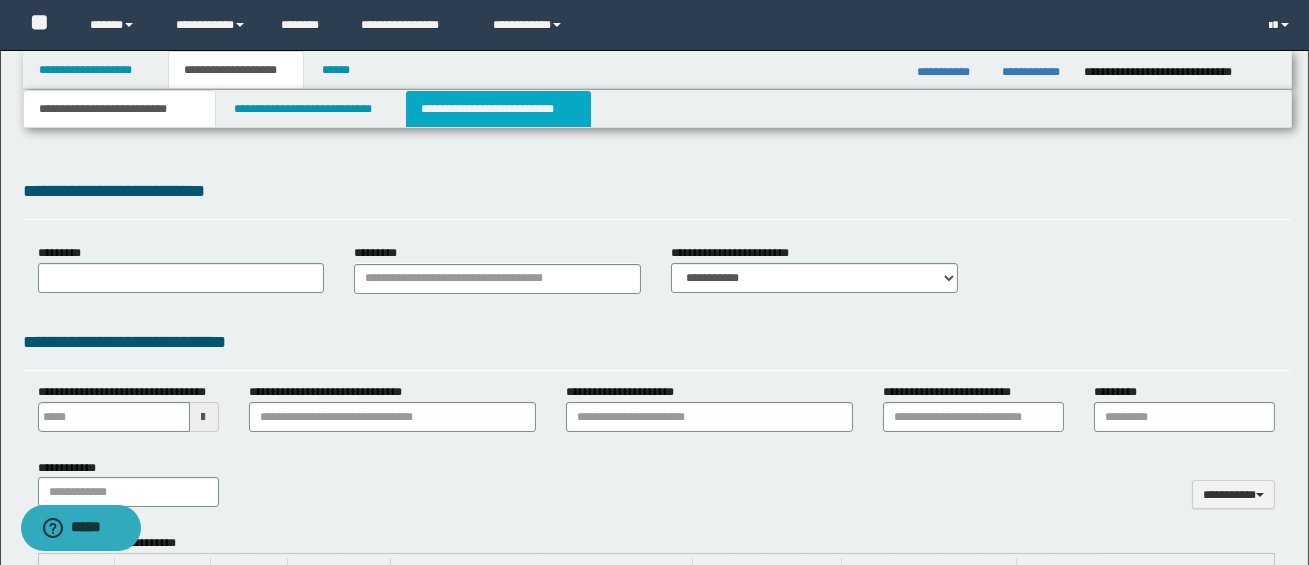 select on "*" 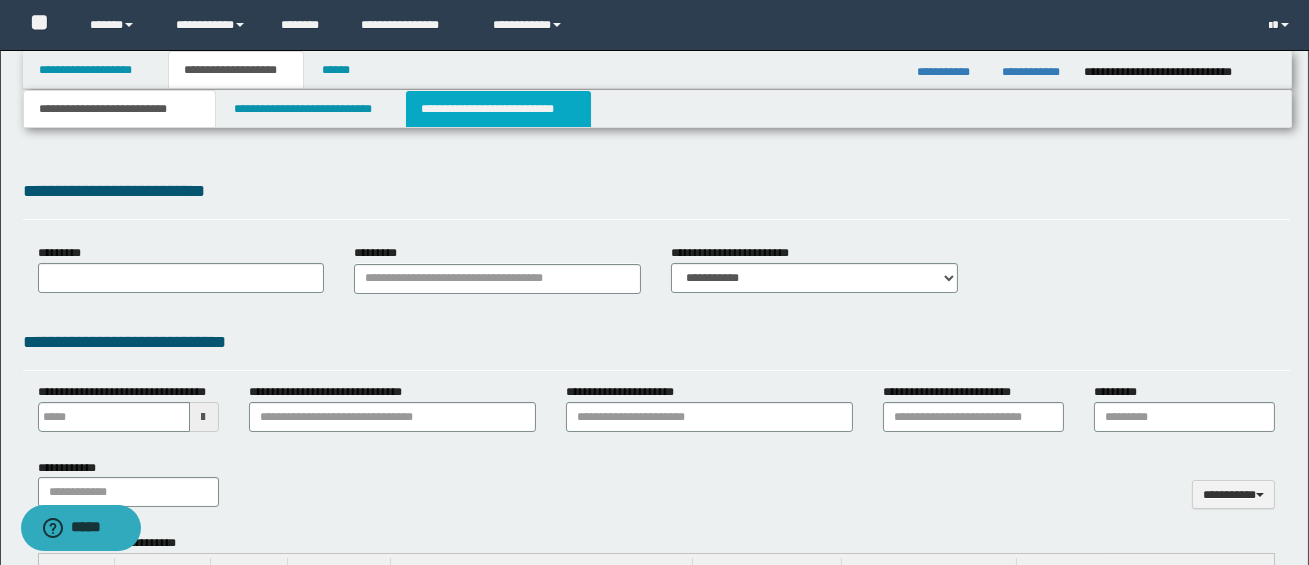 type 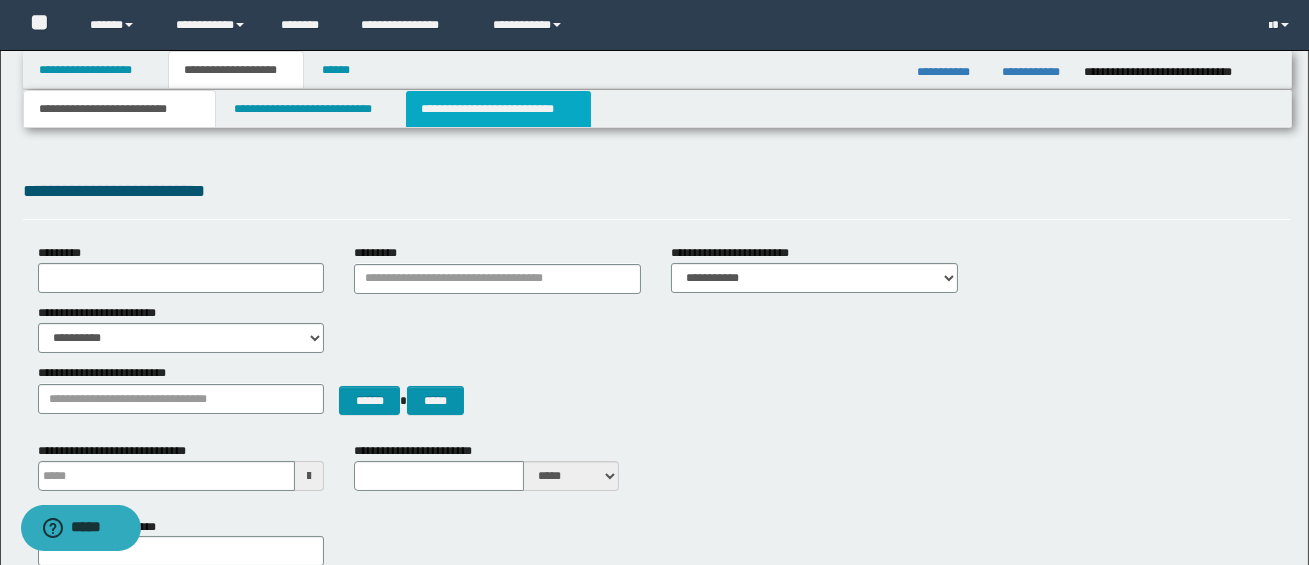 click on "**********" at bounding box center (498, 109) 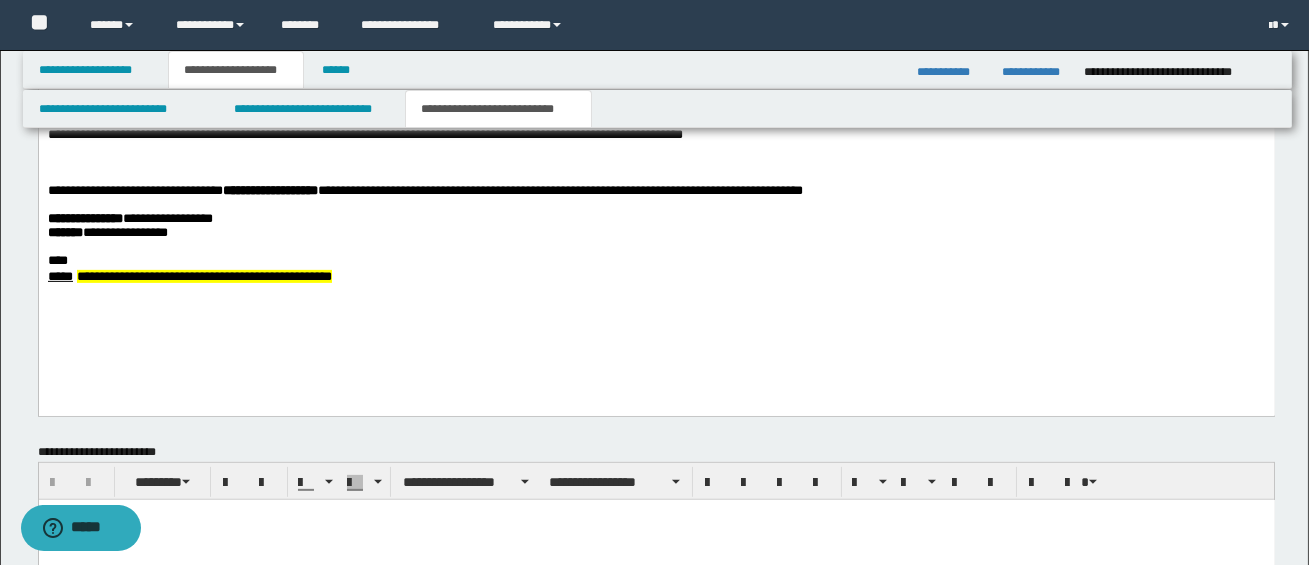 scroll, scrollTop: 1570, scrollLeft: 0, axis: vertical 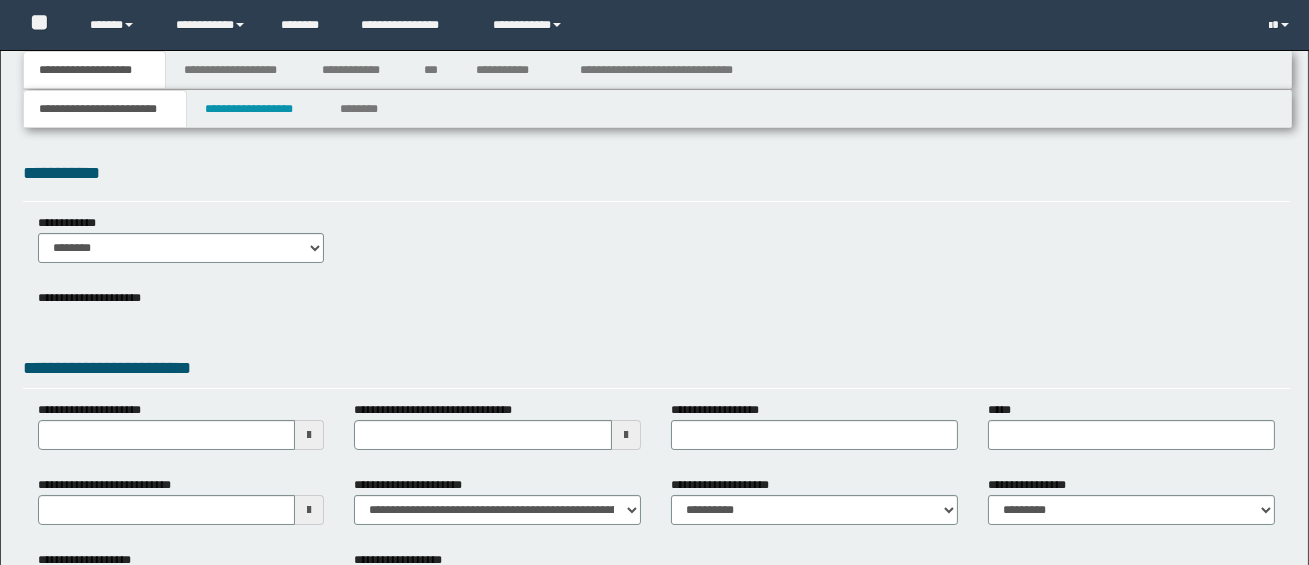 select on "*" 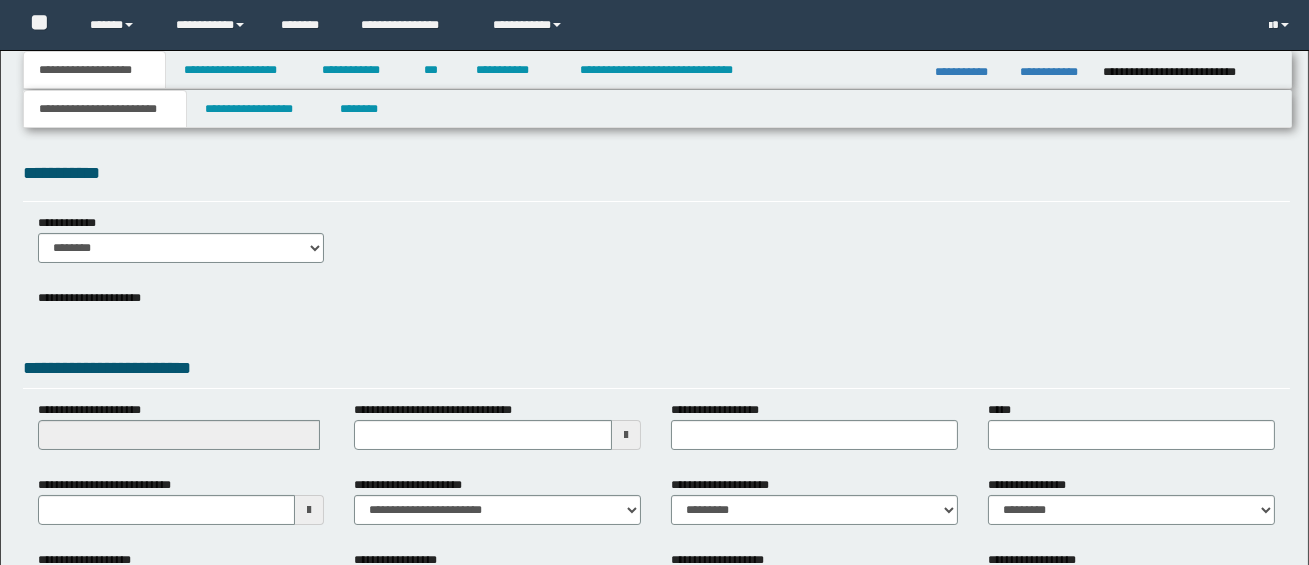 scroll, scrollTop: 0, scrollLeft: 0, axis: both 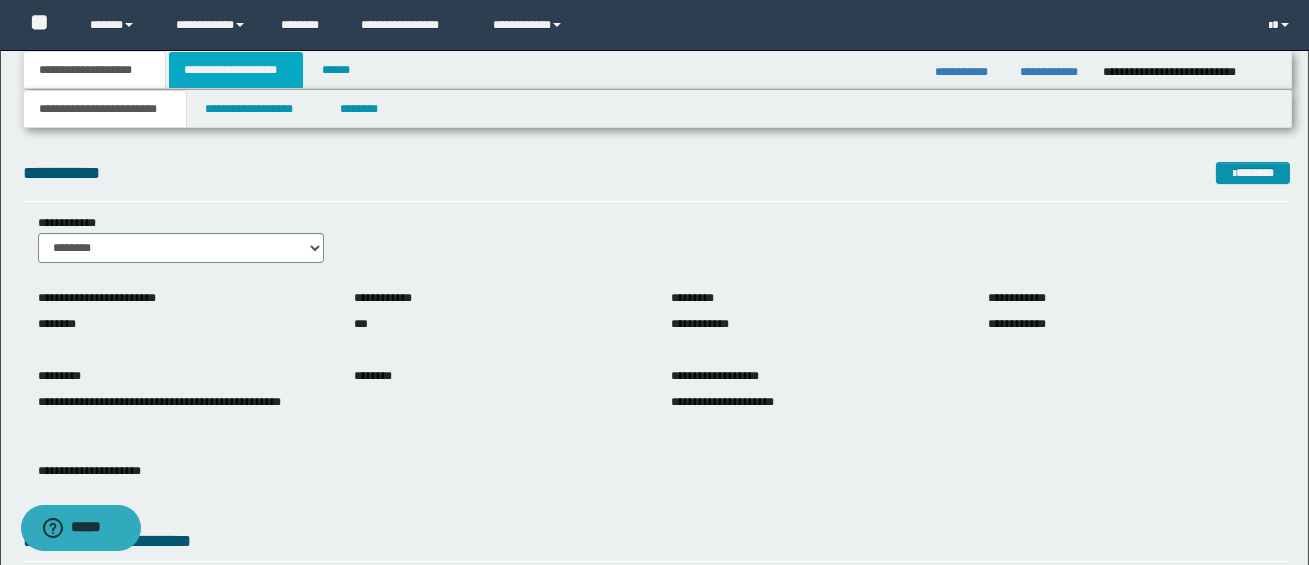 click on "**********" at bounding box center [236, 70] 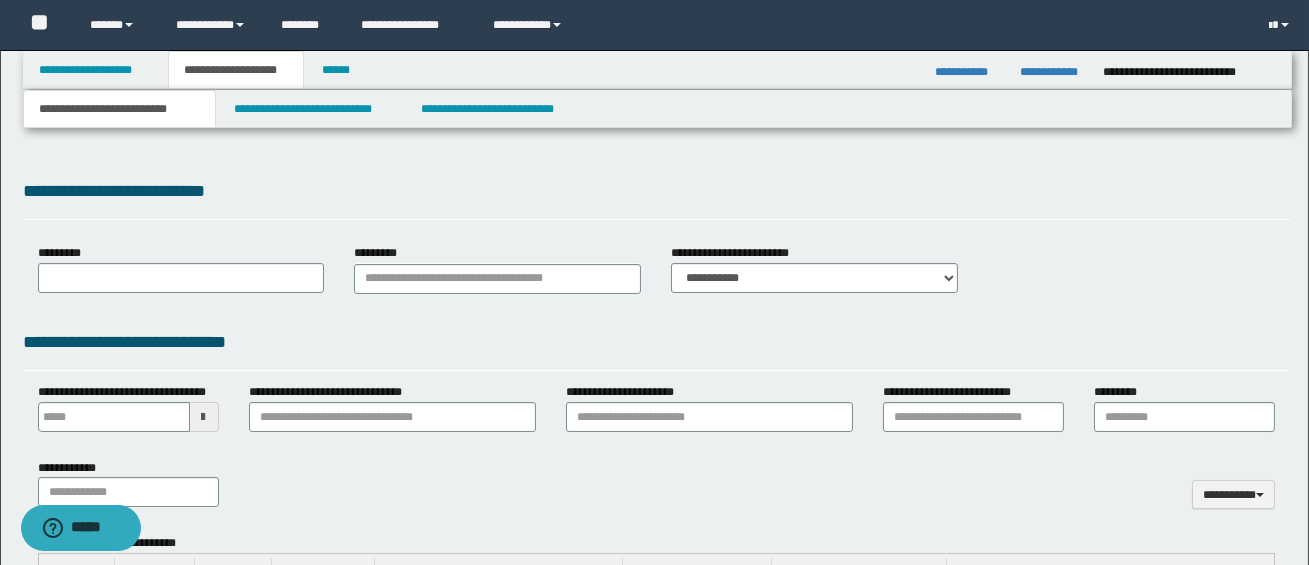 type 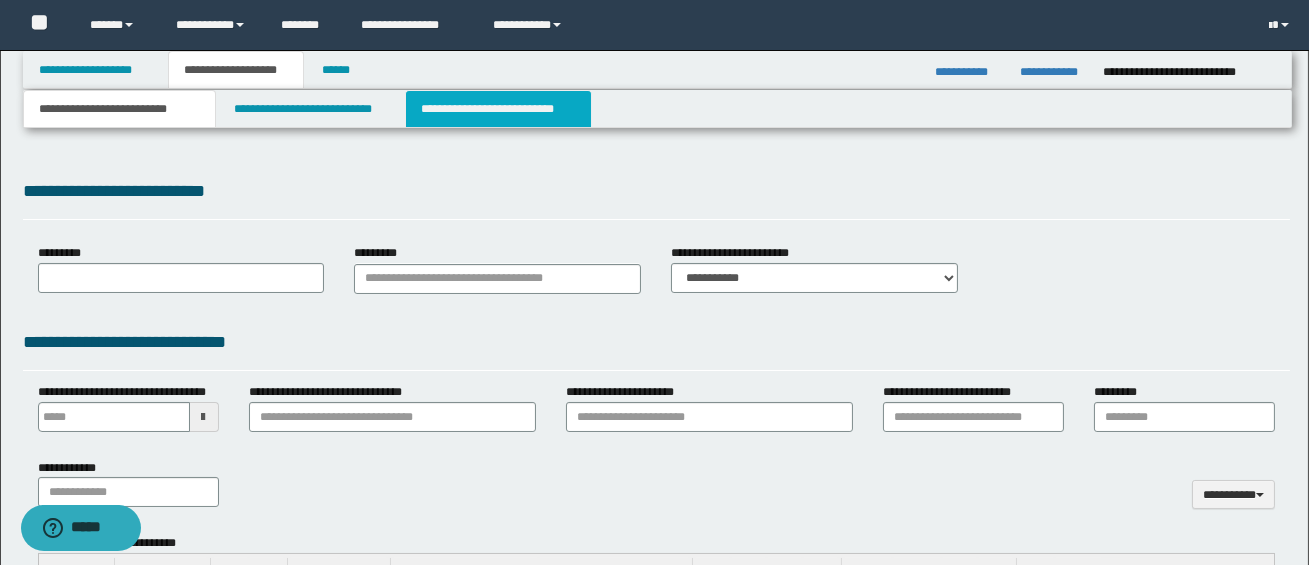 select on "*" 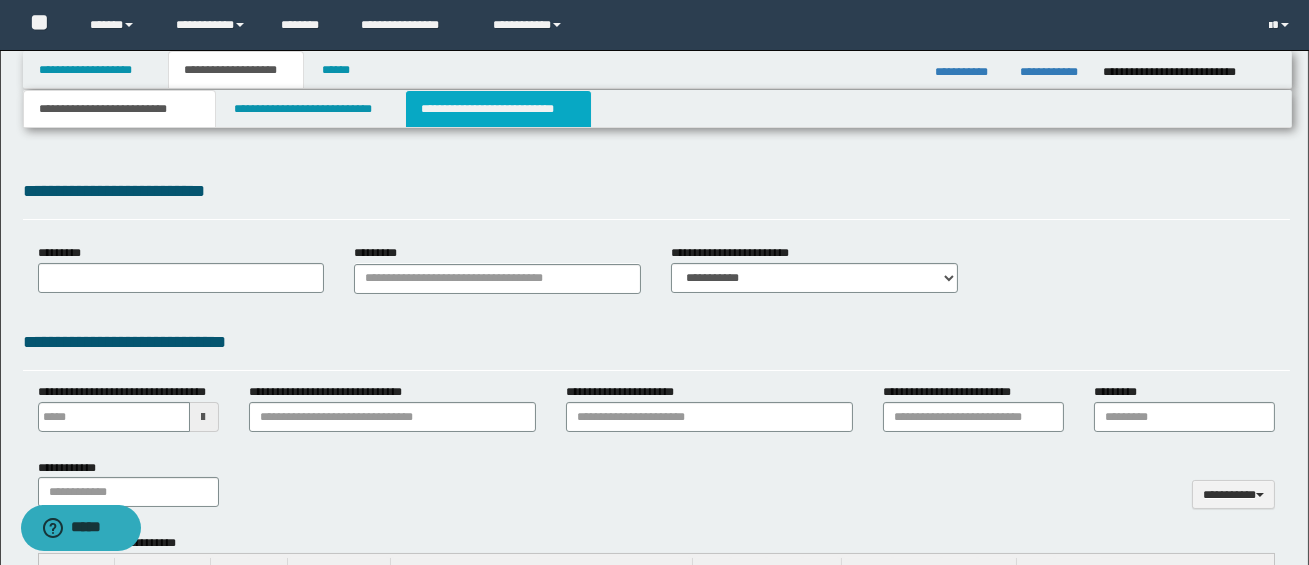 type 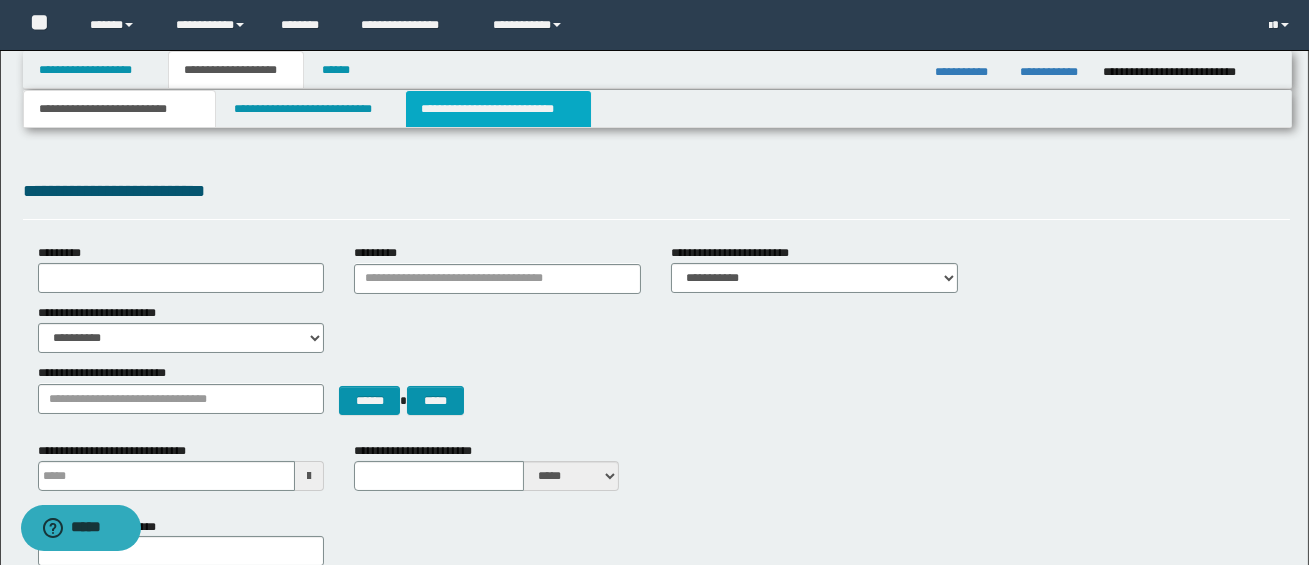 click on "**********" at bounding box center [498, 109] 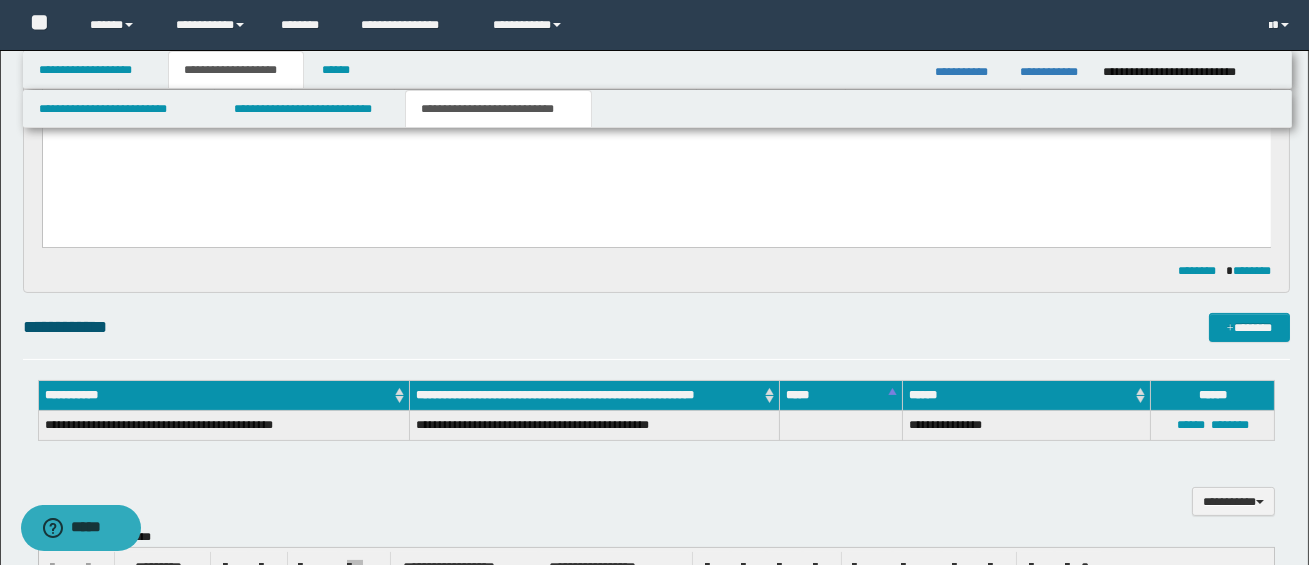 scroll, scrollTop: 983, scrollLeft: 0, axis: vertical 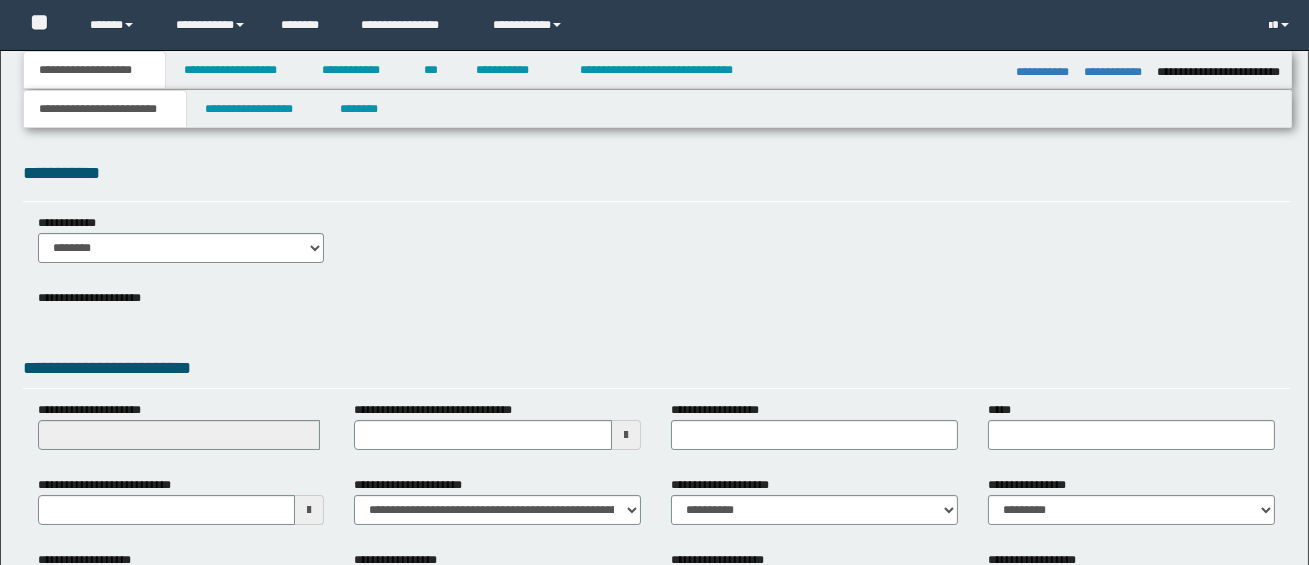 select on "*" 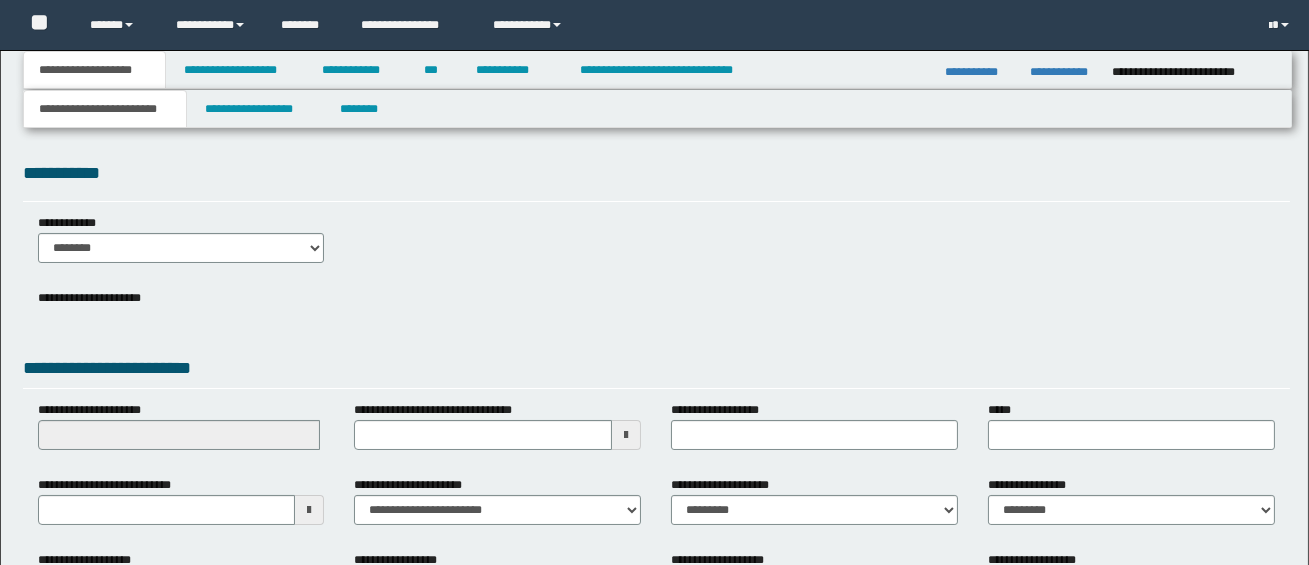 scroll, scrollTop: 0, scrollLeft: 0, axis: both 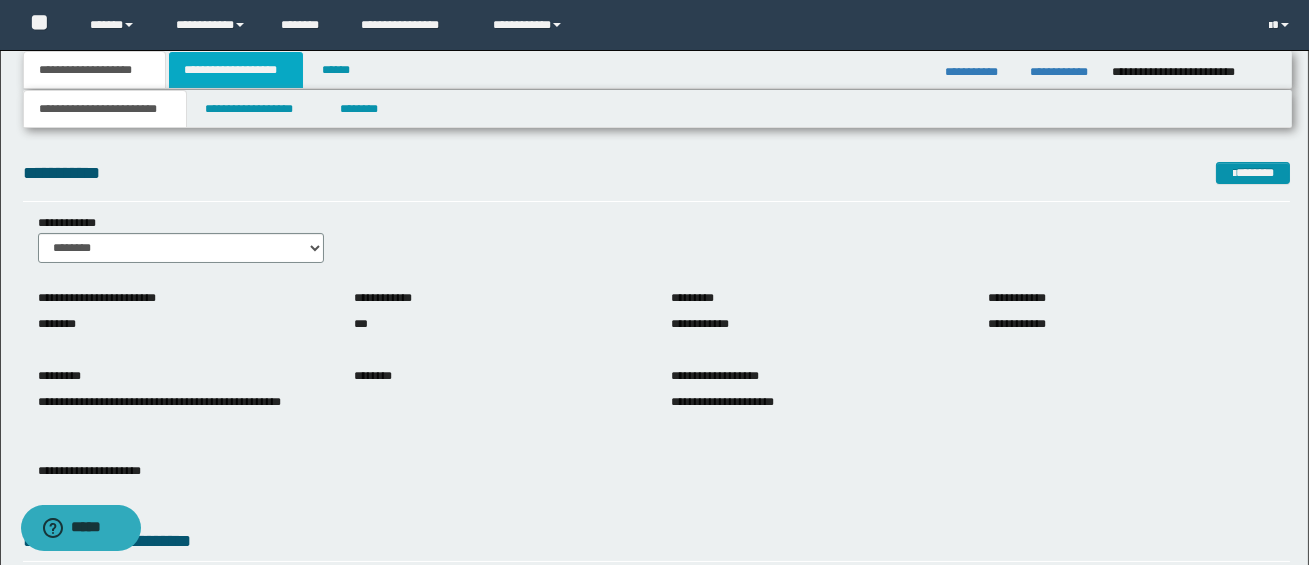 click on "**********" at bounding box center [236, 70] 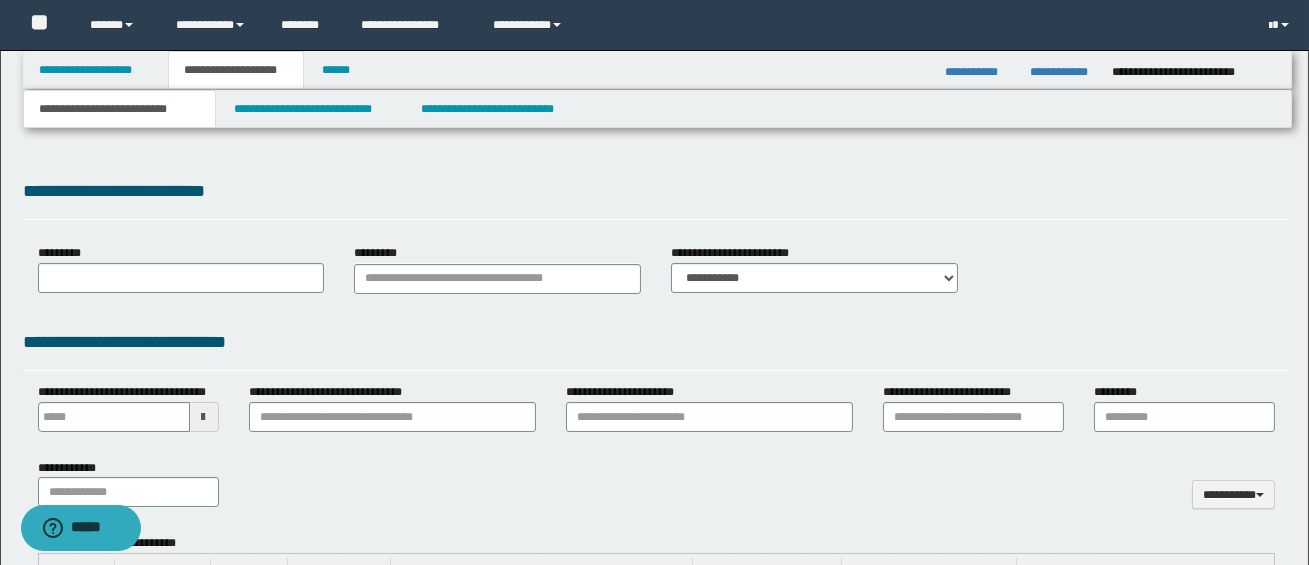 type 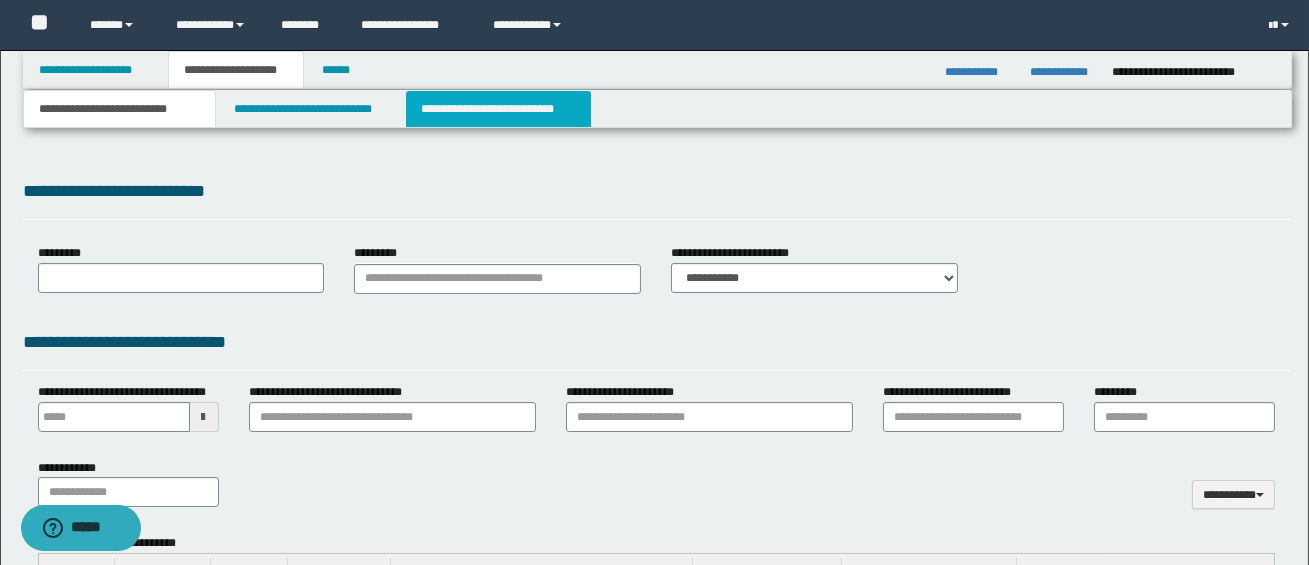 scroll, scrollTop: 0, scrollLeft: 0, axis: both 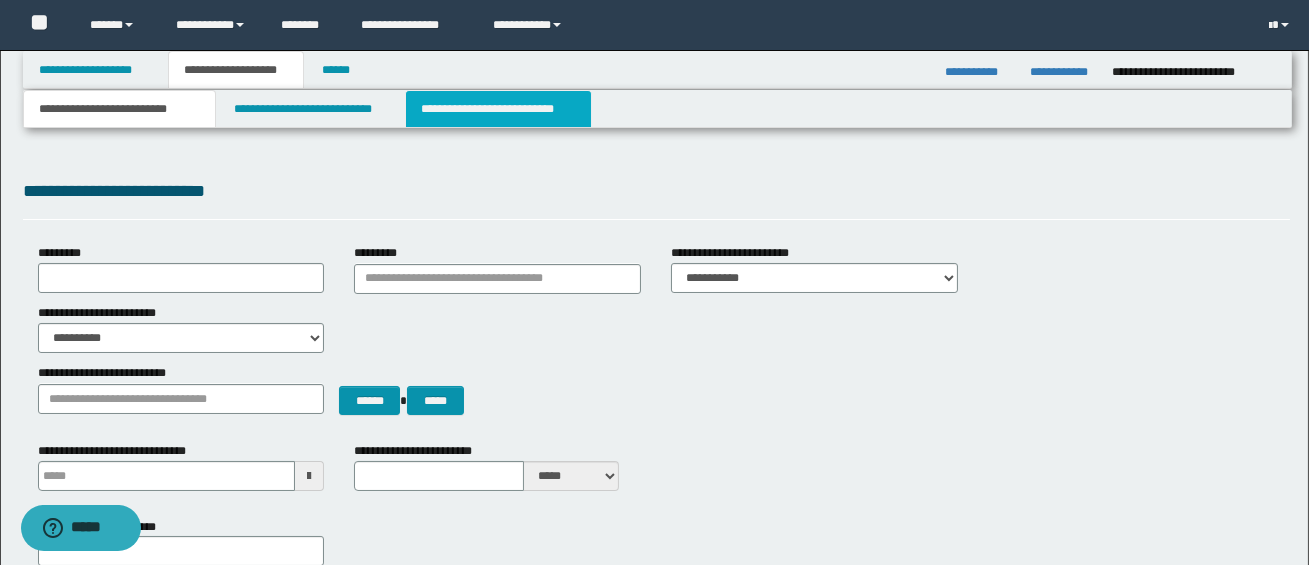 click on "**********" at bounding box center (498, 109) 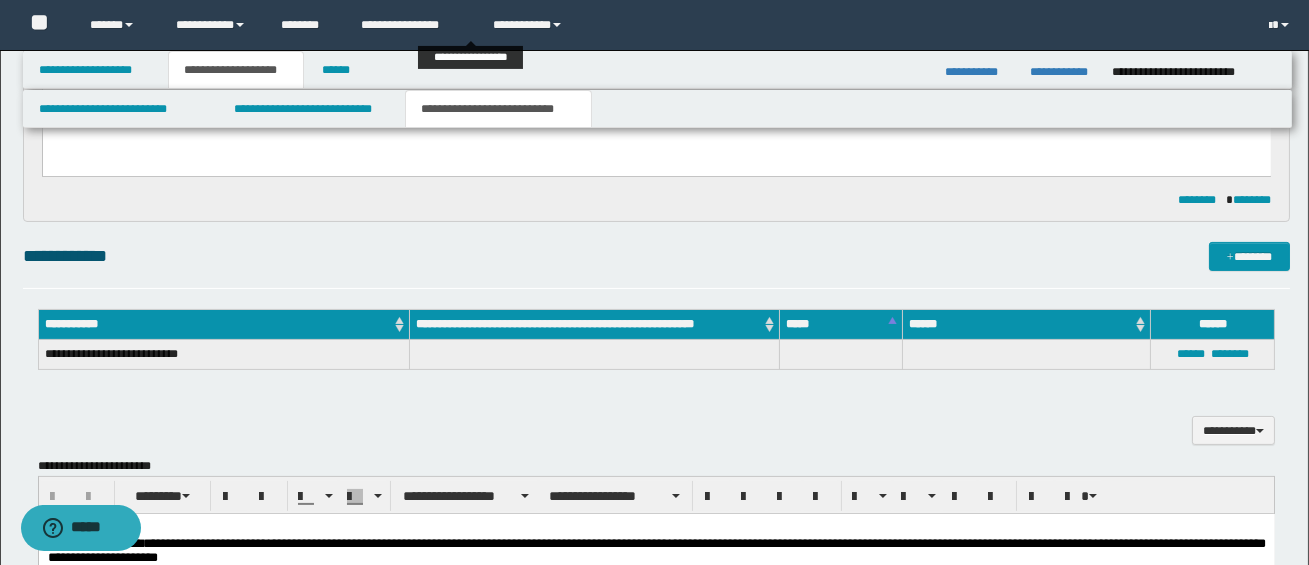scroll, scrollTop: 1005, scrollLeft: 0, axis: vertical 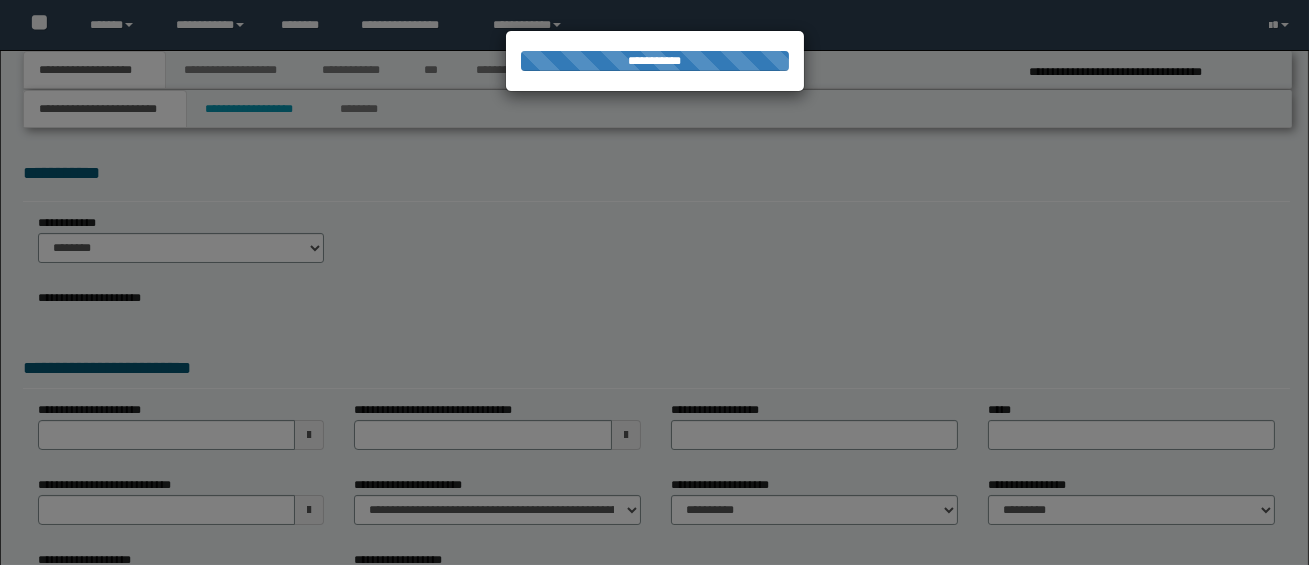 select on "*" 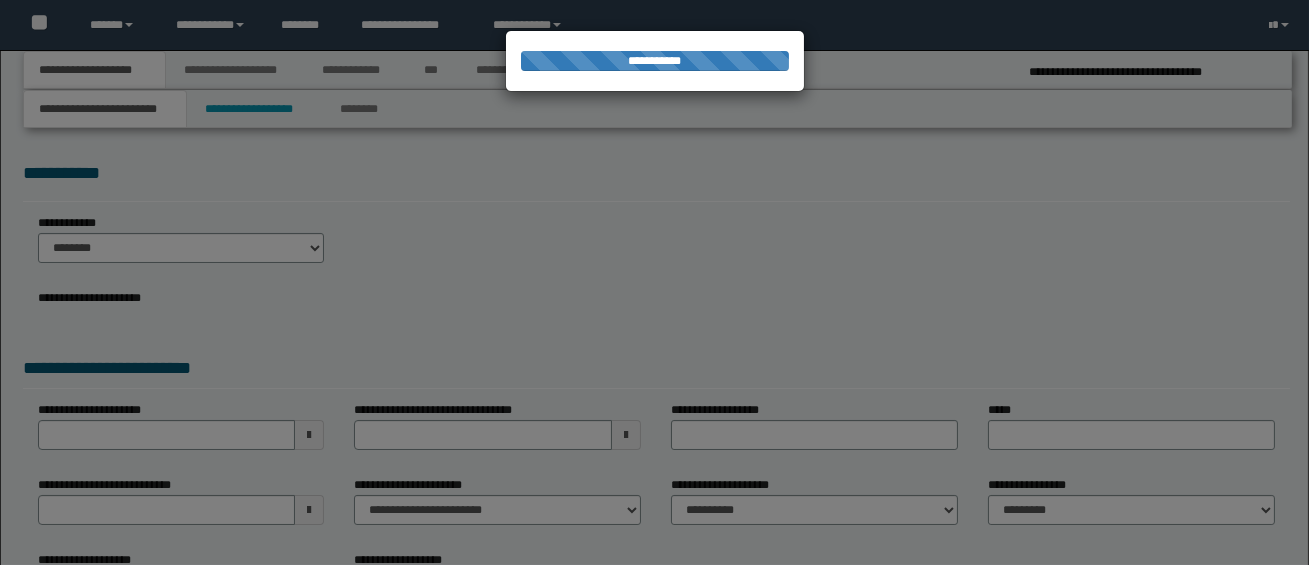 scroll, scrollTop: 0, scrollLeft: 0, axis: both 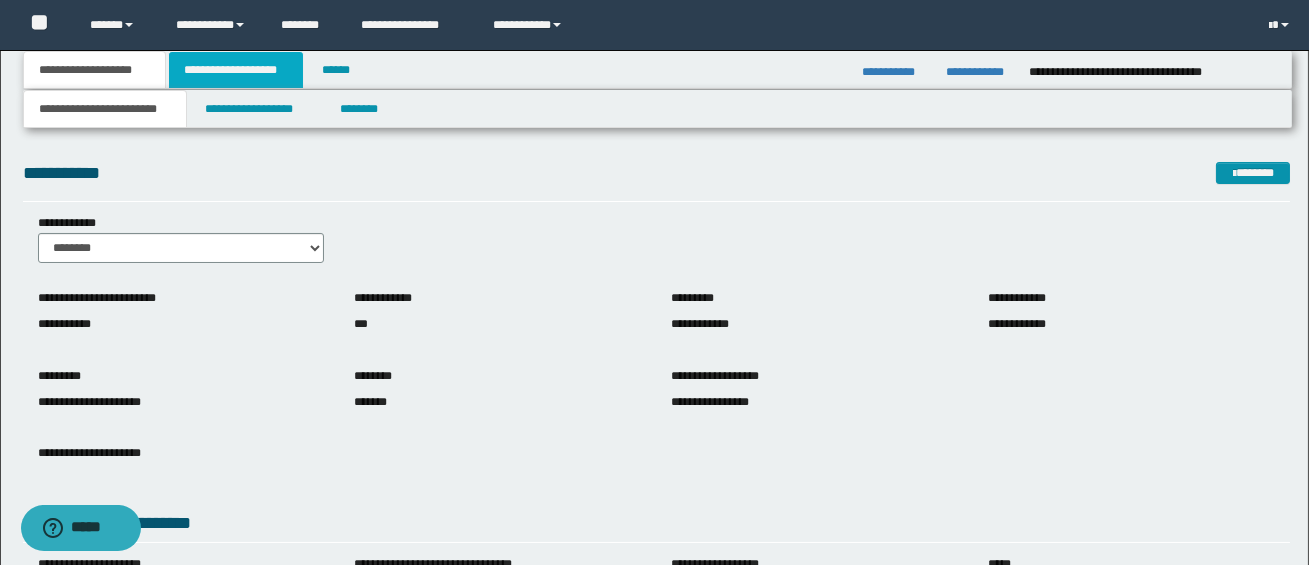 click on "**********" at bounding box center [236, 70] 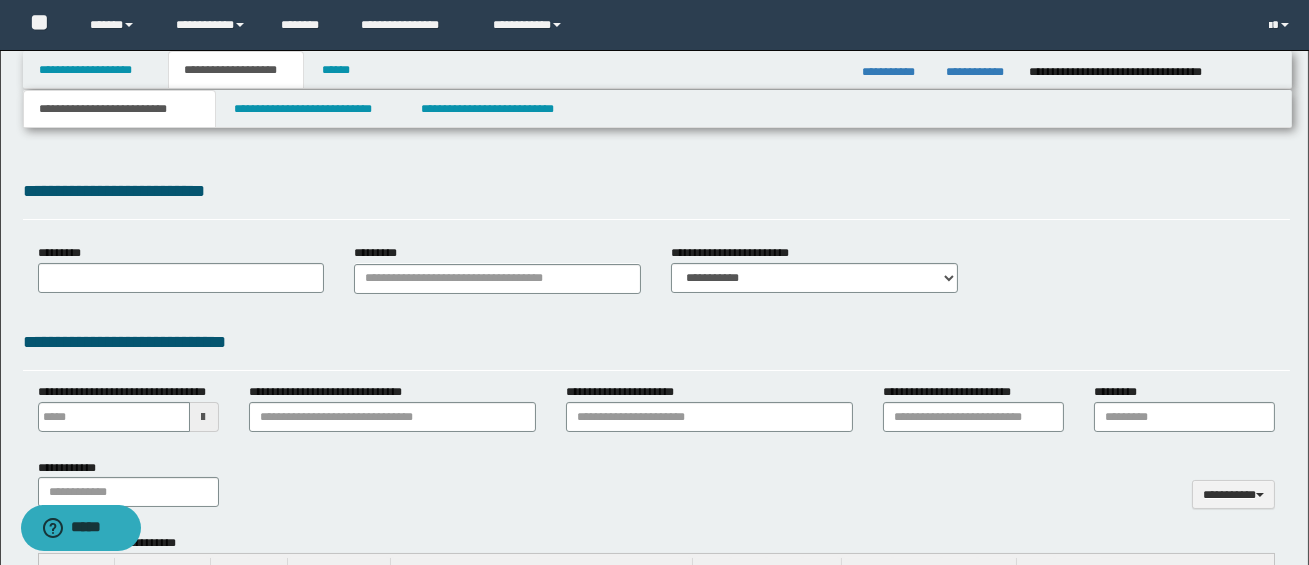 type 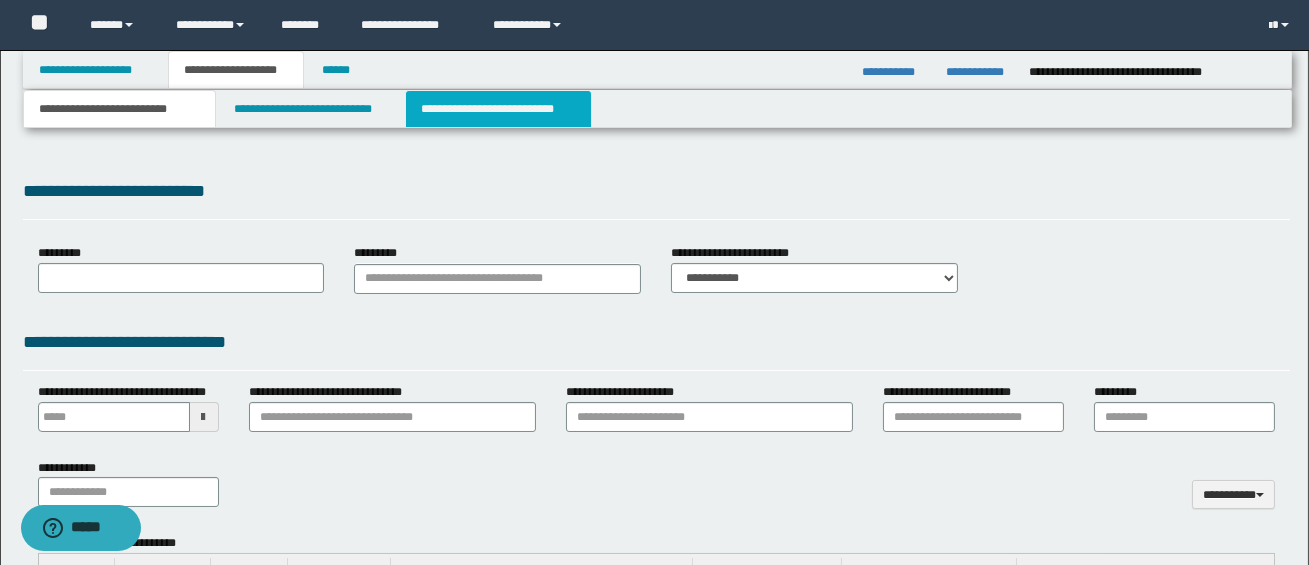 select on "*" 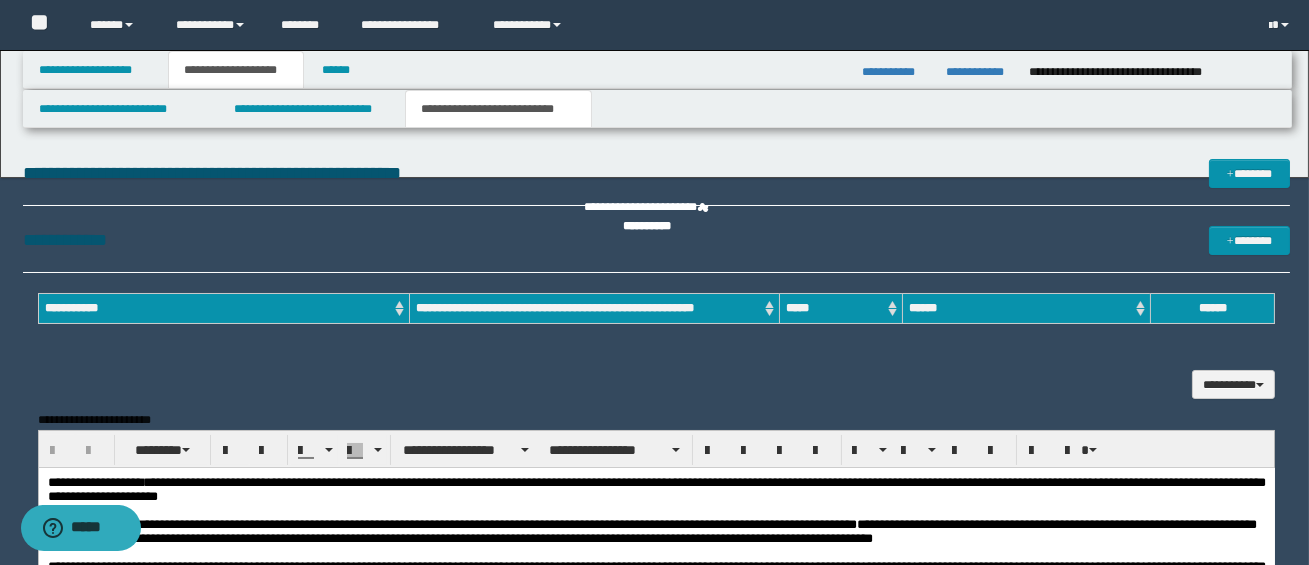 scroll, scrollTop: 0, scrollLeft: 0, axis: both 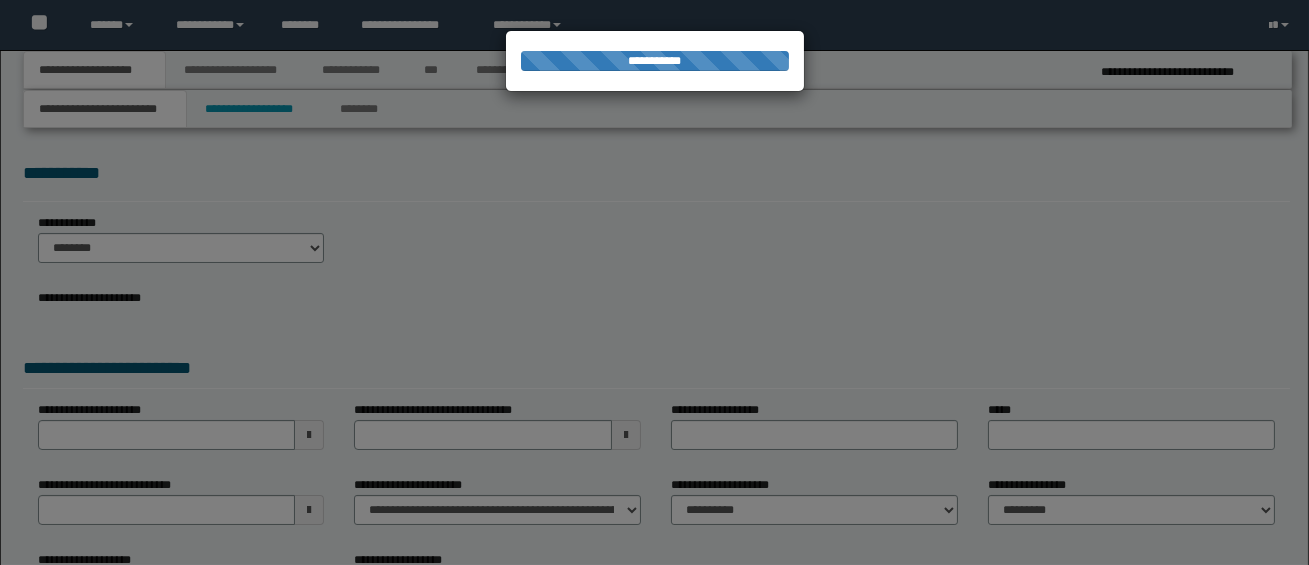 select on "*" 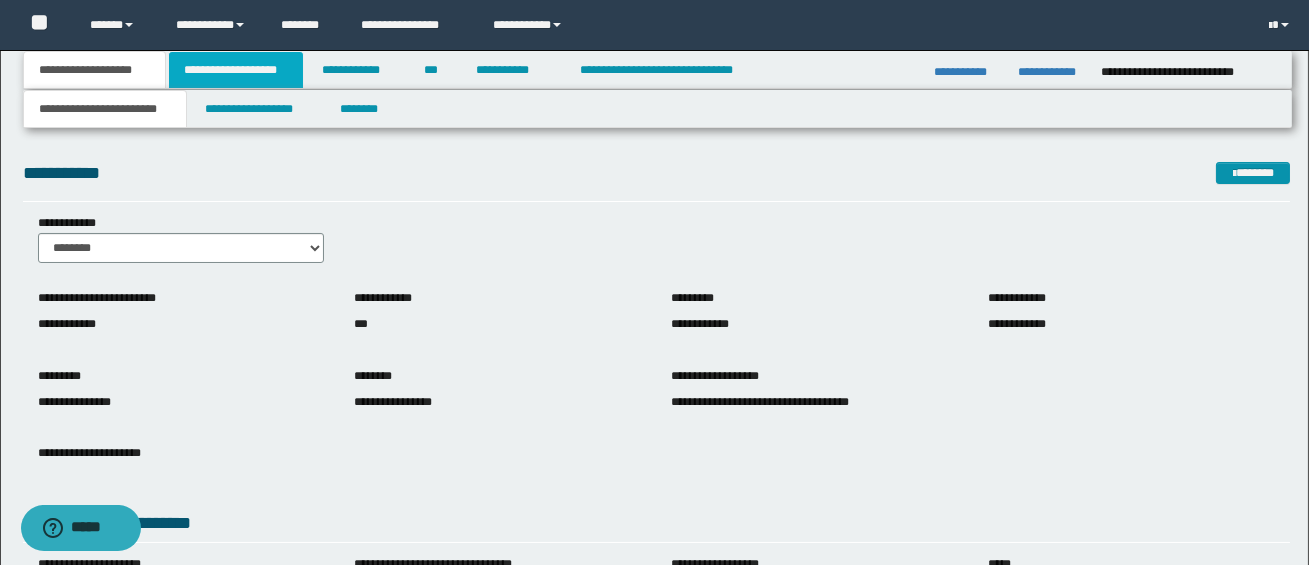 click on "**********" at bounding box center [236, 70] 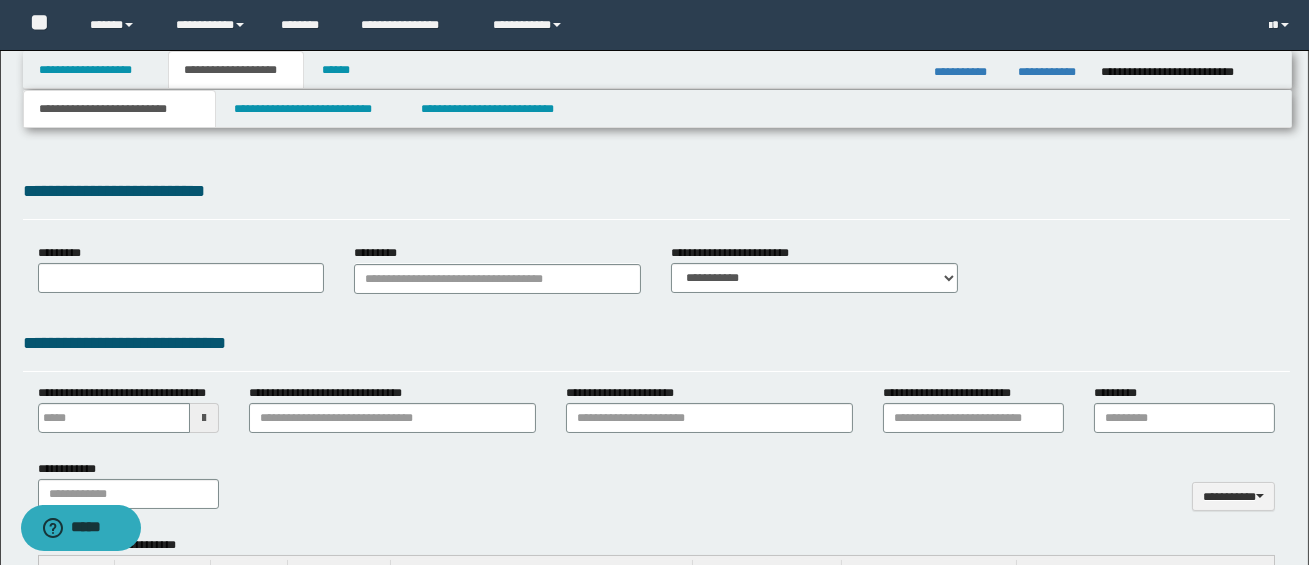 type 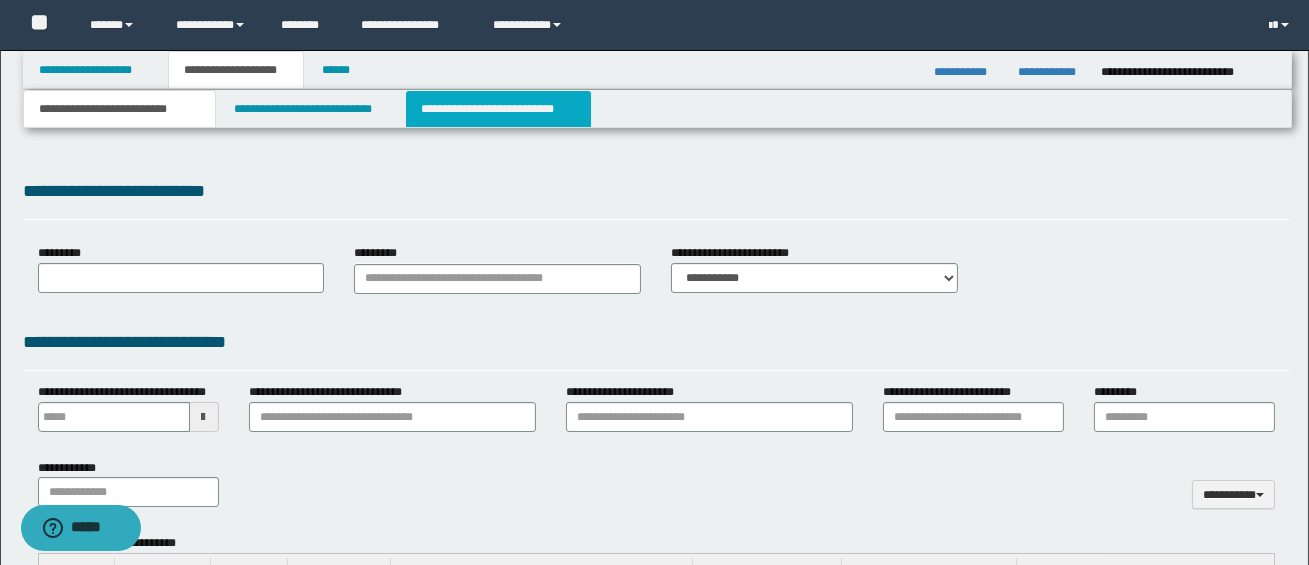 scroll, scrollTop: 0, scrollLeft: 0, axis: both 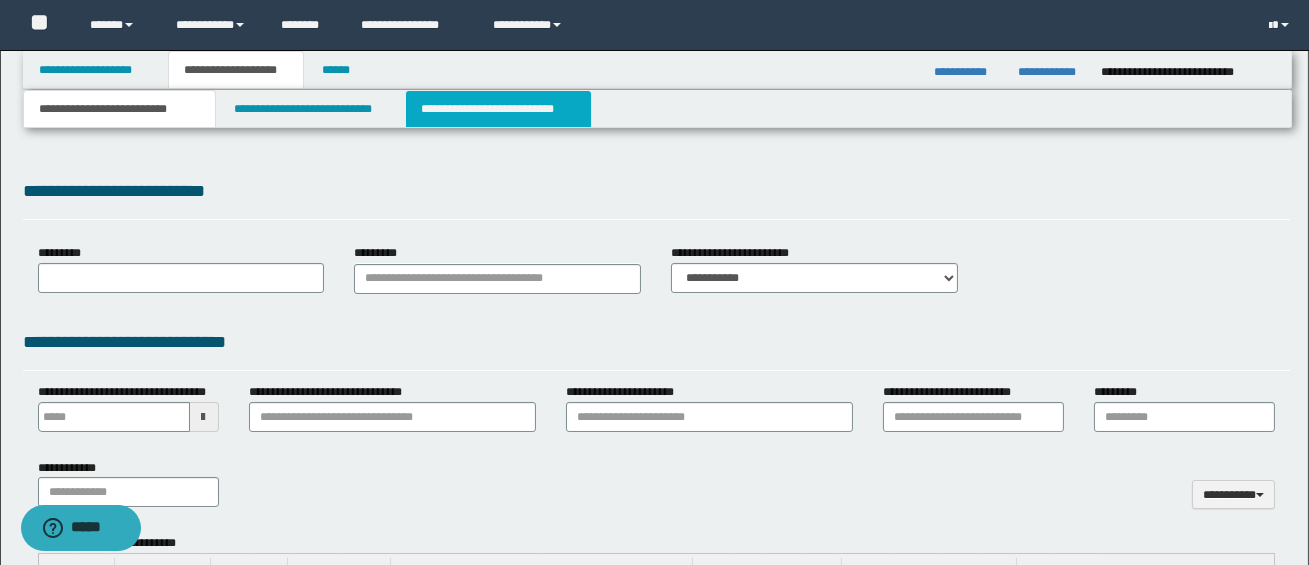 click on "**********" at bounding box center (498, 109) 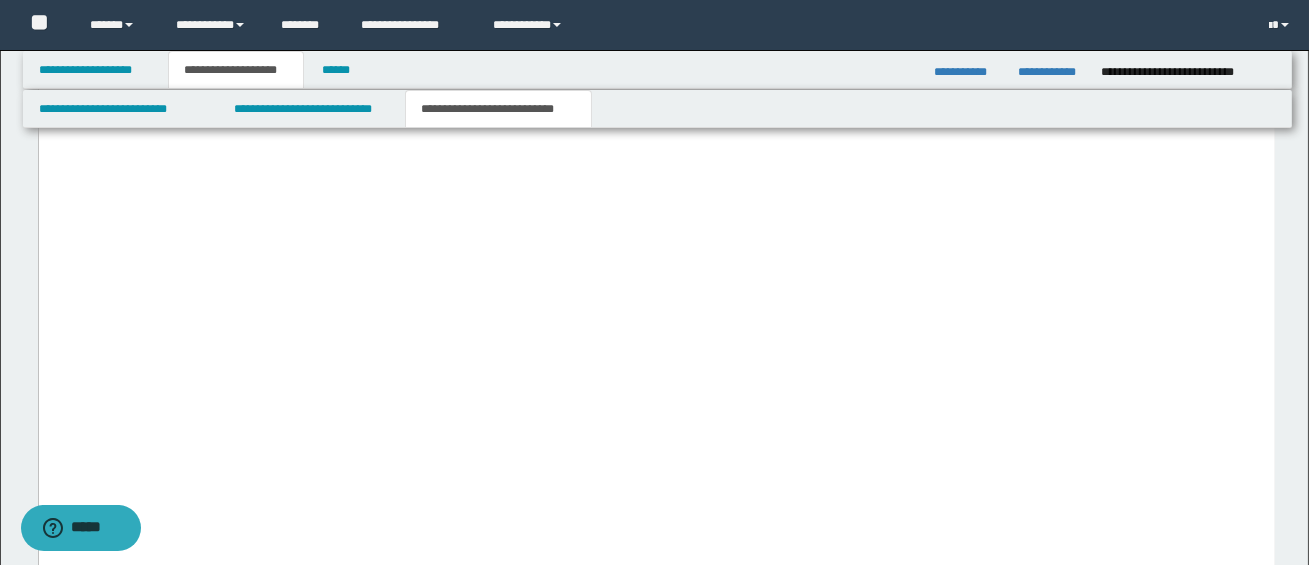 scroll, scrollTop: 8930, scrollLeft: 0, axis: vertical 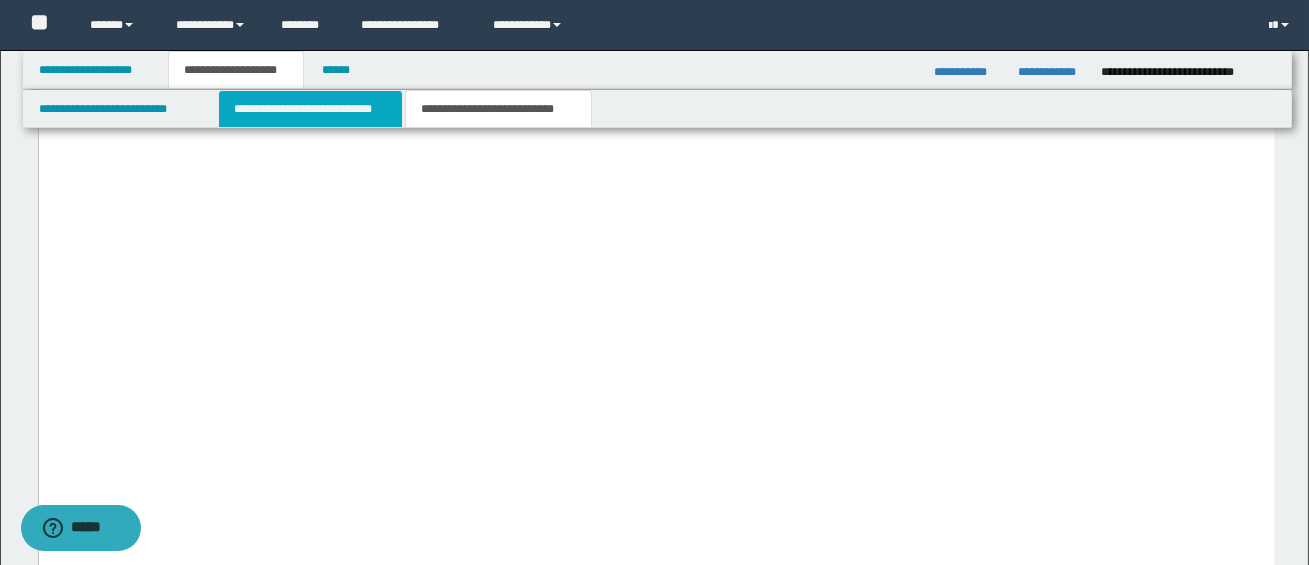 click on "**********" at bounding box center [310, 109] 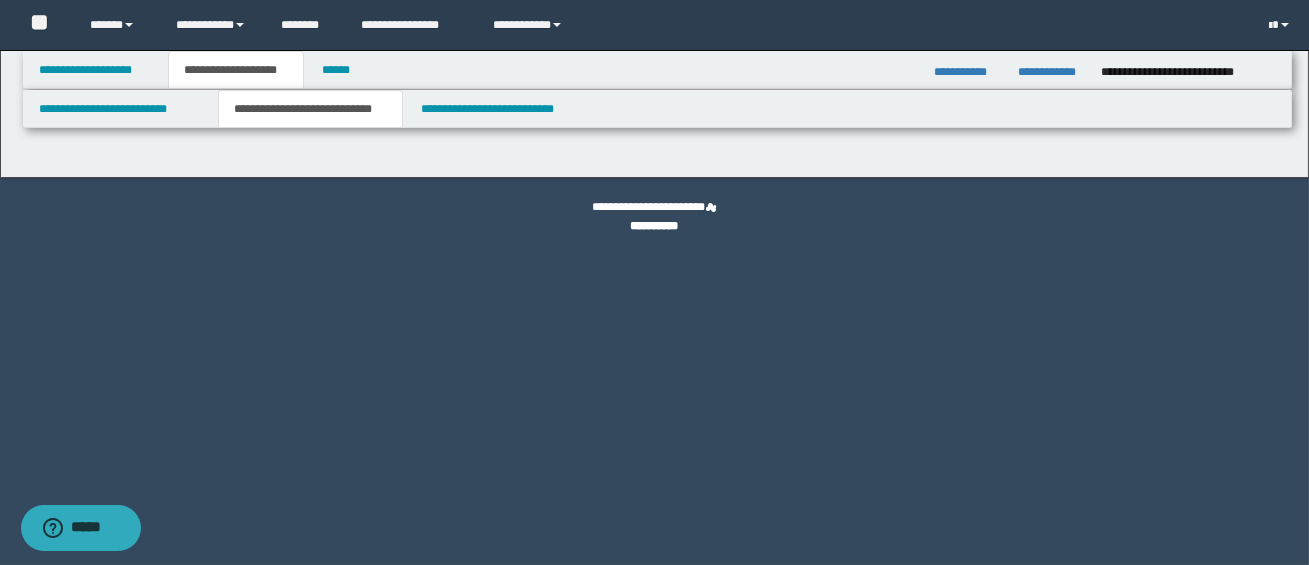 scroll, scrollTop: 0, scrollLeft: 0, axis: both 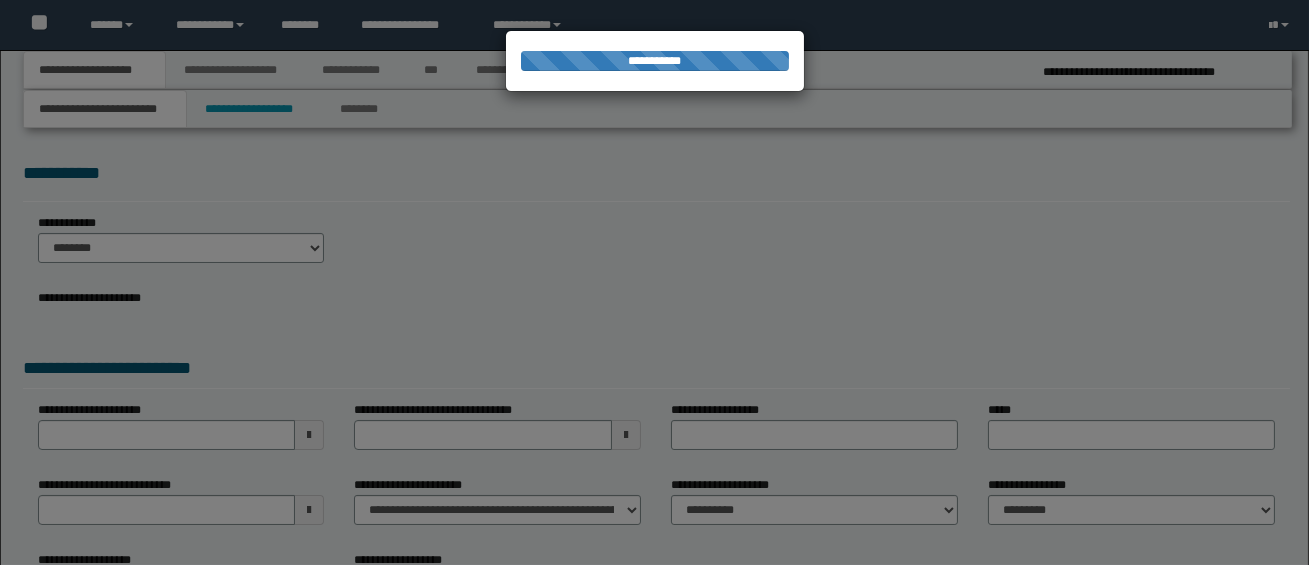 select on "*" 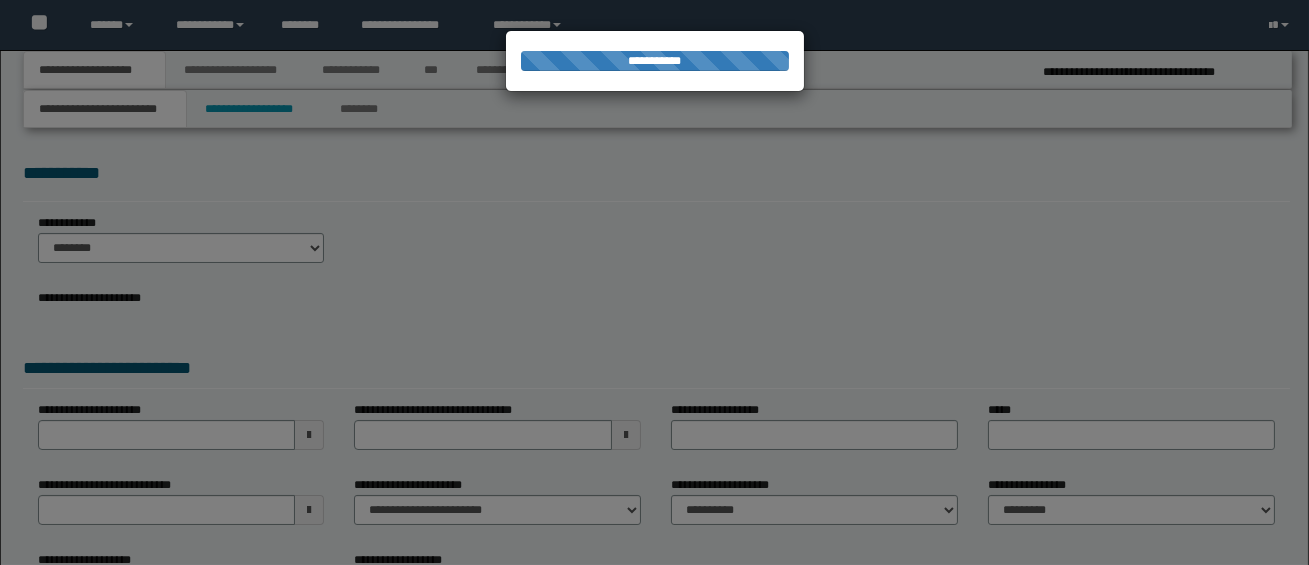 select on "*" 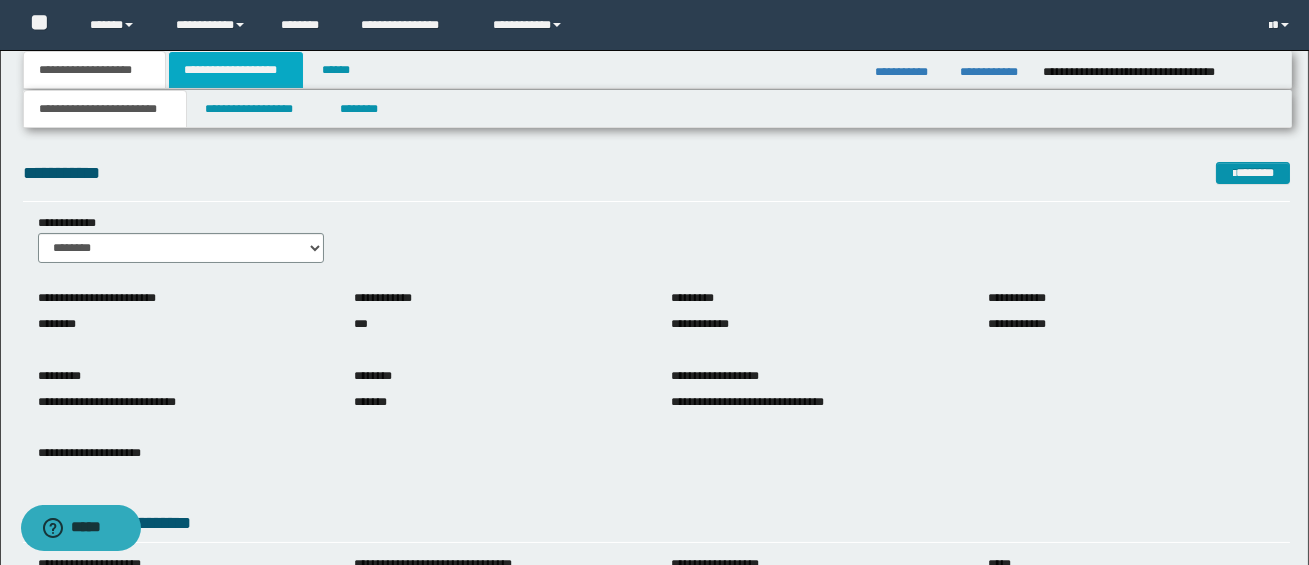 click on "**********" at bounding box center (236, 70) 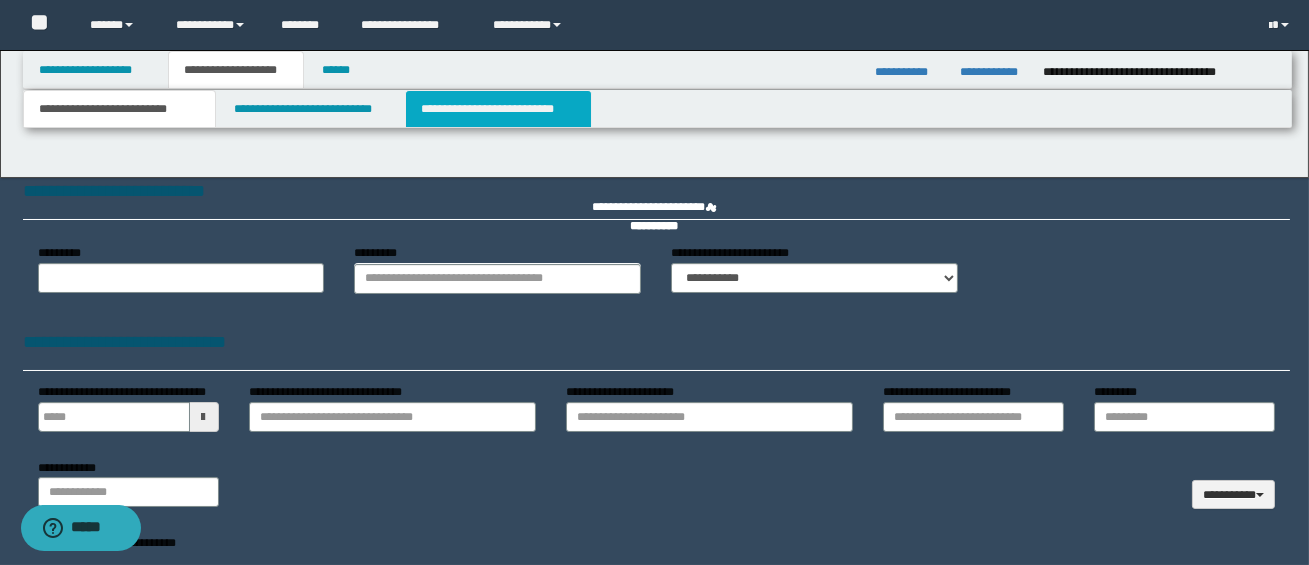 type 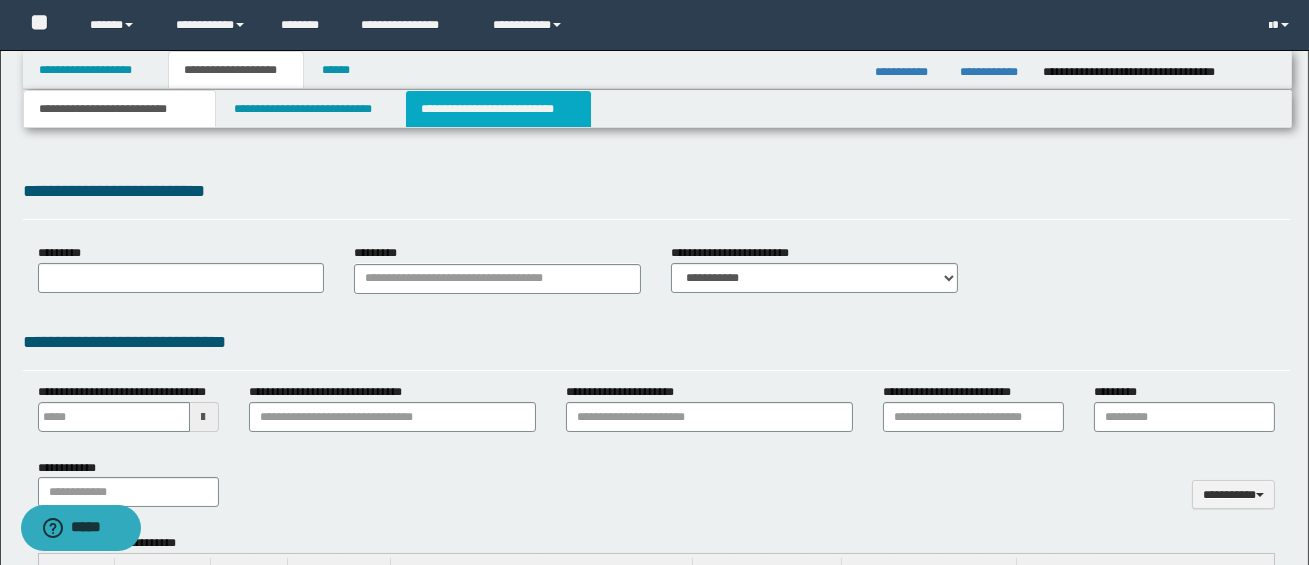 select on "*" 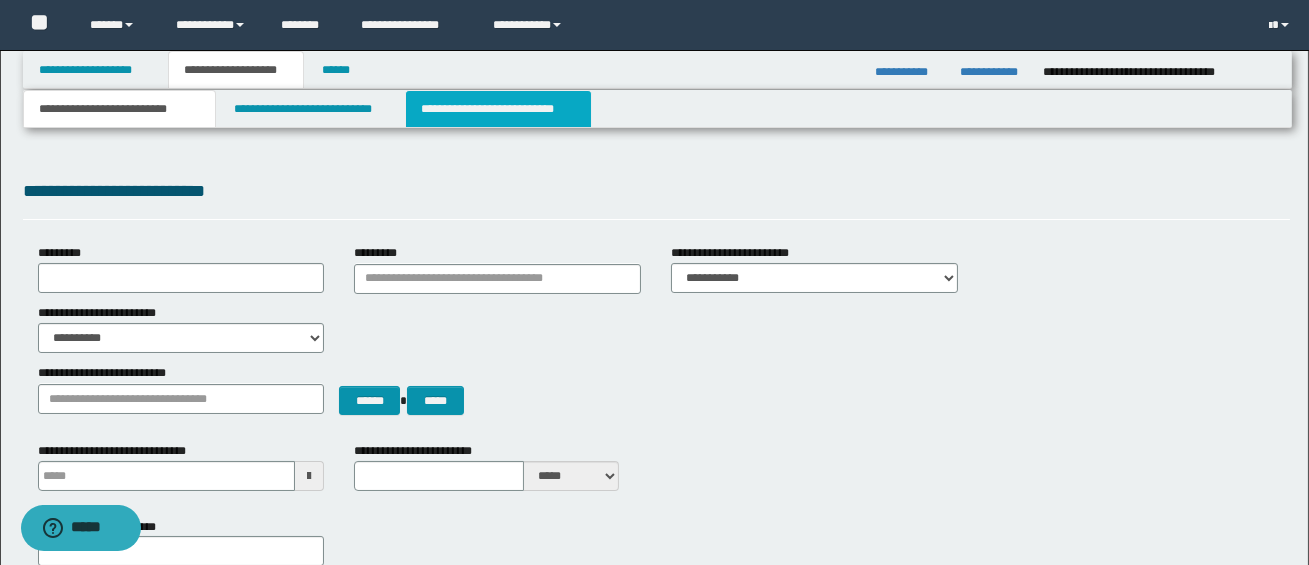 click on "**********" at bounding box center (498, 109) 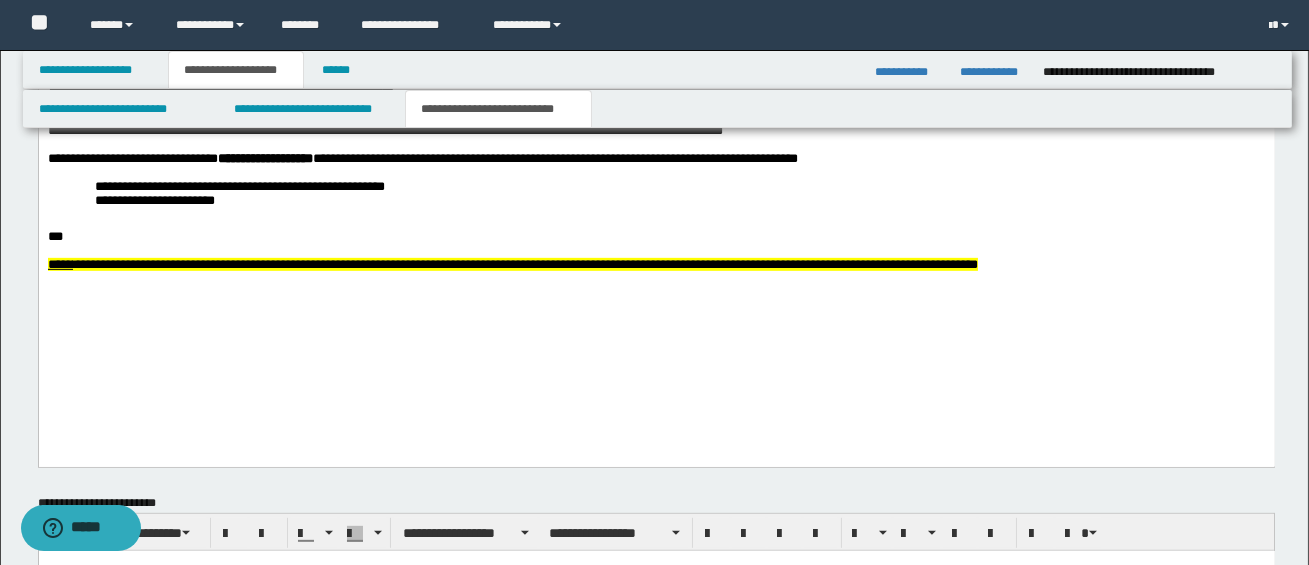 scroll, scrollTop: 1981, scrollLeft: 0, axis: vertical 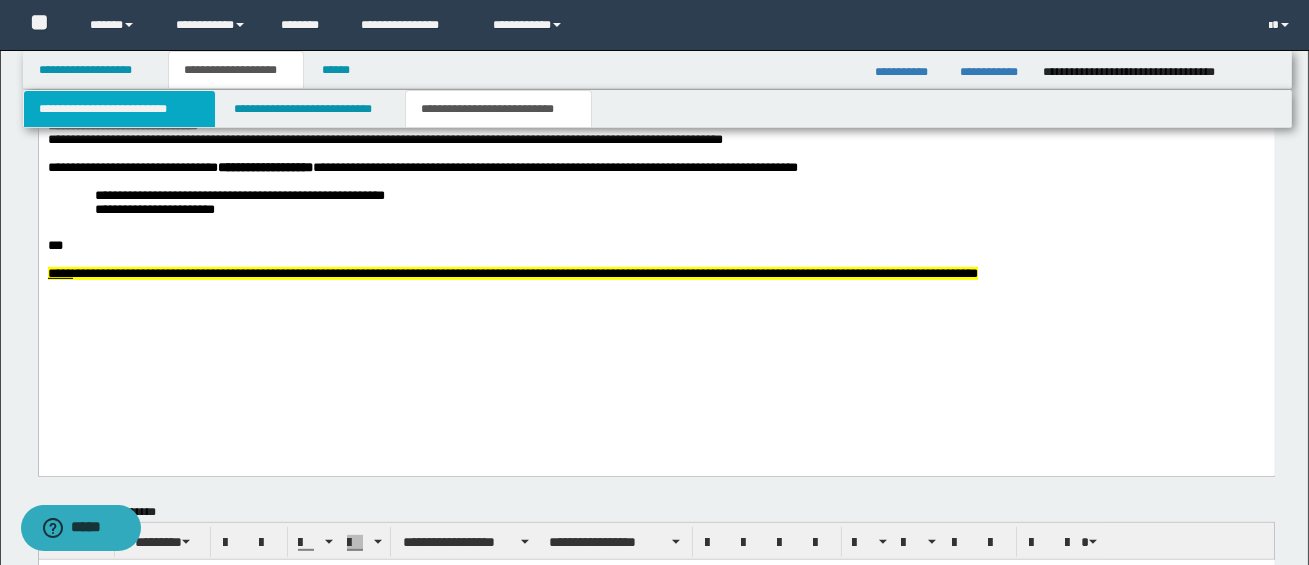 click on "**********" at bounding box center [119, 109] 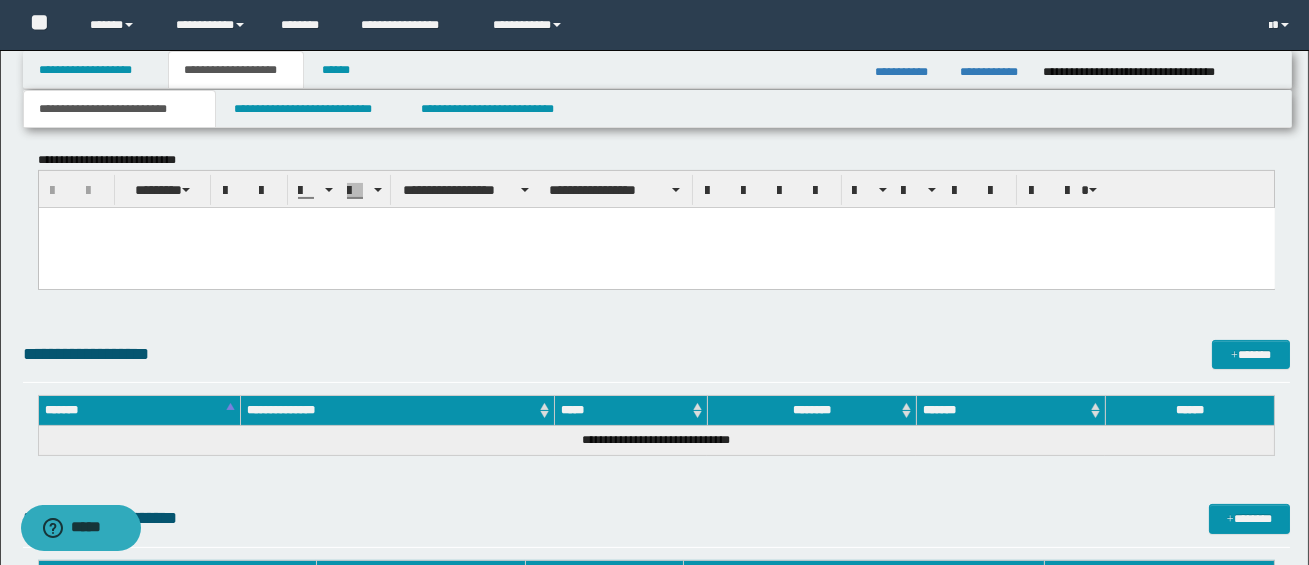 scroll, scrollTop: 810, scrollLeft: 0, axis: vertical 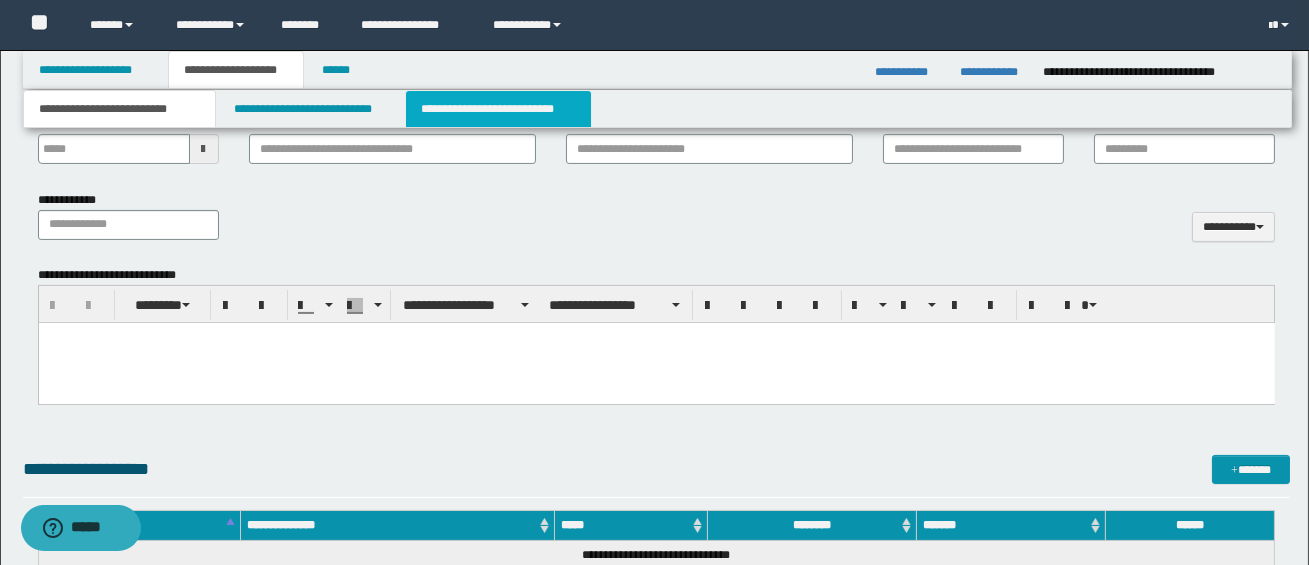 click on "**********" at bounding box center (498, 109) 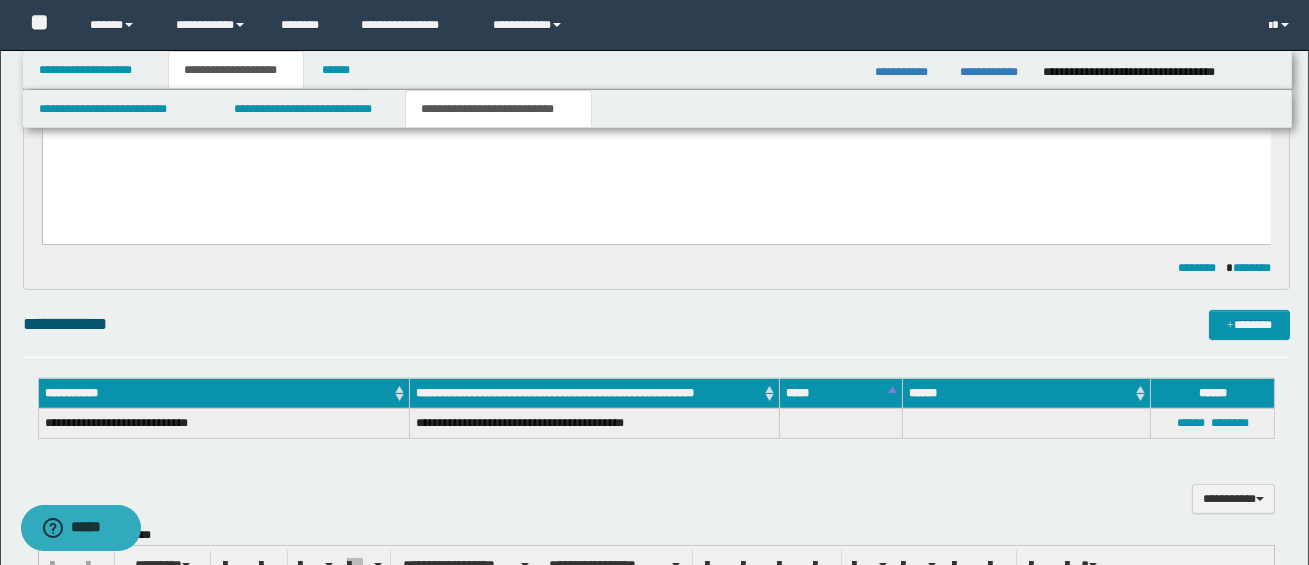 scroll, scrollTop: 1001, scrollLeft: 0, axis: vertical 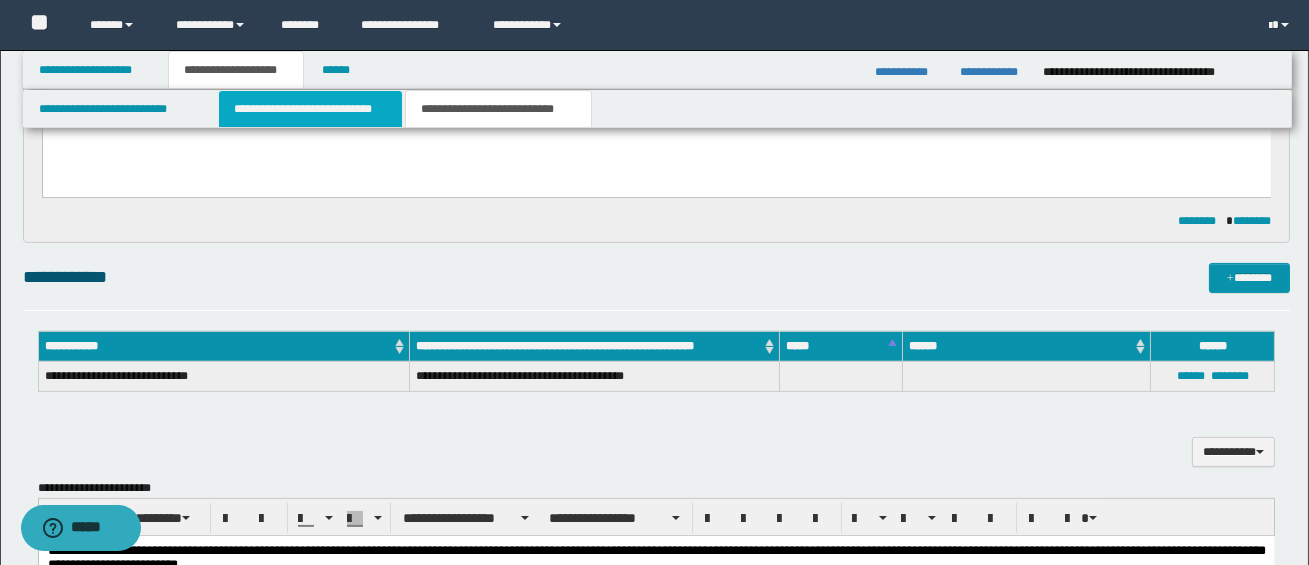 click on "**********" at bounding box center [310, 109] 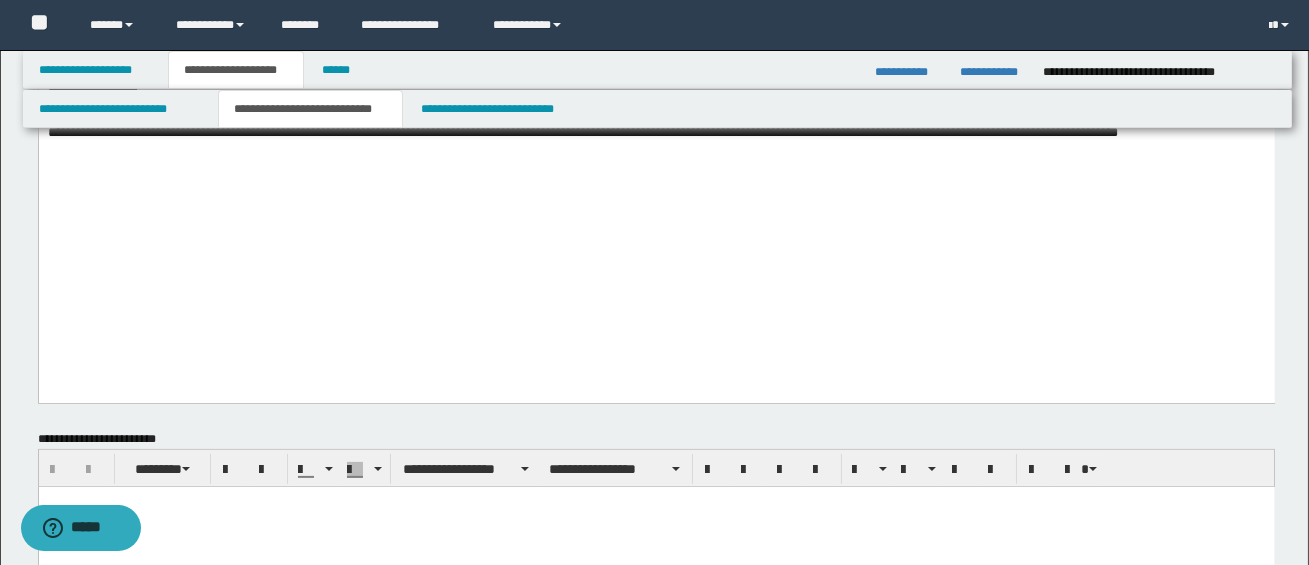 scroll, scrollTop: 1298, scrollLeft: 0, axis: vertical 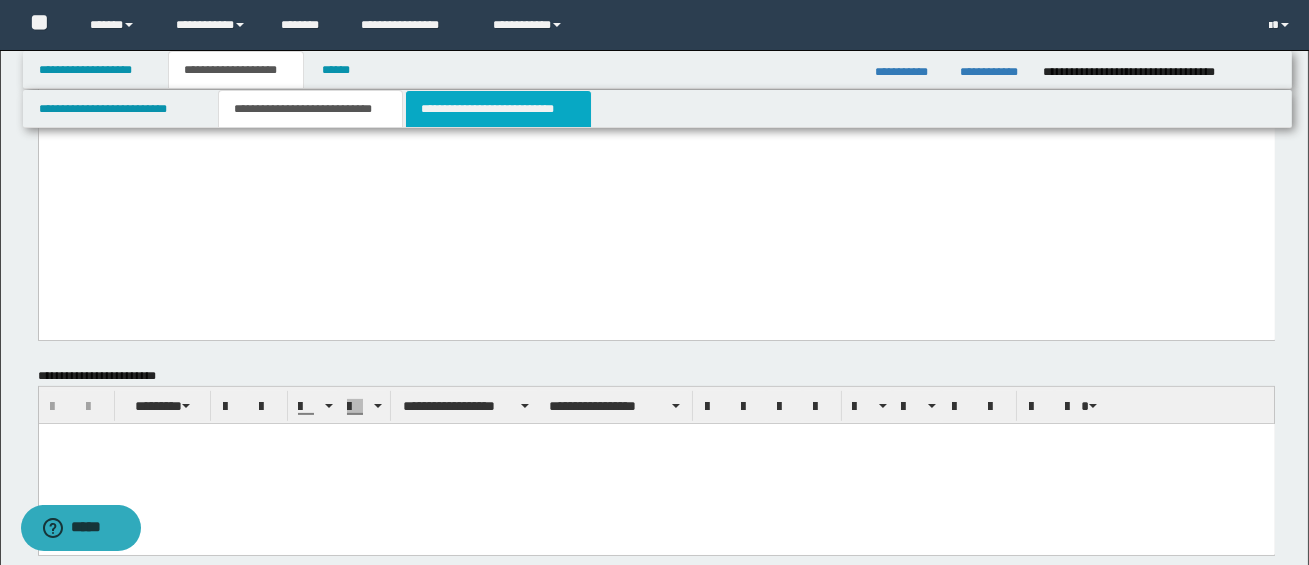 click on "**********" at bounding box center (498, 109) 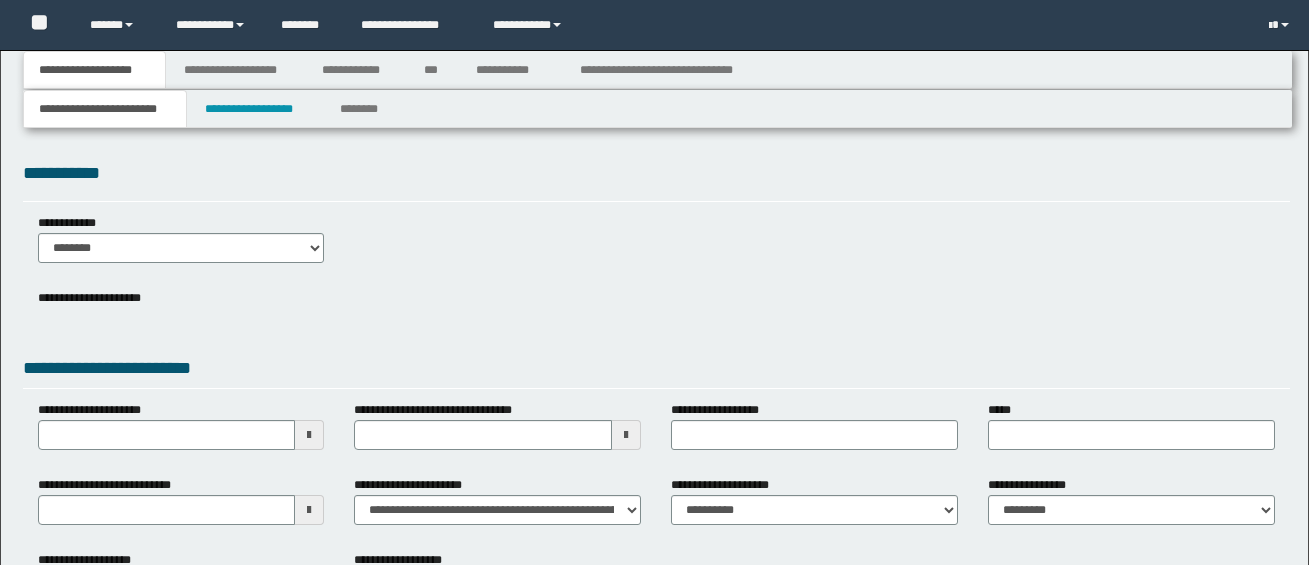 scroll, scrollTop: 0, scrollLeft: 0, axis: both 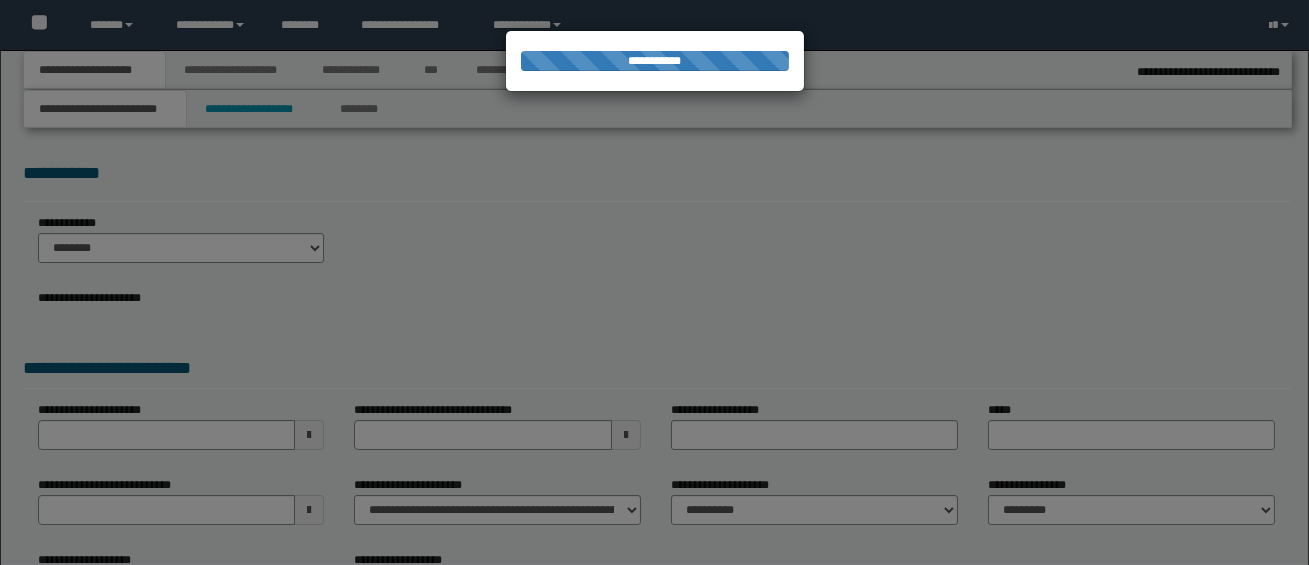 select on "*" 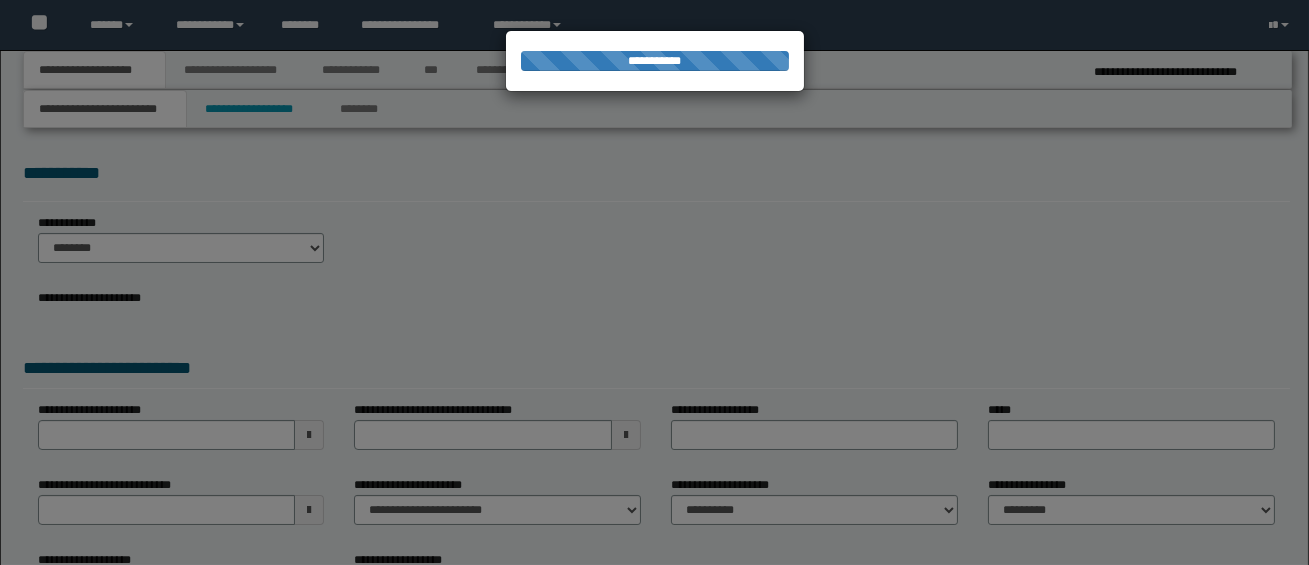 scroll, scrollTop: 0, scrollLeft: 0, axis: both 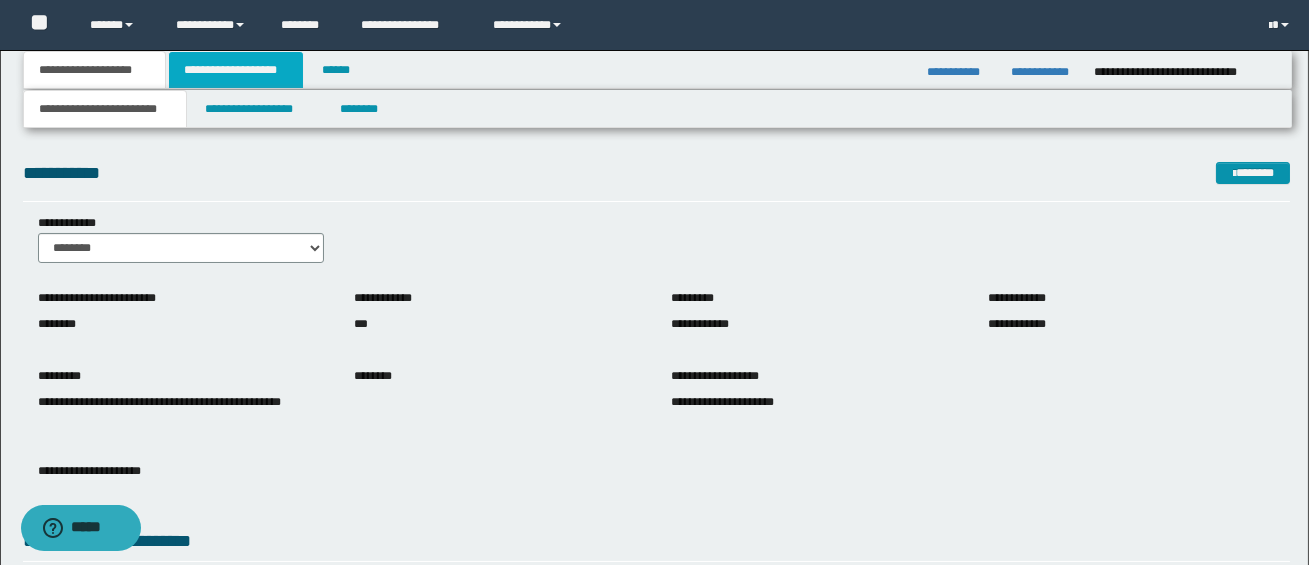 click on "**********" at bounding box center [236, 70] 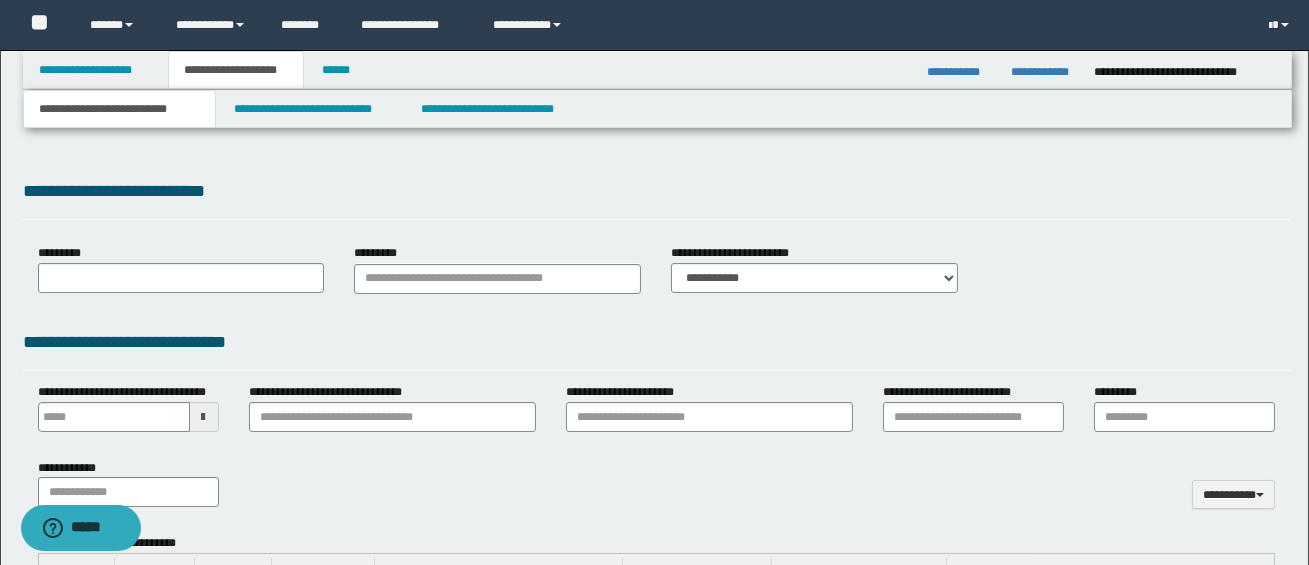 type 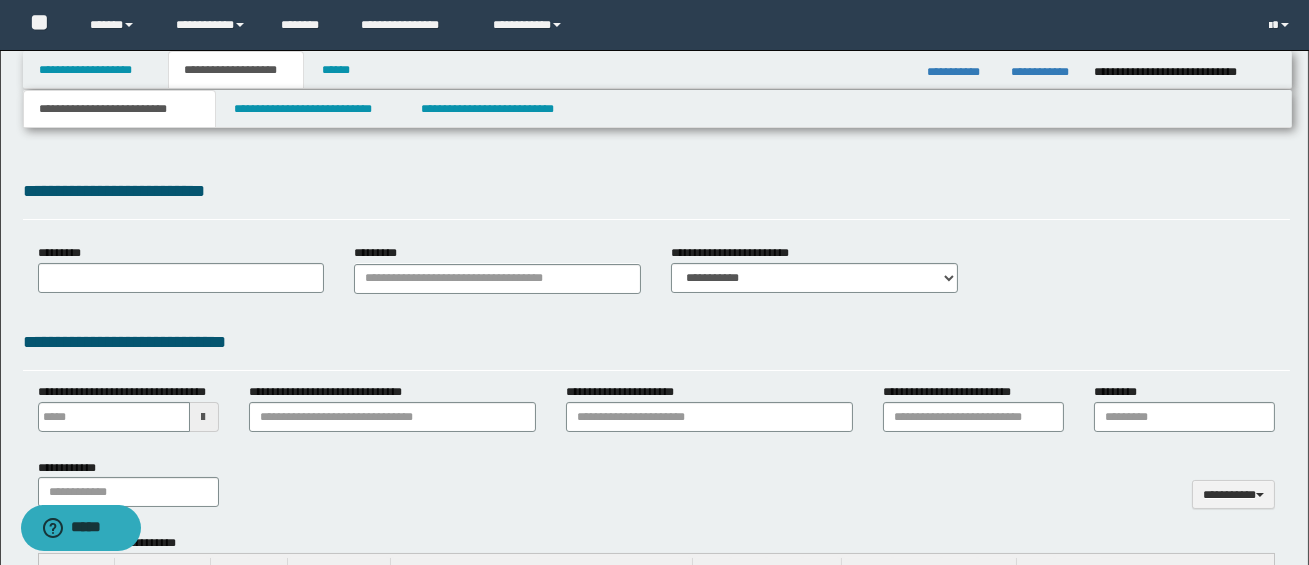 scroll, scrollTop: 0, scrollLeft: 0, axis: both 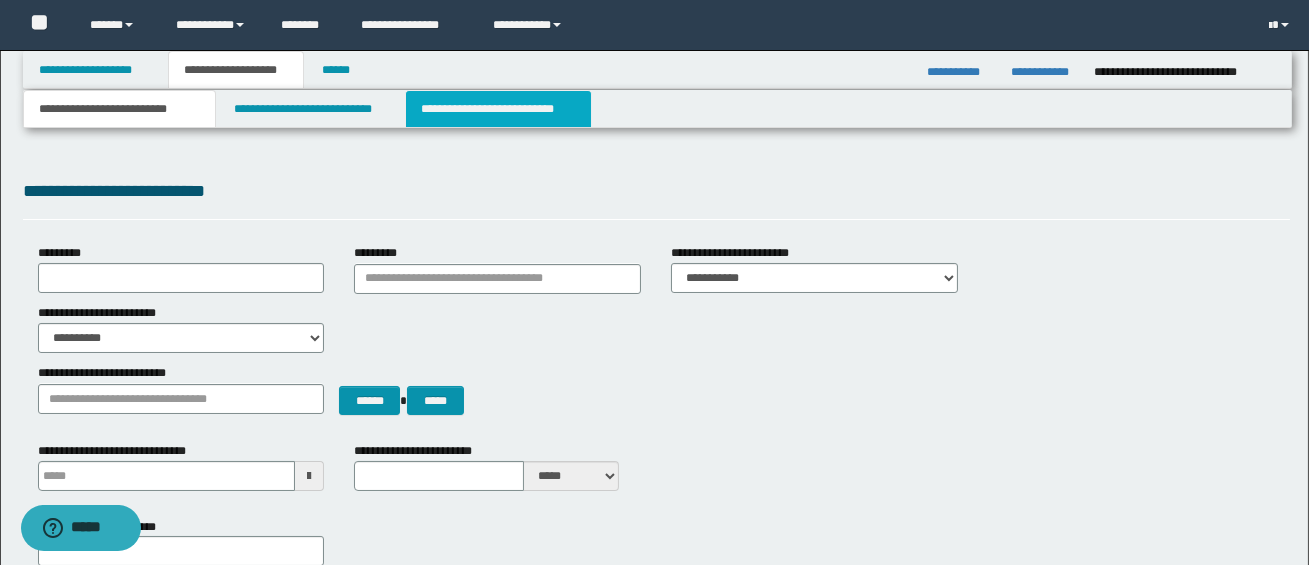 click on "**********" at bounding box center (498, 109) 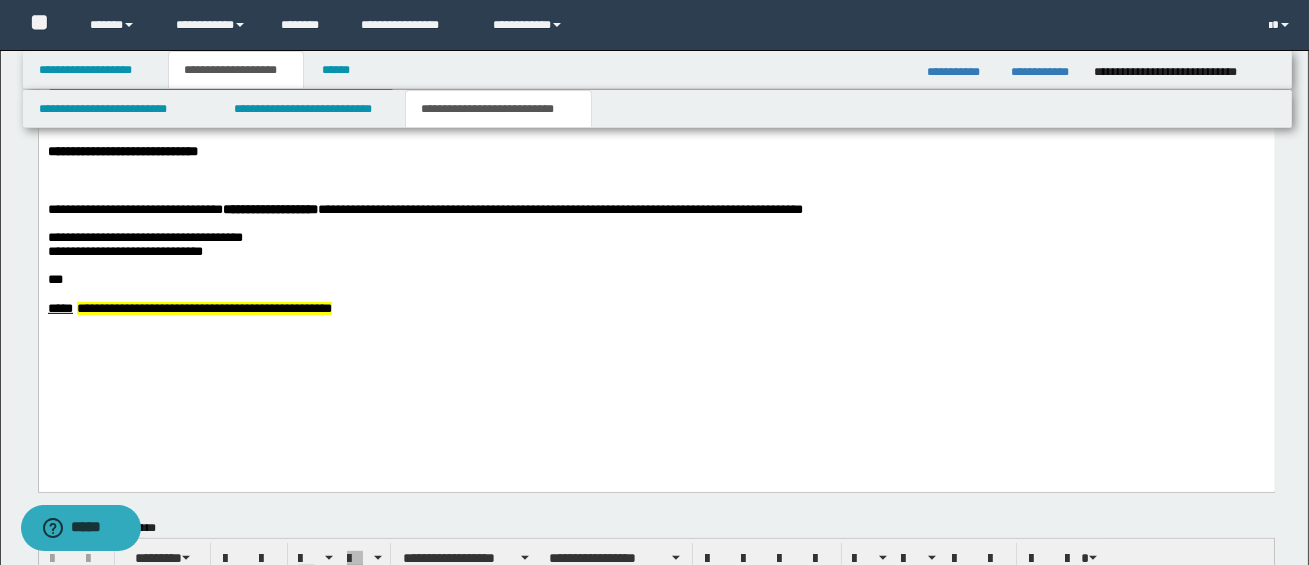scroll, scrollTop: 2051, scrollLeft: 0, axis: vertical 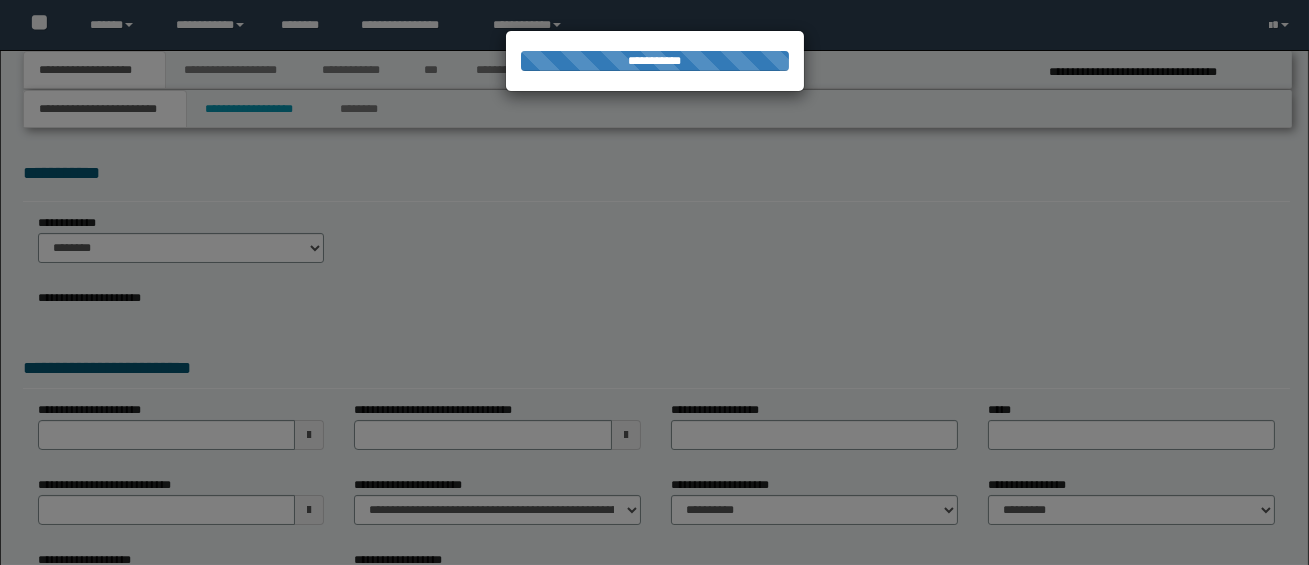 select on "*" 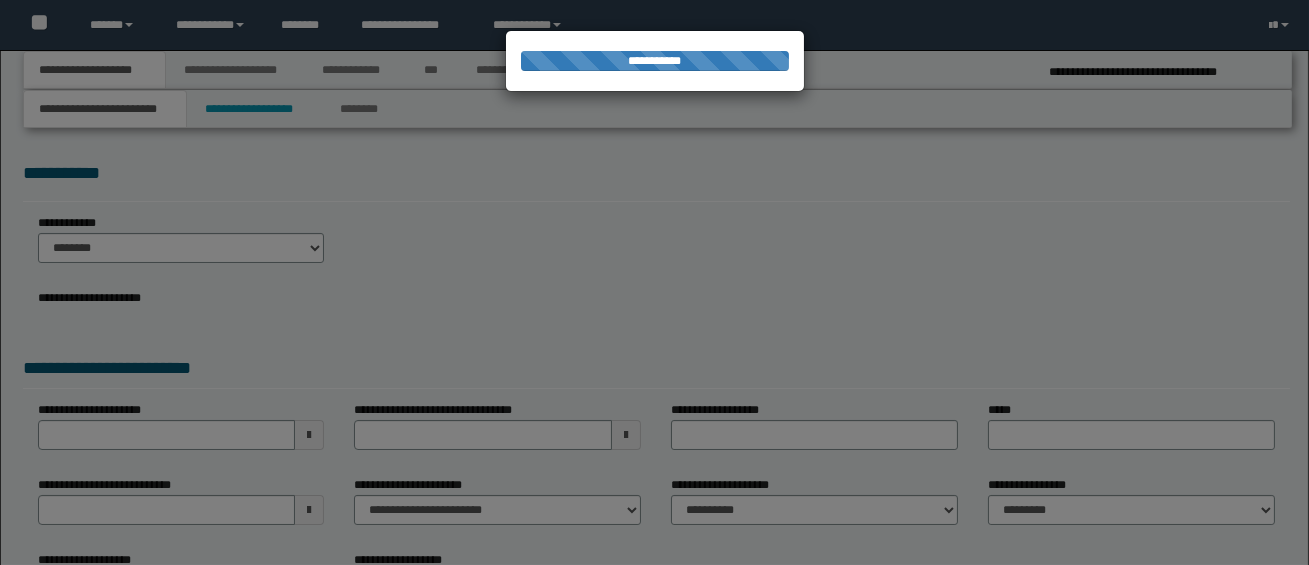 scroll, scrollTop: 0, scrollLeft: 0, axis: both 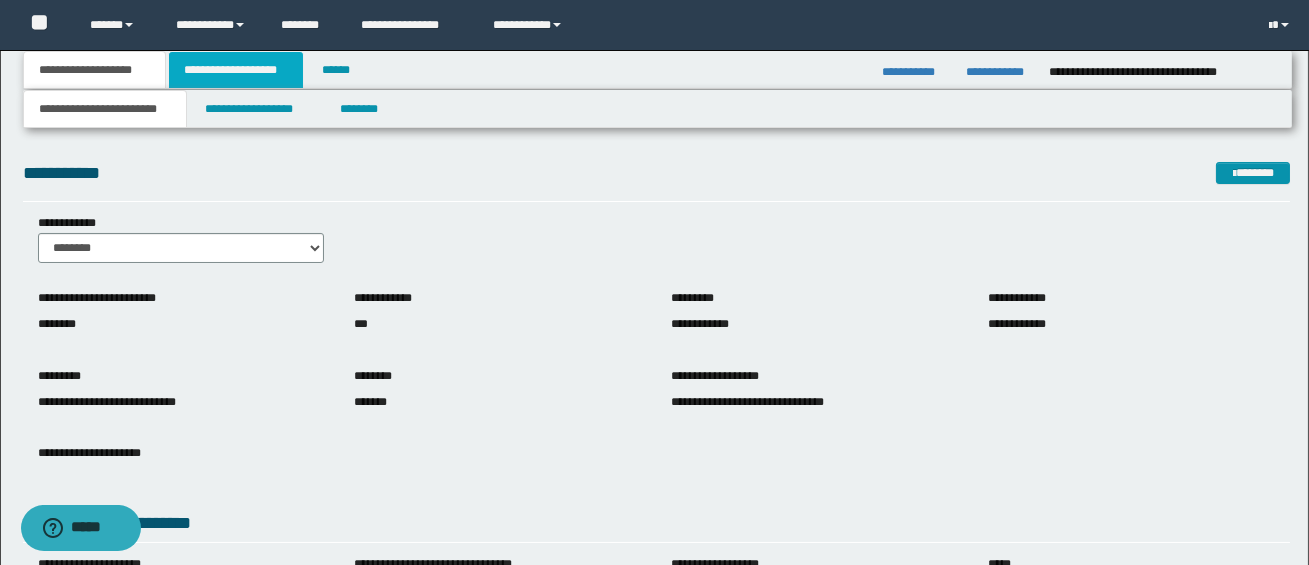 click on "**********" at bounding box center (236, 70) 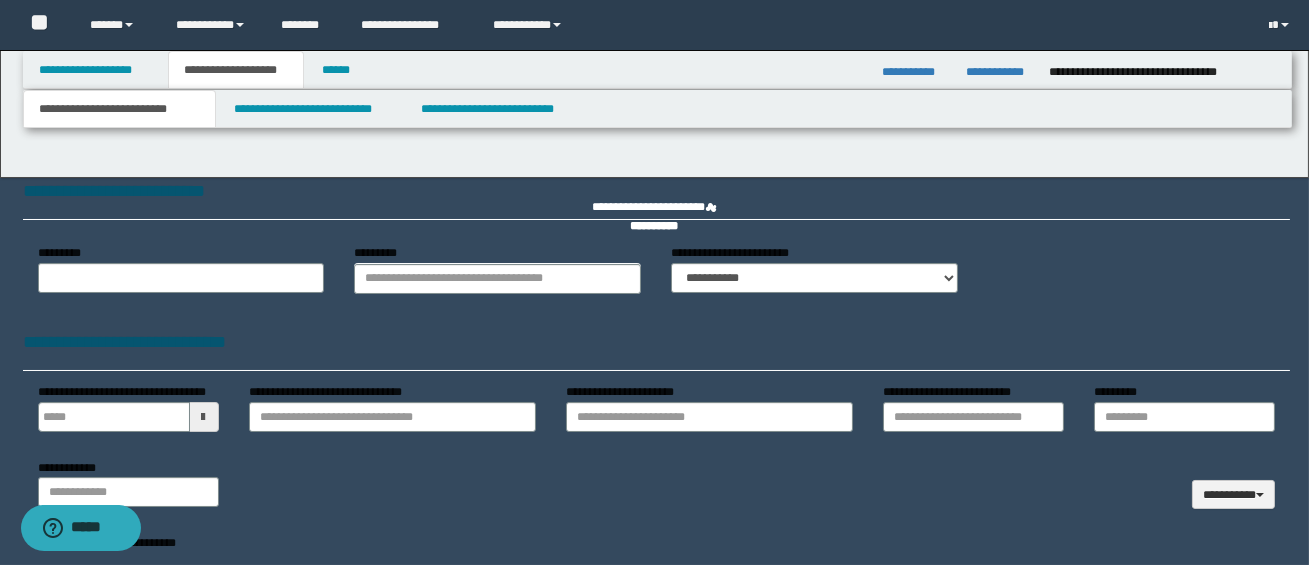 type 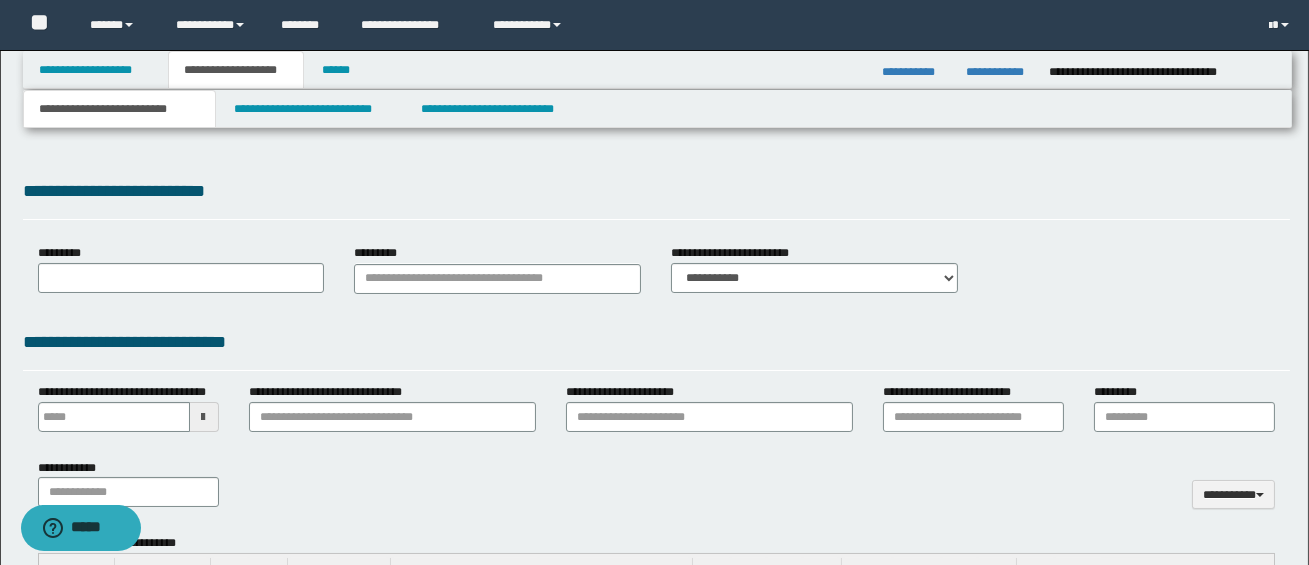 scroll, scrollTop: 0, scrollLeft: 0, axis: both 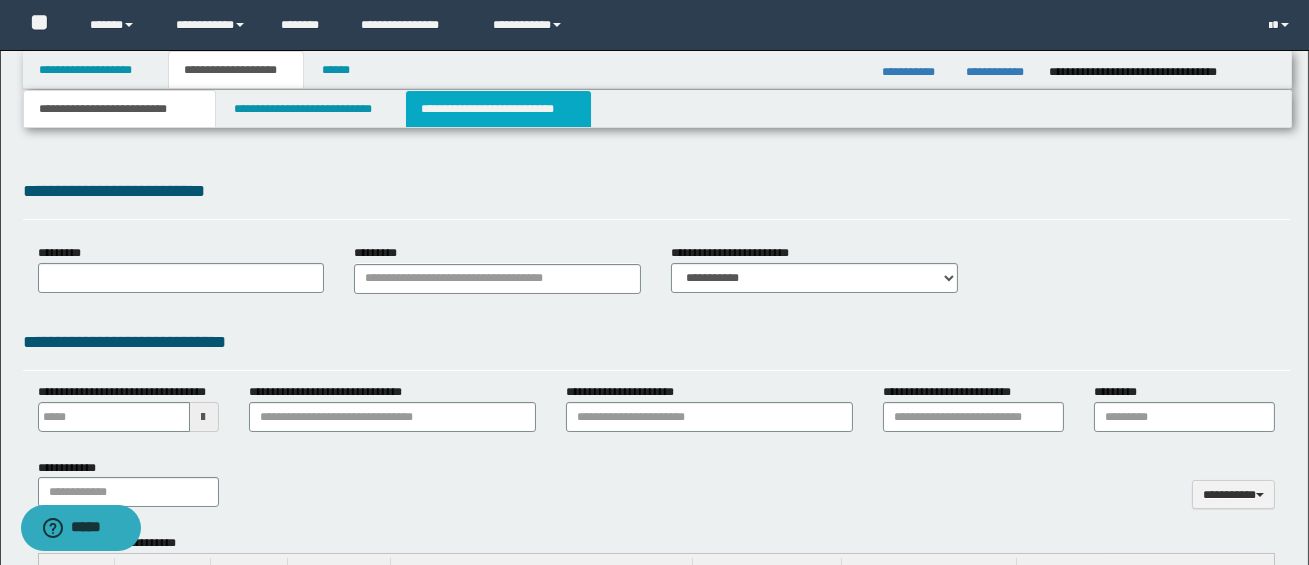 select on "*" 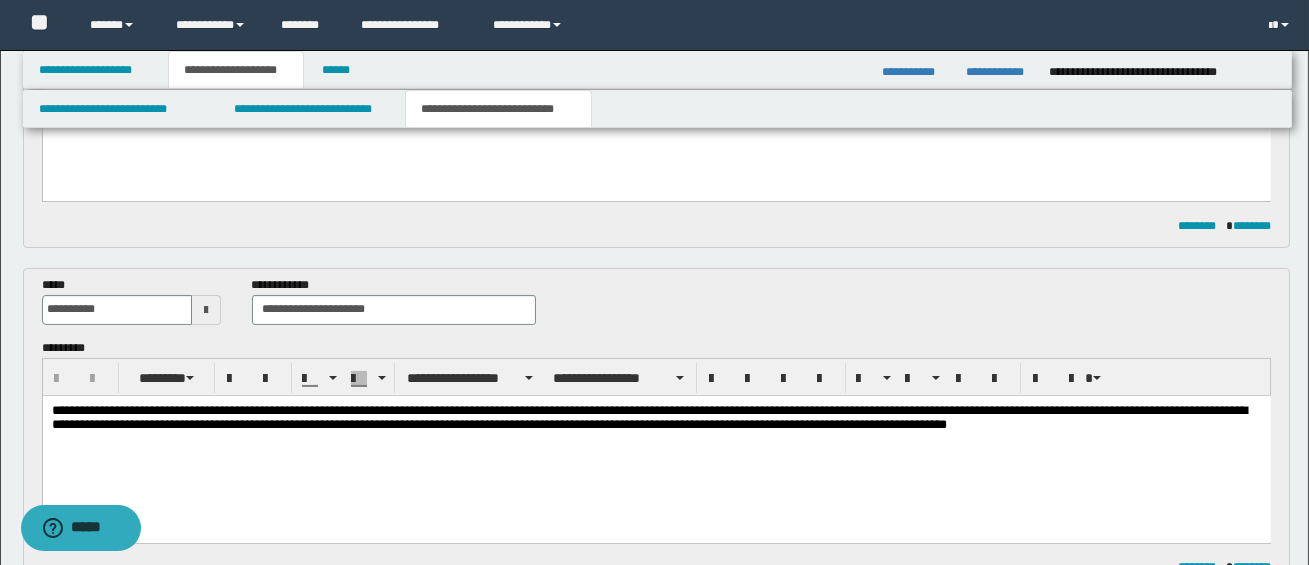 scroll, scrollTop: 675, scrollLeft: 0, axis: vertical 